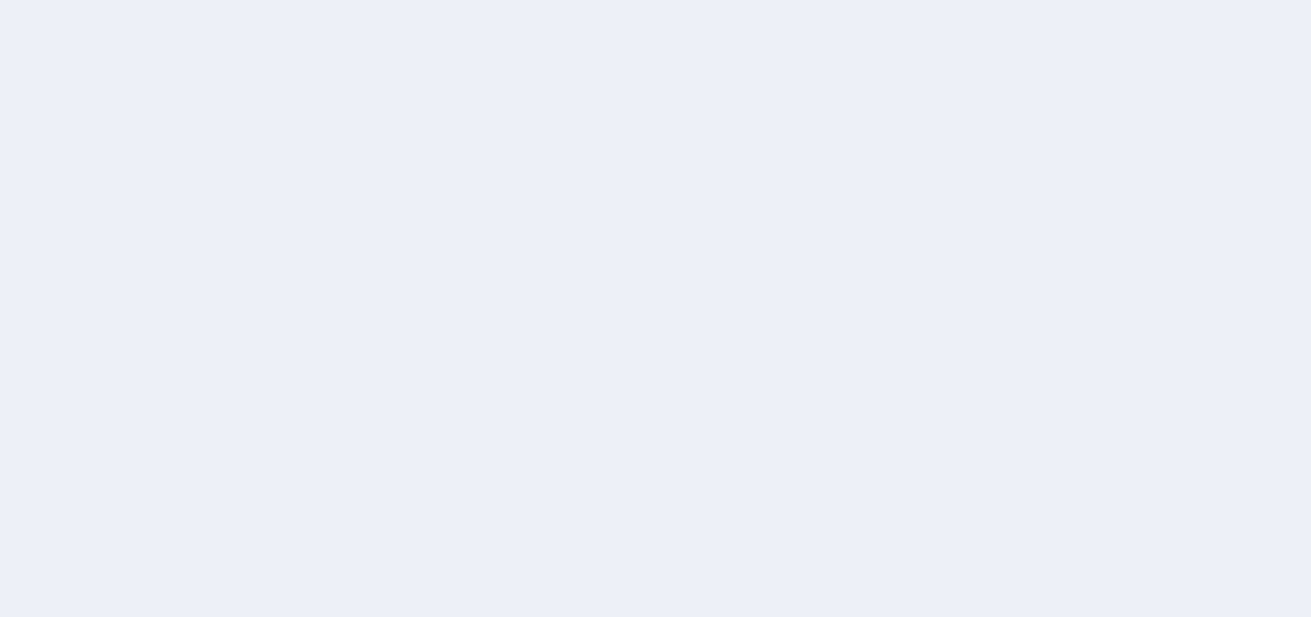 scroll, scrollTop: 0, scrollLeft: 0, axis: both 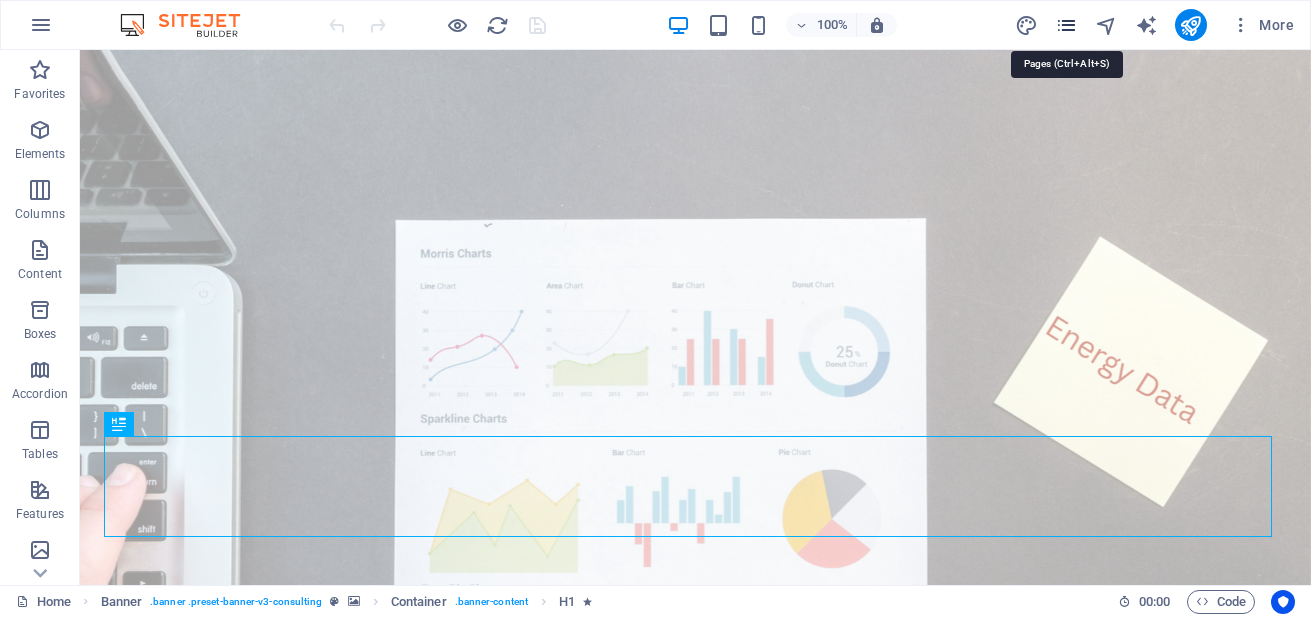 click at bounding box center [1066, 25] 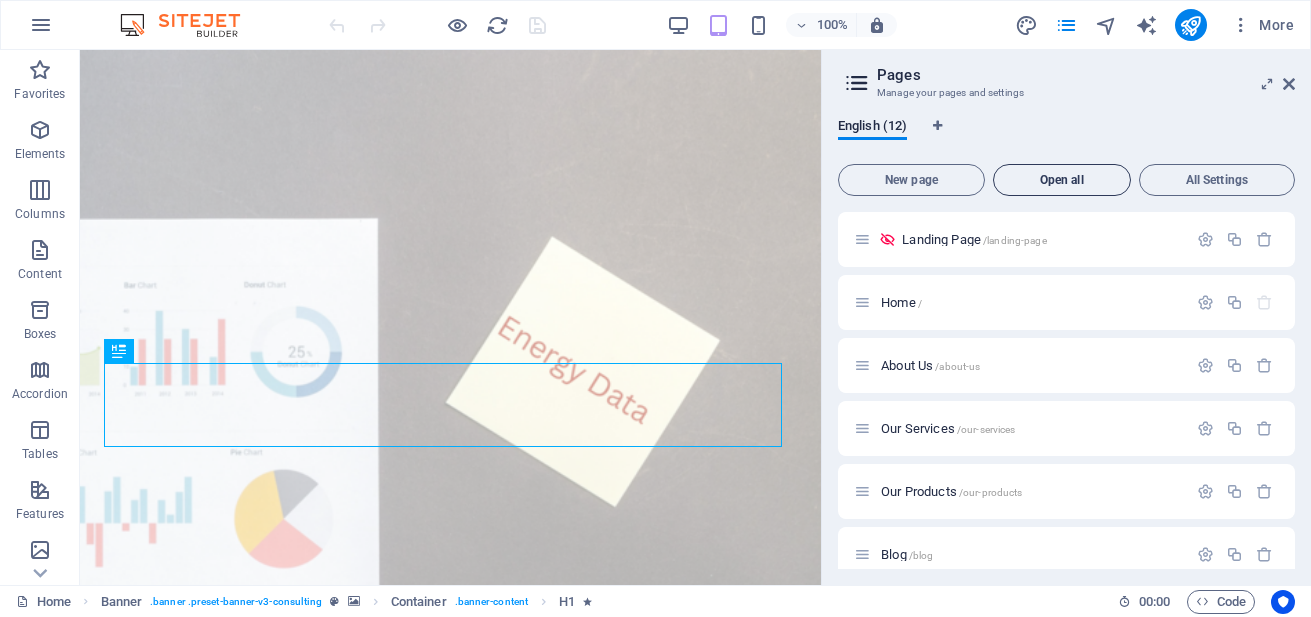 click on "Open all" at bounding box center [1062, 180] 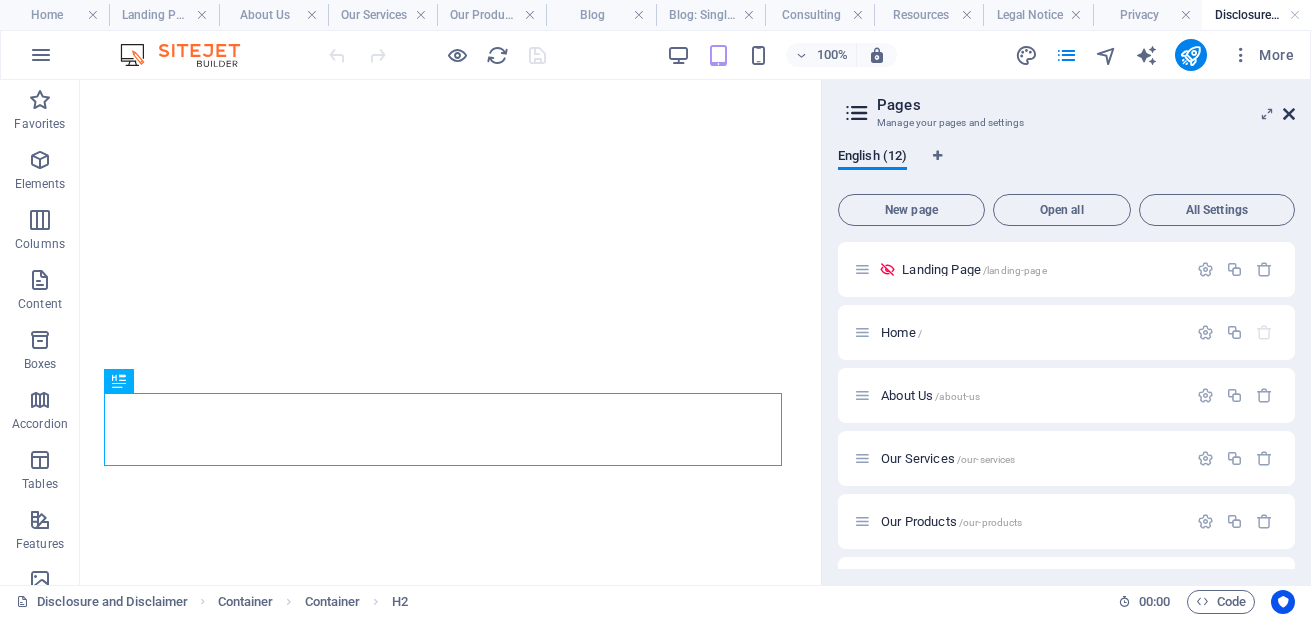 click at bounding box center (1289, 114) 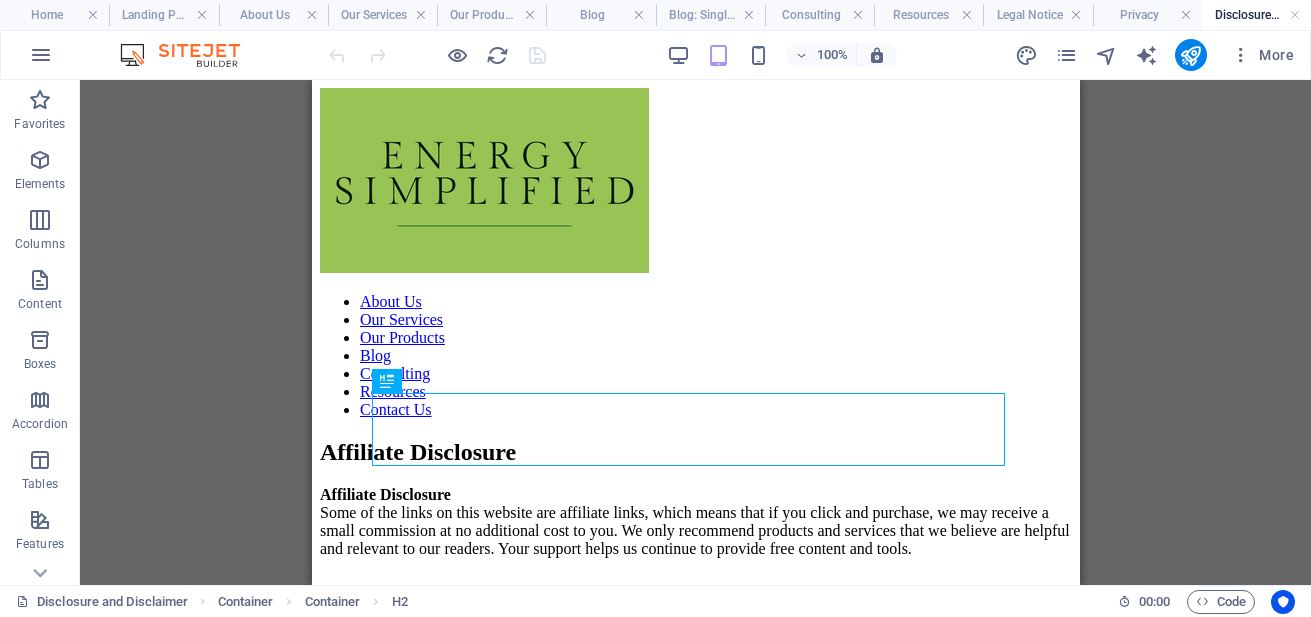 scroll, scrollTop: 0, scrollLeft: 0, axis: both 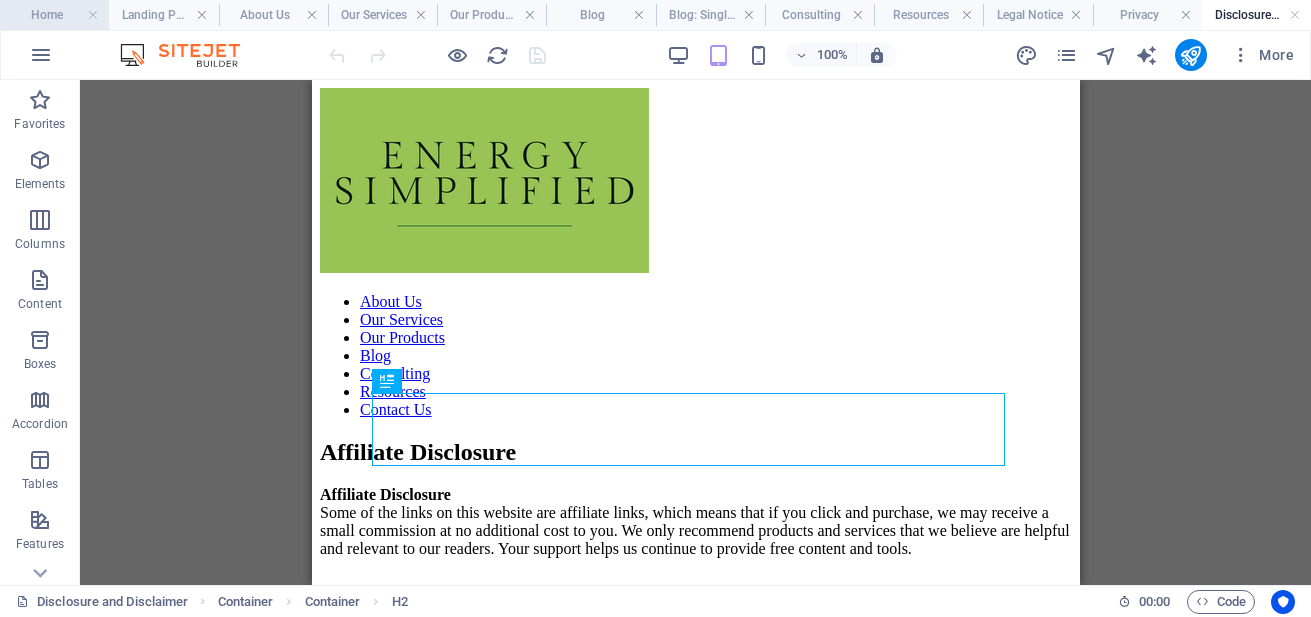 click on "Home" at bounding box center (54, 15) 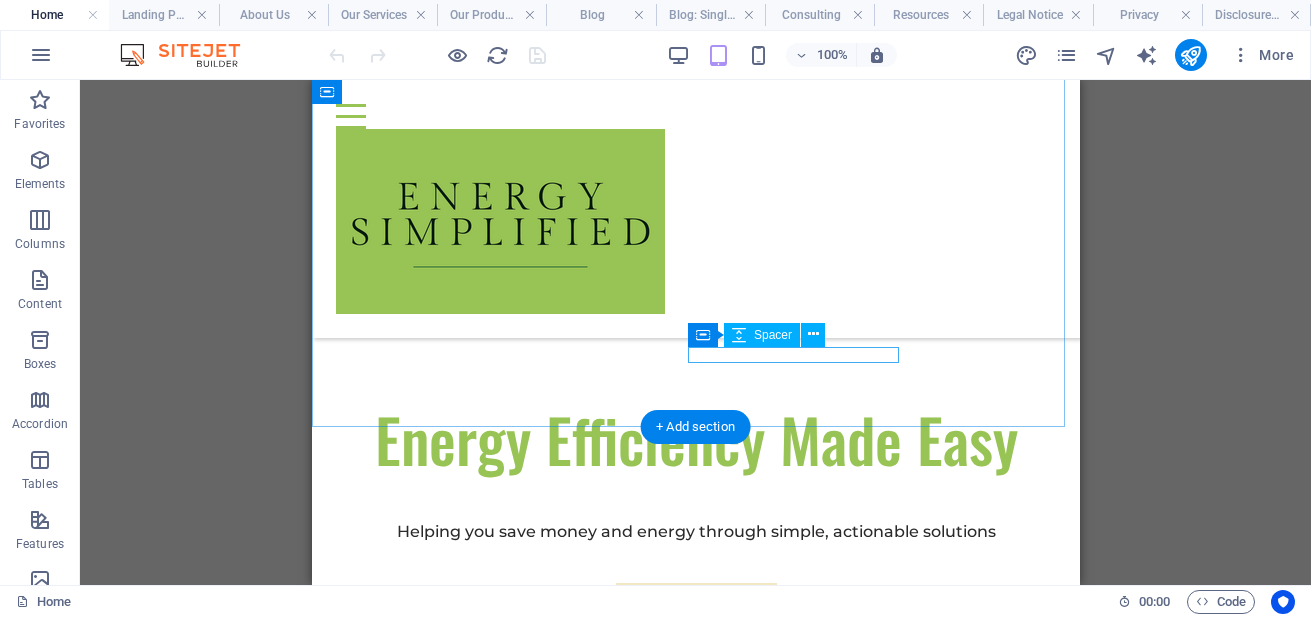scroll, scrollTop: 617, scrollLeft: 0, axis: vertical 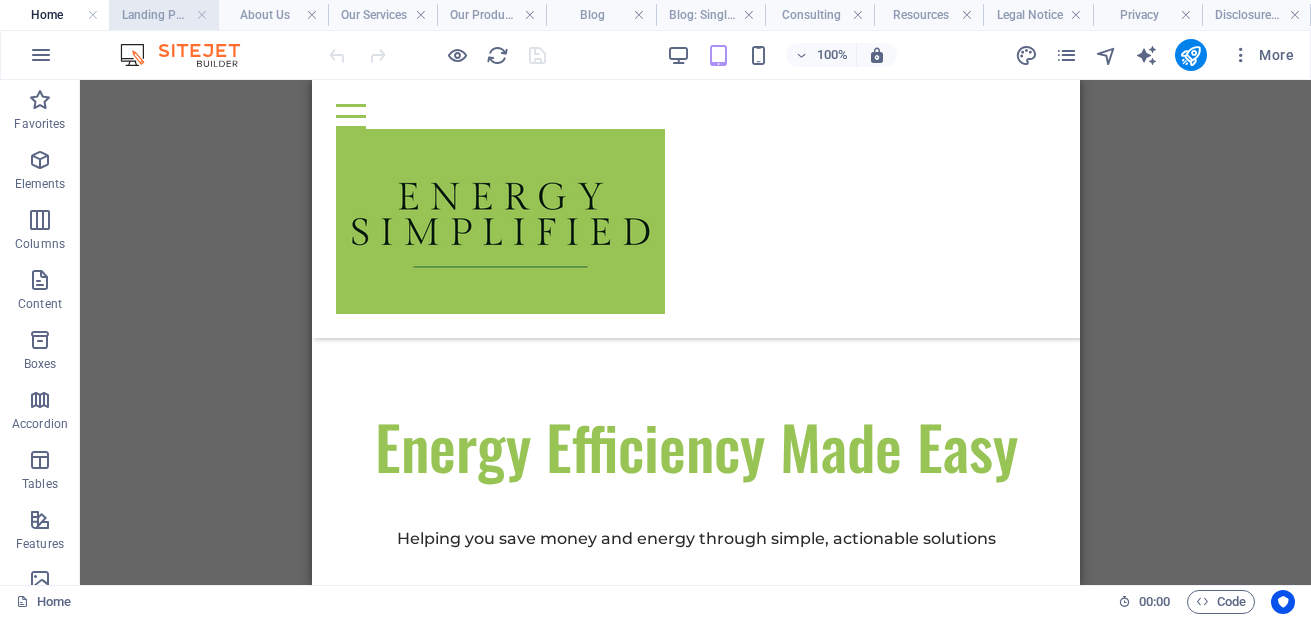 click on "Landing Page" at bounding box center (163, 15) 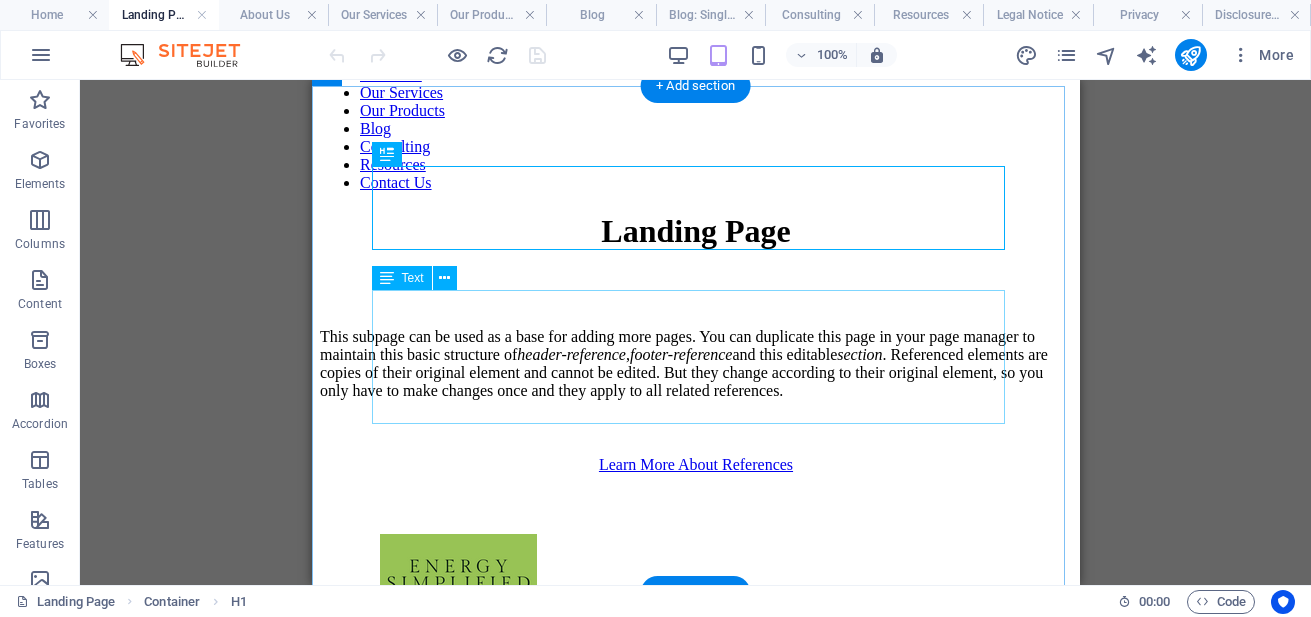 scroll, scrollTop: 0, scrollLeft: 0, axis: both 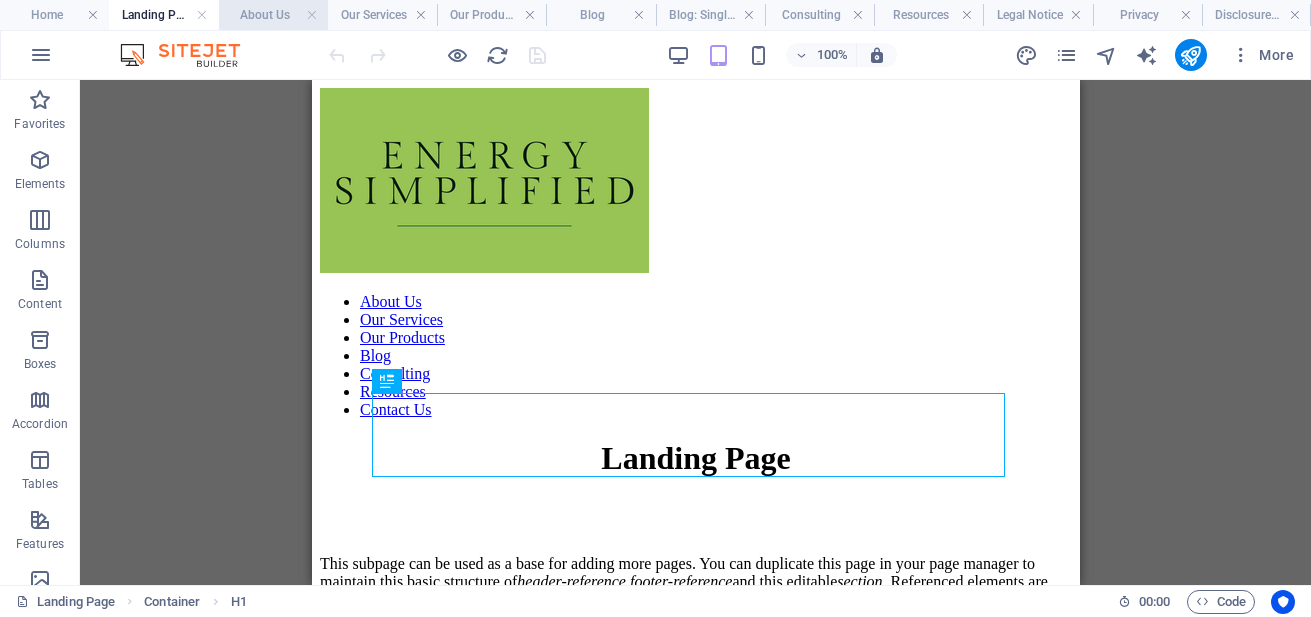 click on "About Us" at bounding box center (273, 15) 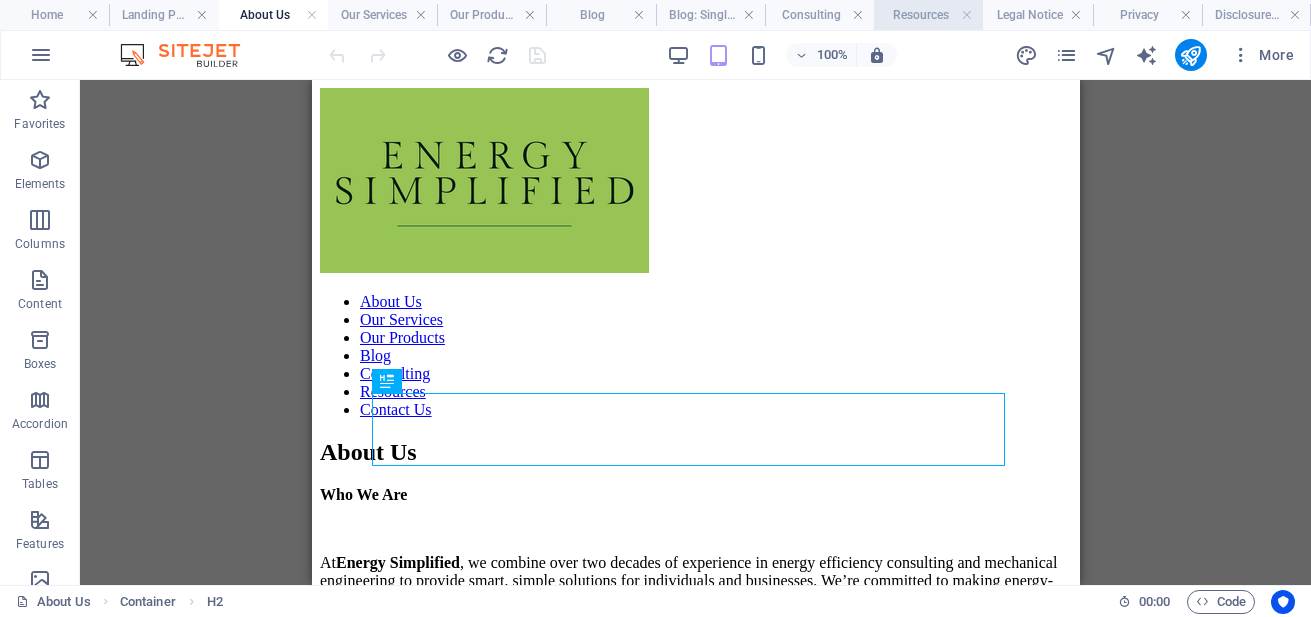 click on "Resources" at bounding box center [928, 15] 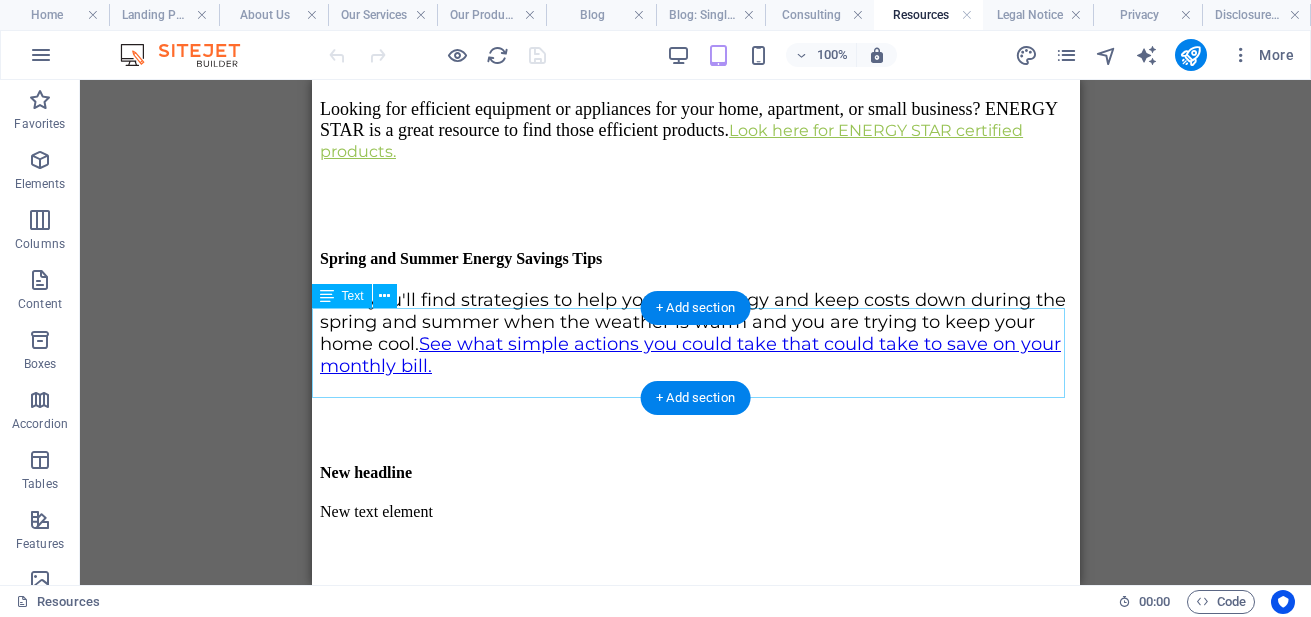 scroll, scrollTop: 1958, scrollLeft: 0, axis: vertical 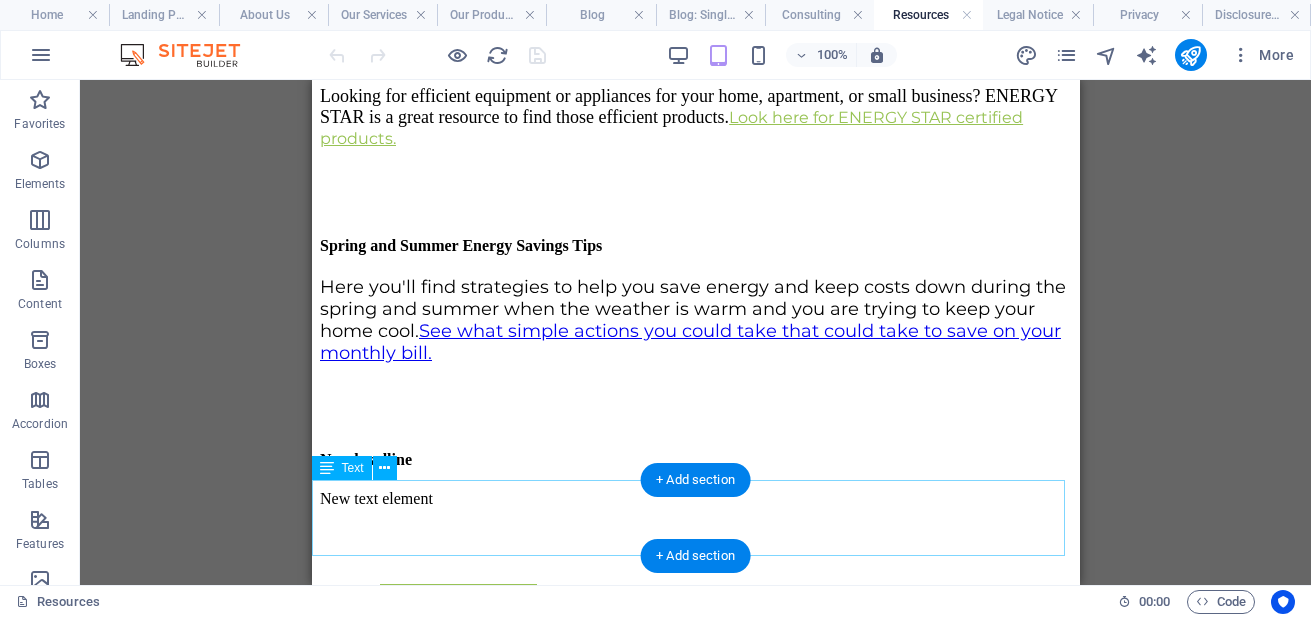 click on "Looking for efficient equipment or appliances for your home, apartment, or small business? ENERGY STAR is a great resource to find those efficient products.  Look here for ENERGY STAR certified products." at bounding box center (695, 117) 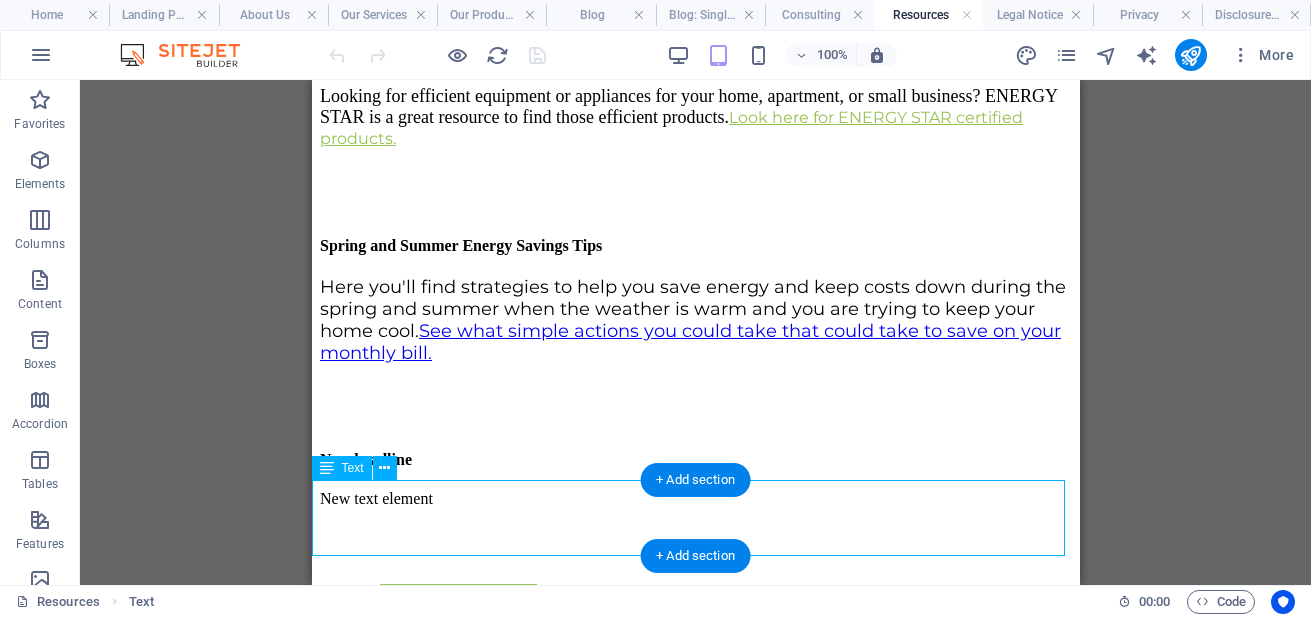 click on "Looking for efficient equipment or appliances for your home, apartment, or small business? ENERGY STAR is a great resource to find those efficient products.  Look here for ENERGY STAR certified products." at bounding box center (695, 117) 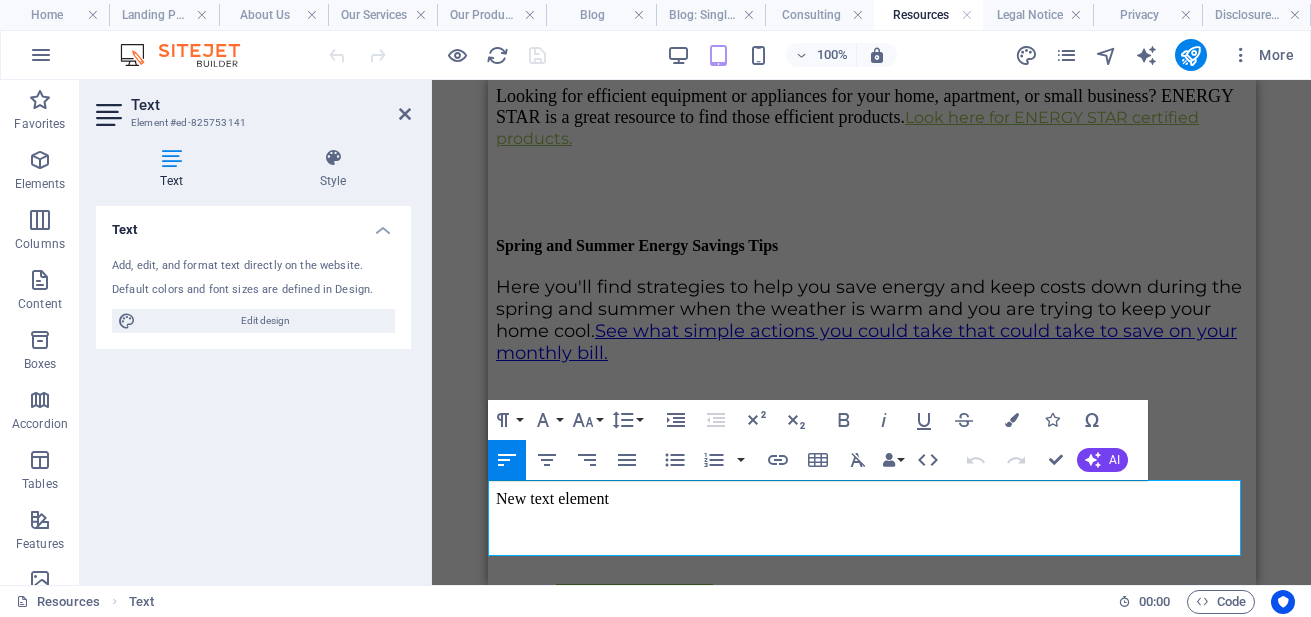 click on "Look here for ENERGY STAR certified products." 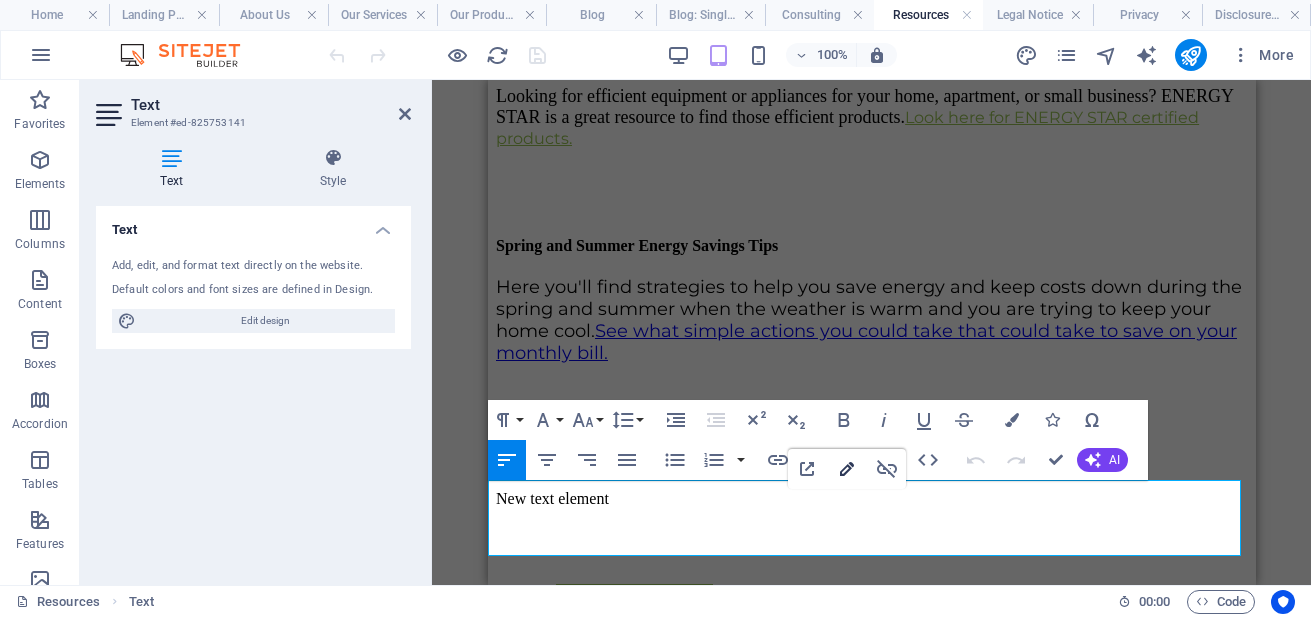 click 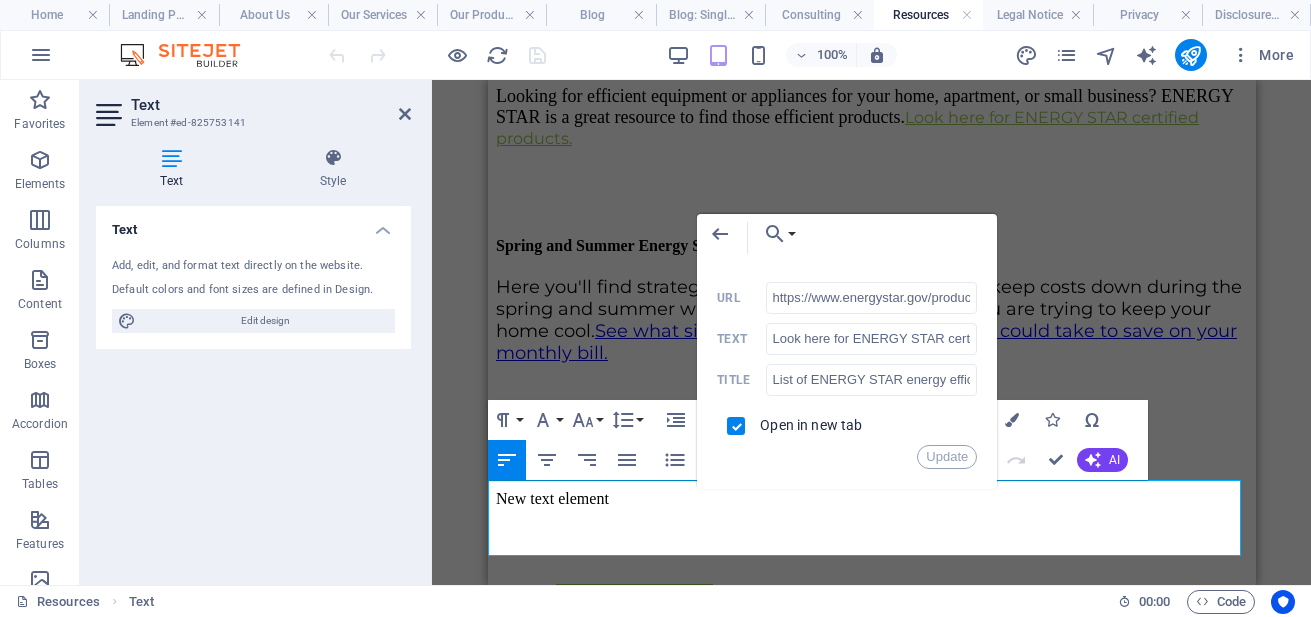 scroll, scrollTop: 0, scrollLeft: 85, axis: horizontal 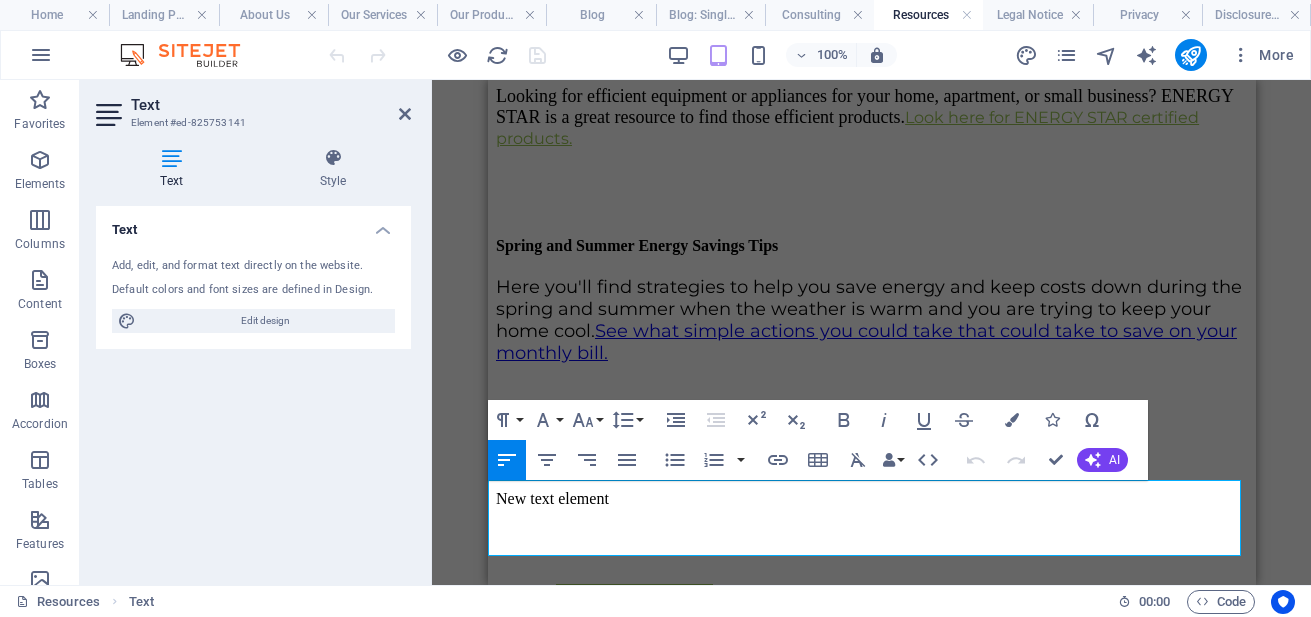 click on "Looking for efficient equipment or appliances for your home, apartment, or small business? ENERGY STAR is a great resource to find those efficient products.  Lo ok here for ENERGY STAR certified products." at bounding box center [863, 117] 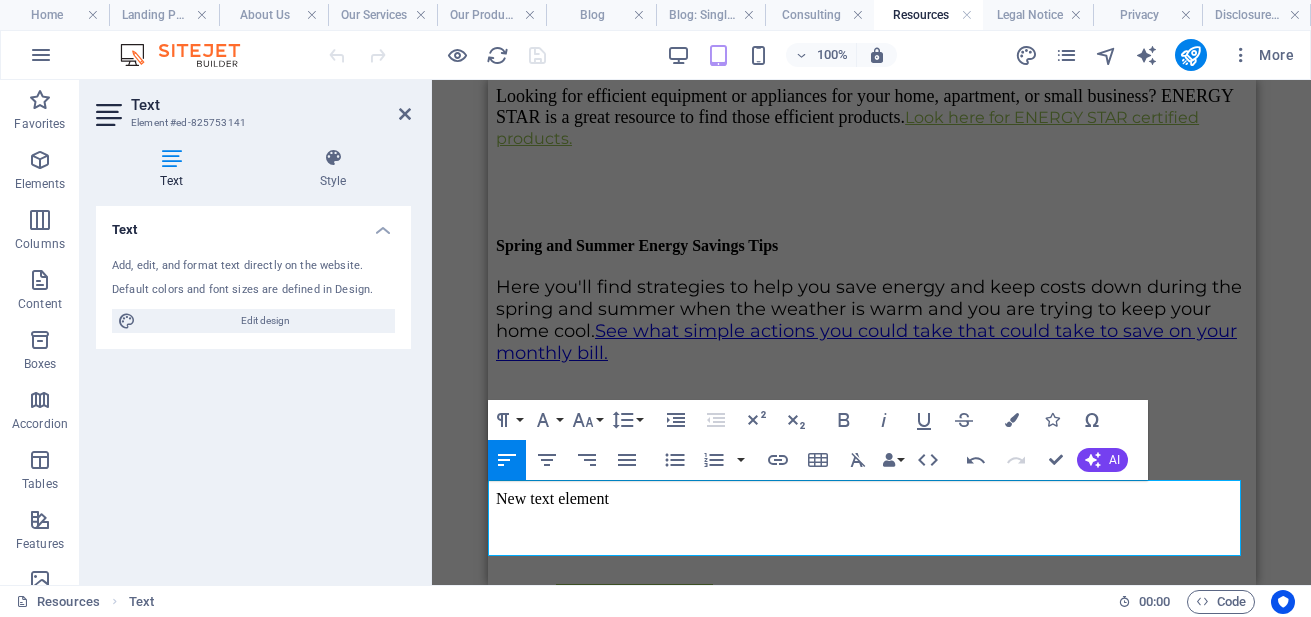 click on "Looking for efficient equipment or appliances for your home, apartment, or small business? ENERGY STAR is a great resource to find those efficient products.  Look here for ENERGY STAR certified products." at bounding box center [871, 117] 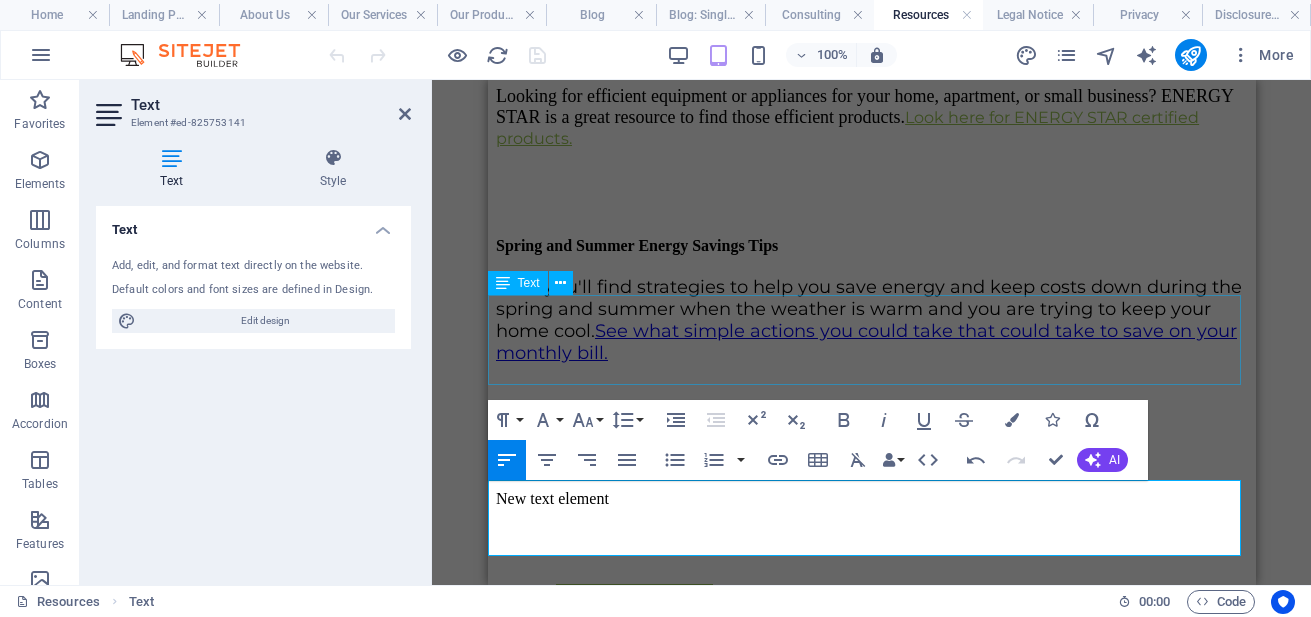 click on "This database provides links to energy efficiency incentives and rebate programs by state across the United States, updated by NC State's Clean Energy Technology Center.  Explore incentives, rebates, and tax credits for energy upgrades in your area." at bounding box center [871, -85] 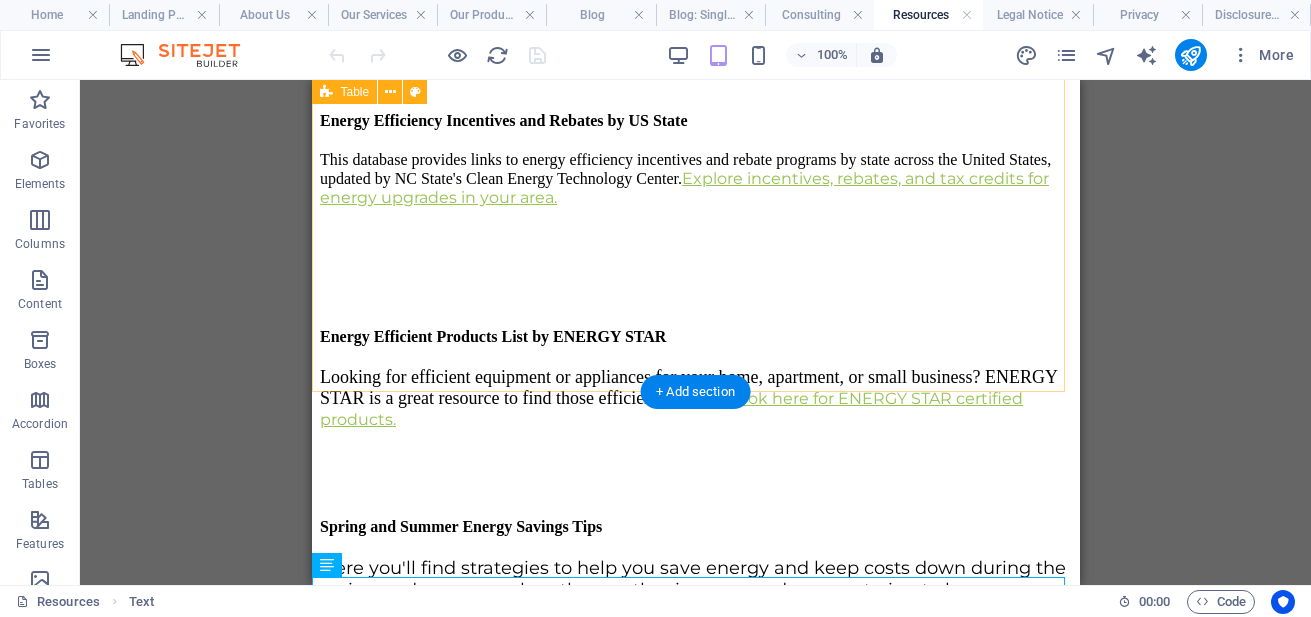 scroll, scrollTop: 1676, scrollLeft: 0, axis: vertical 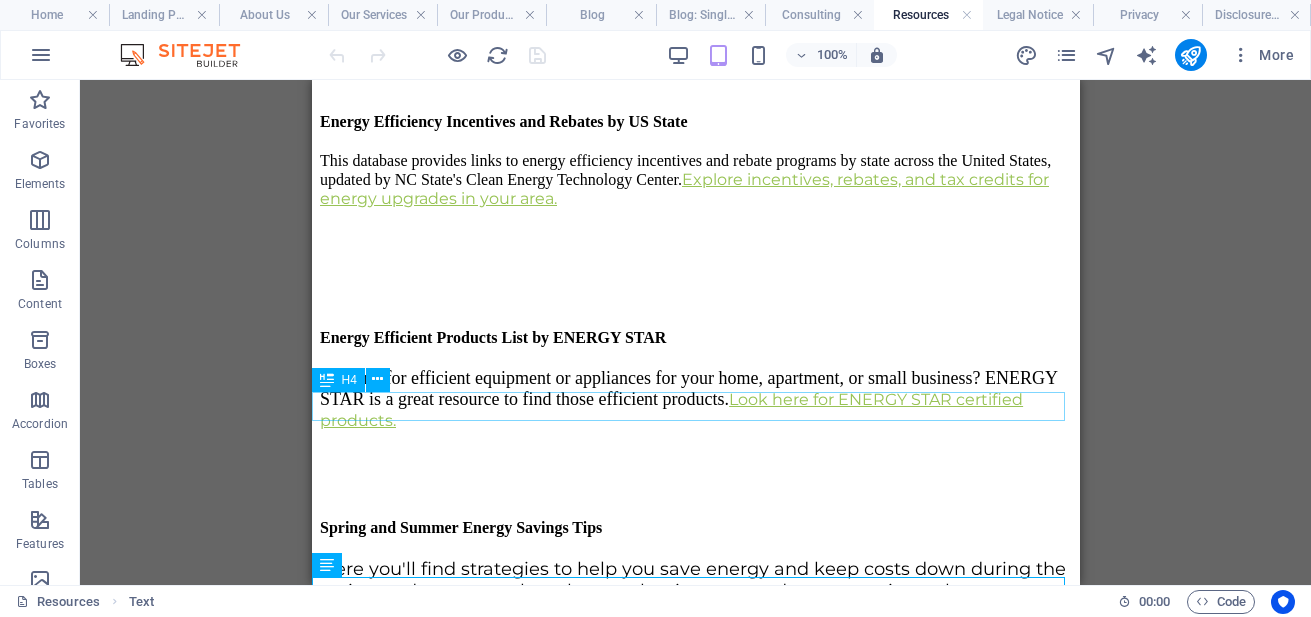 click on "DIY Home Efficiency Audit Worksheet" at bounding box center [695, -24] 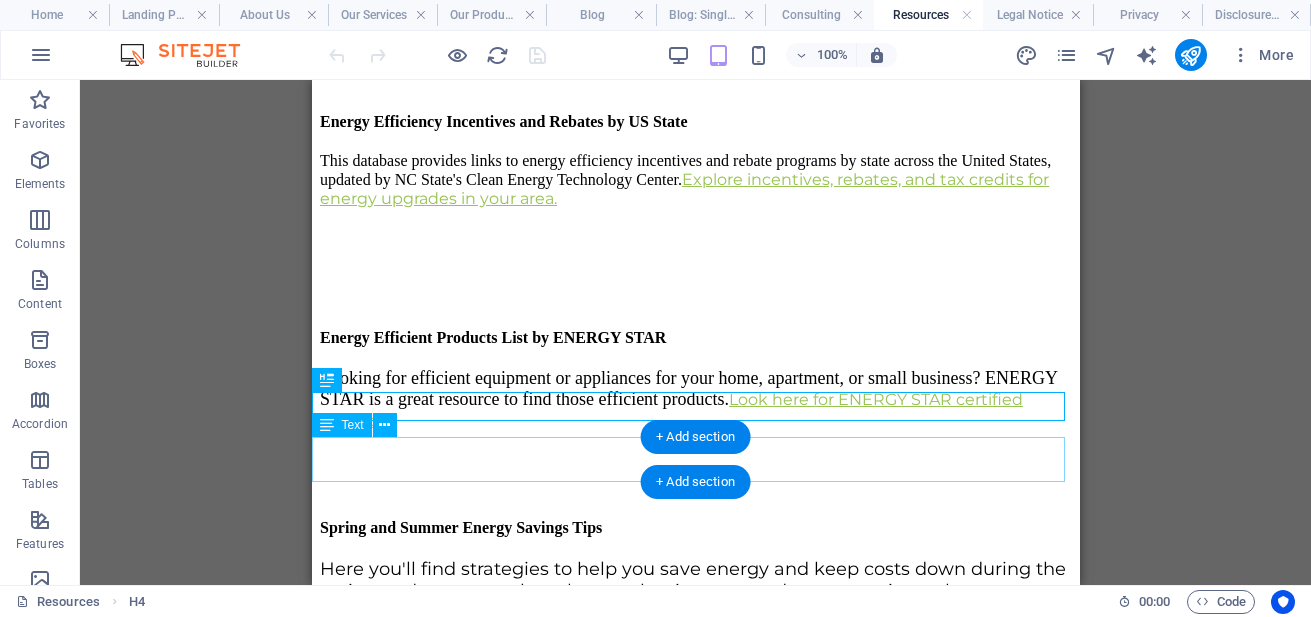 click on "For those wanting to tackle a home or apartment efficiency audit,  here is a downloadable worksheet to use." at bounding box center (695, 15) 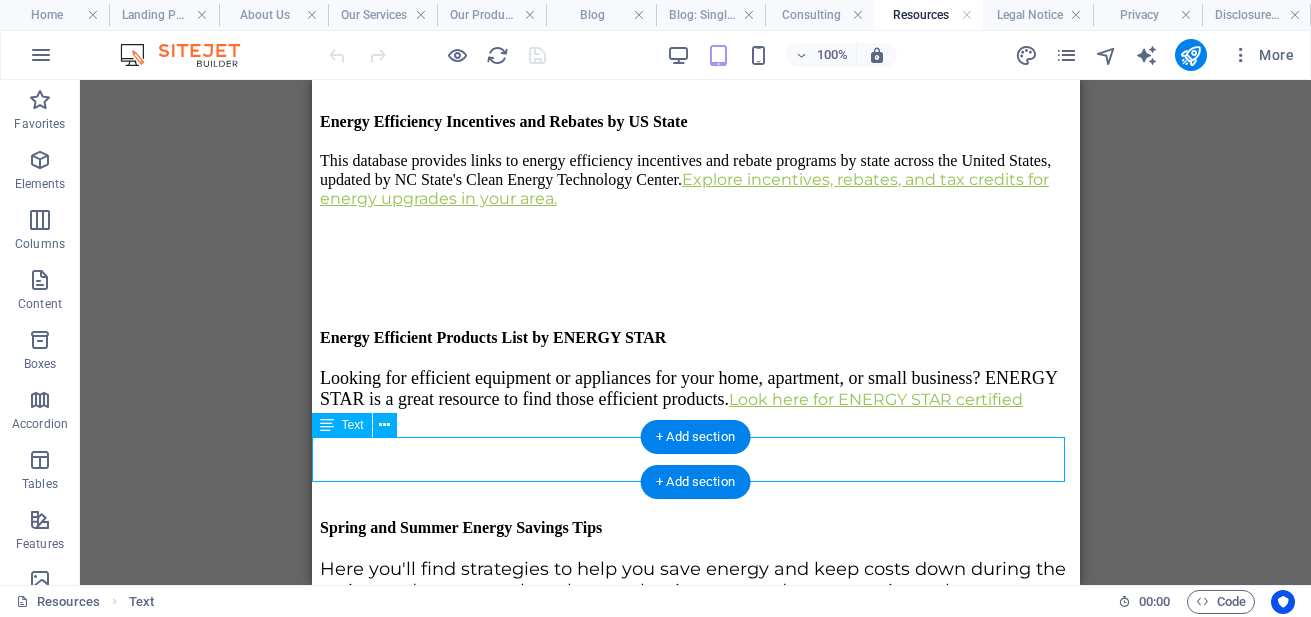 click on "For those wanting to tackle a home or apartment efficiency audit,  here is a downloadable worksheet to use." at bounding box center (695, 15) 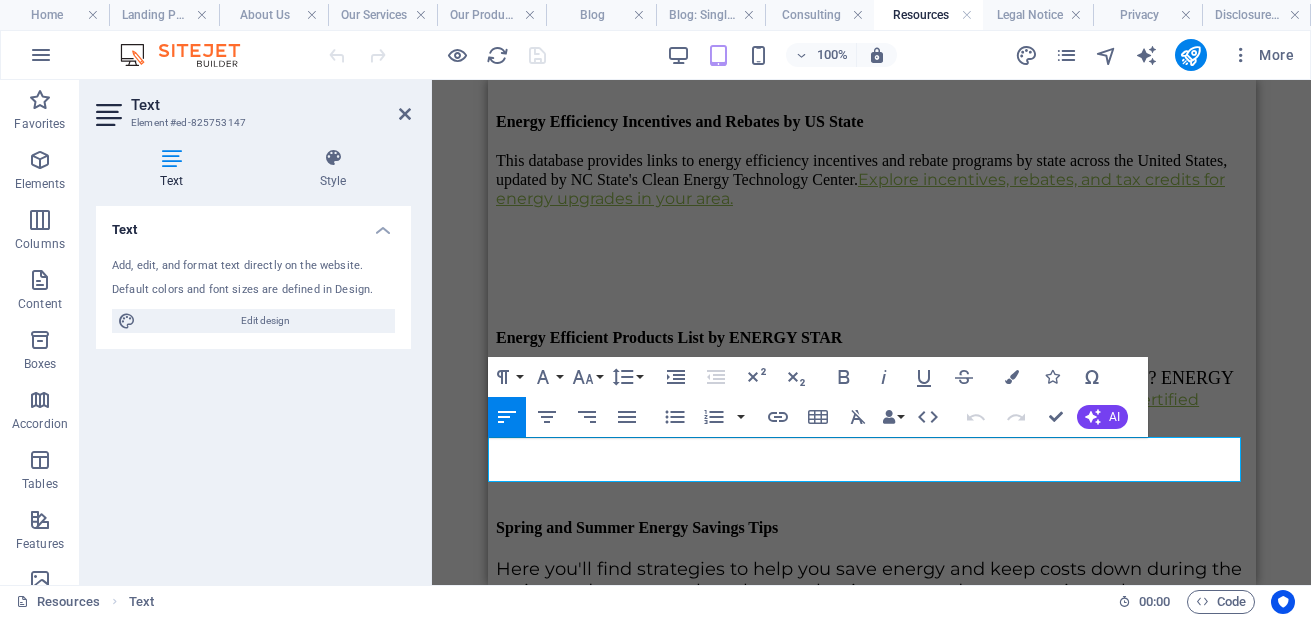 drag, startPoint x: 640, startPoint y: 477, endPoint x: 489, endPoint y: 456, distance: 152.45328 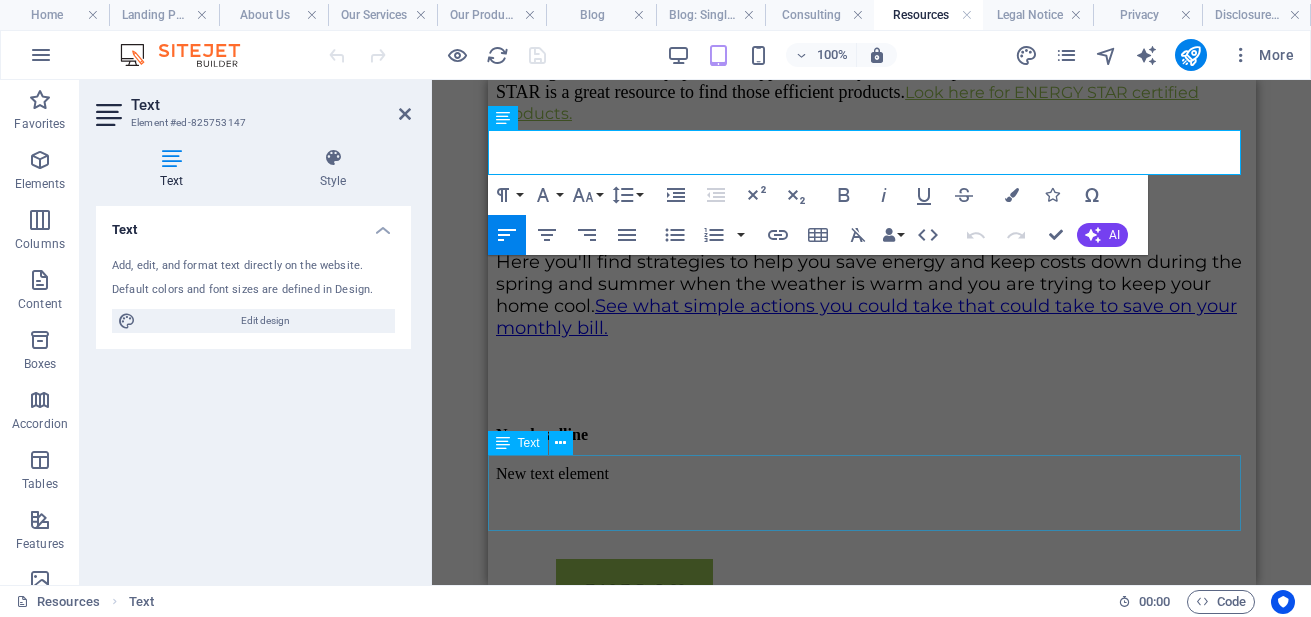 scroll, scrollTop: 1984, scrollLeft: 0, axis: vertical 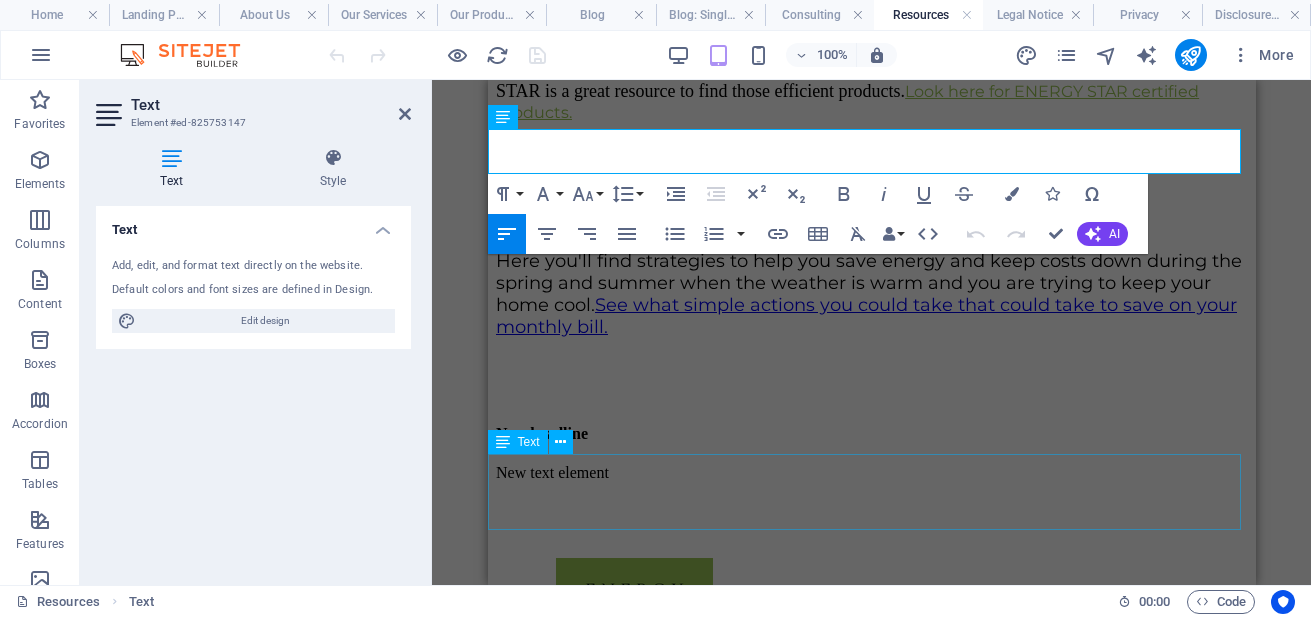 click on "Looking for efficient equipment or appliances for your home, apartment, or small business? ENERGY STAR is a great resource to find those efficient products.  Look here for ENERGY STAR certified products." at bounding box center (871, 91) 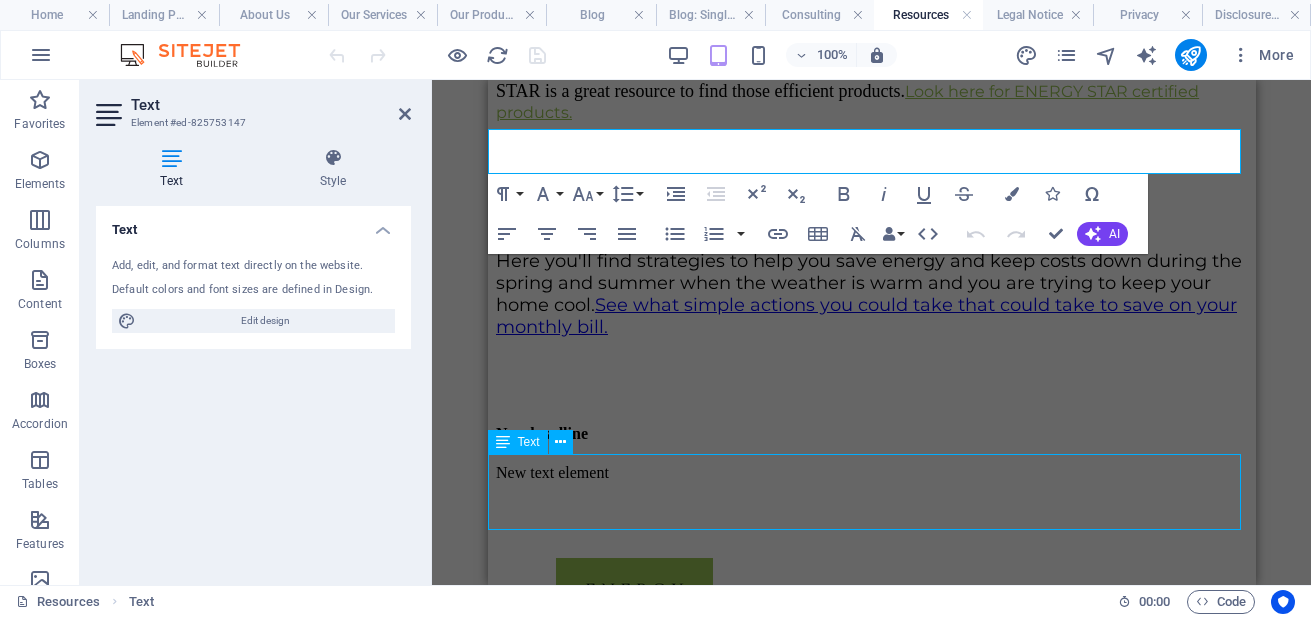 click on "Looking for efficient equipment or appliances for your home, apartment, or small business? ENERGY STAR is a great resource to find those efficient products.  Look here for ENERGY STAR certified products." at bounding box center [871, 91] 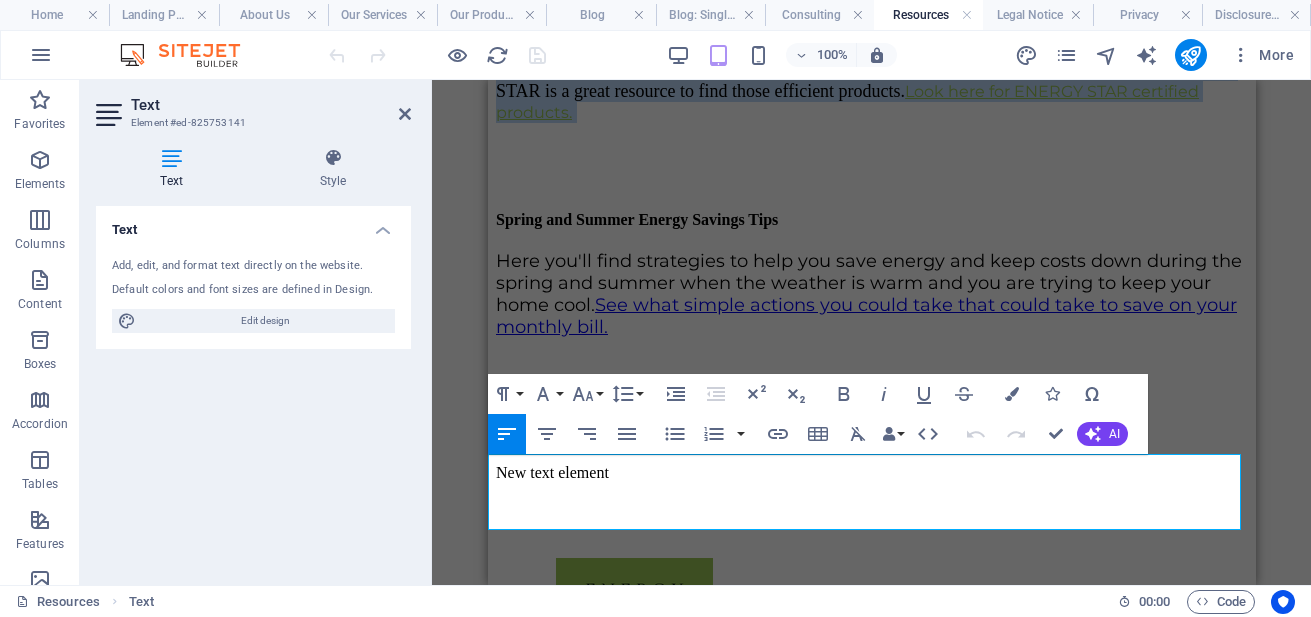 drag, startPoint x: 824, startPoint y: 520, endPoint x: 475, endPoint y: 476, distance: 351.7627 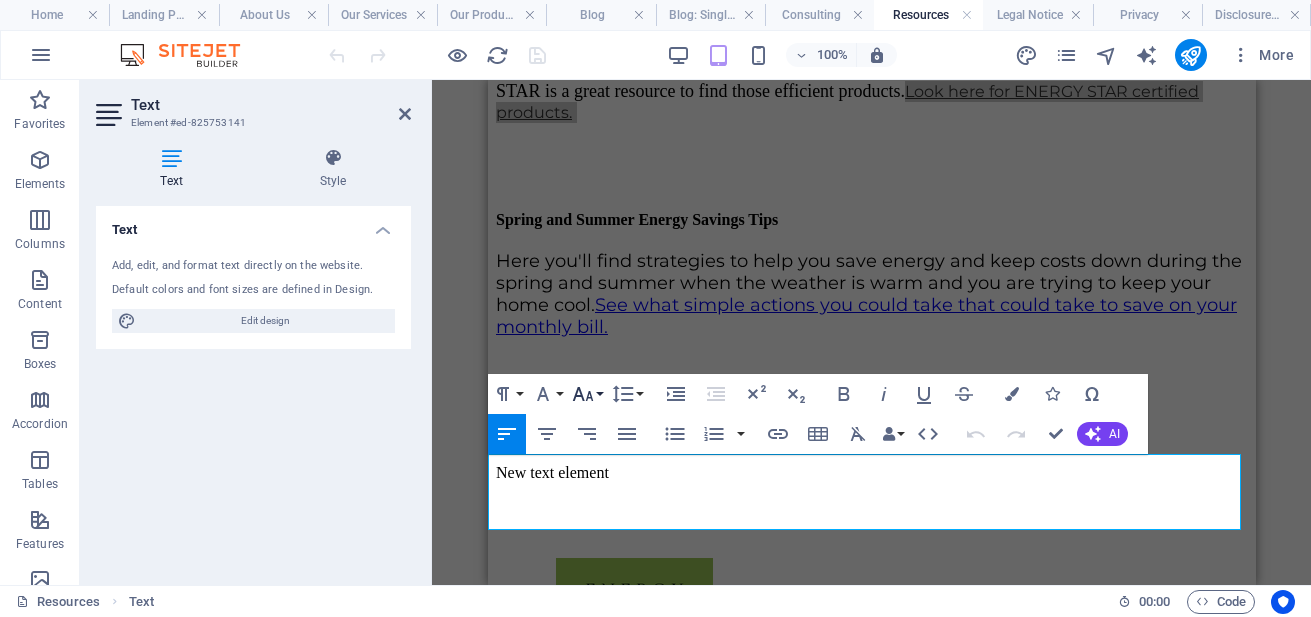 click on "Font Size" at bounding box center [587, 394] 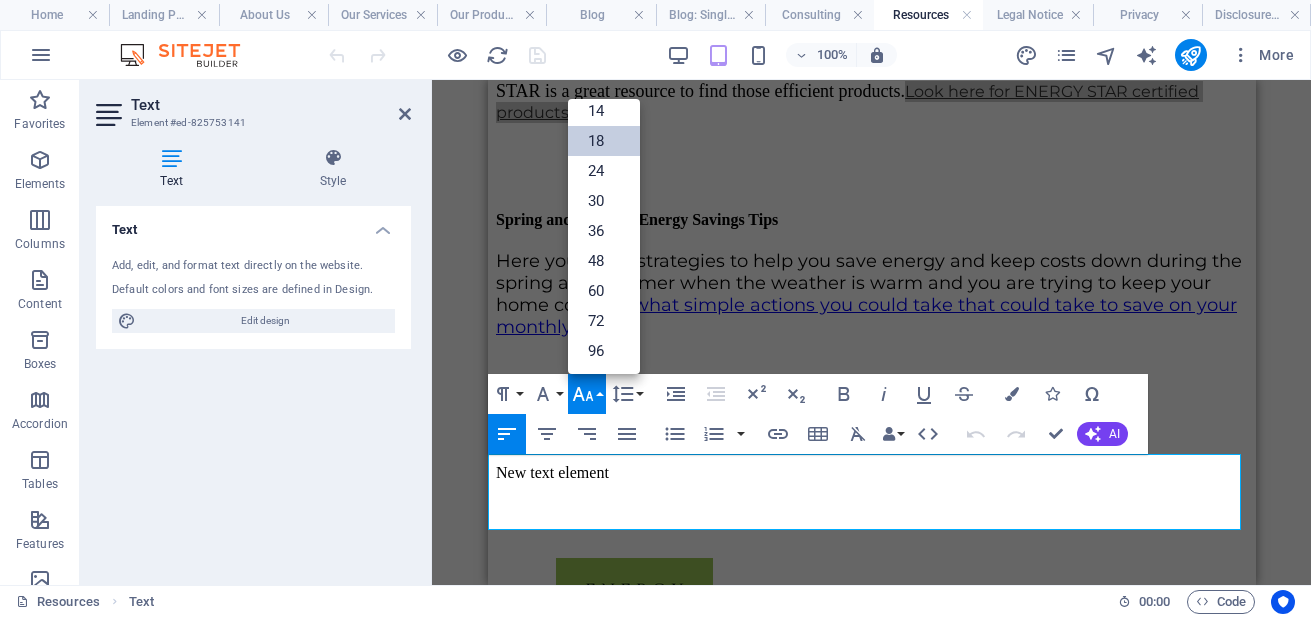 scroll, scrollTop: 161, scrollLeft: 0, axis: vertical 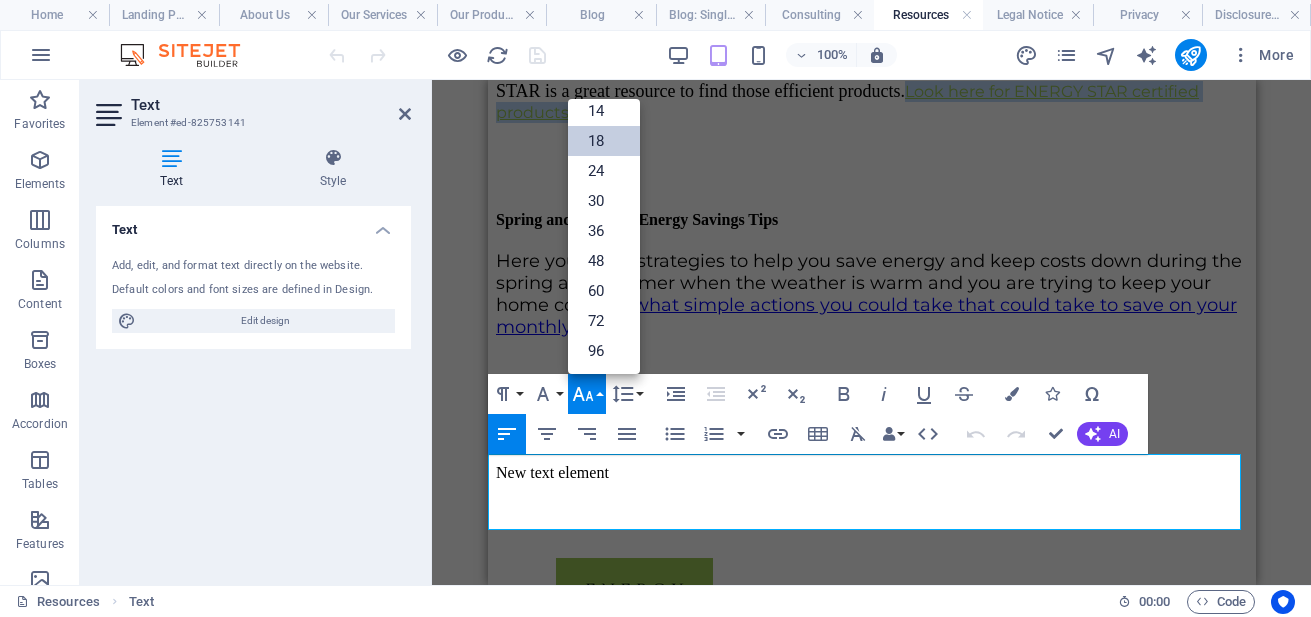 click on "Looking for efficient equipment or appliances for your home, apartment, or small business? ENERGY STAR is a great resource to find those efficient products.  Look here for ENERGY STAR certified products." at bounding box center [871, 91] 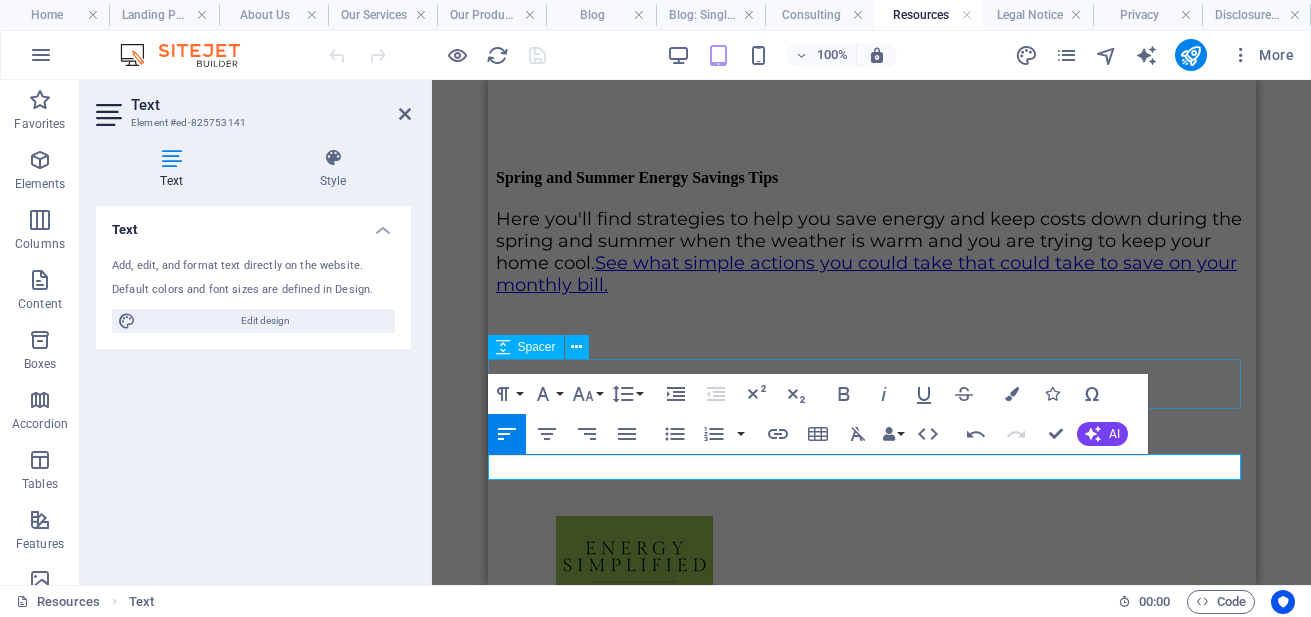 click at bounding box center (871, -25) 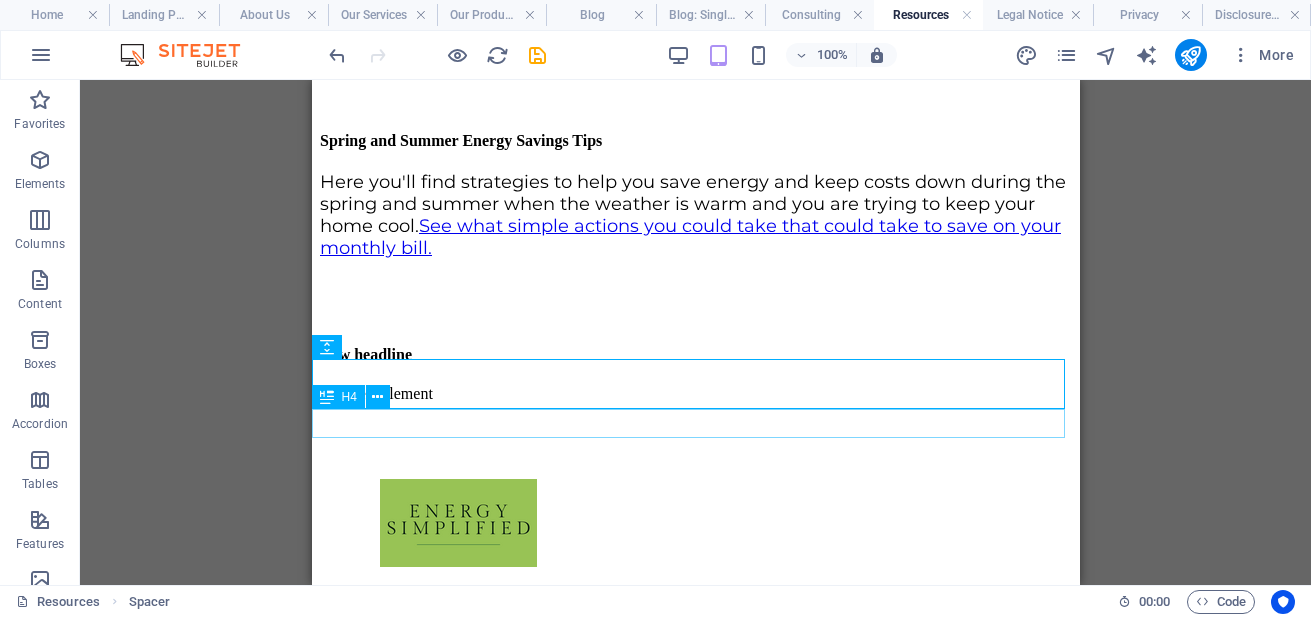 click on "Energy Efficient Products List by ENERGY STAR" at bounding box center (695, 30) 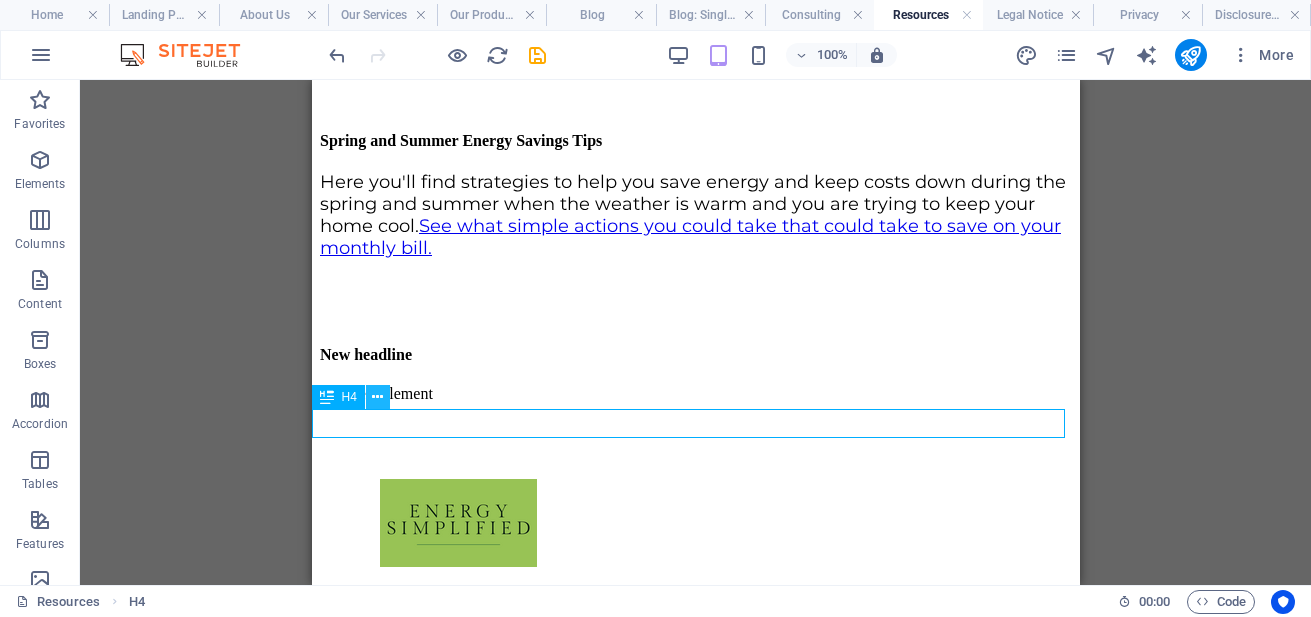 click at bounding box center (377, 397) 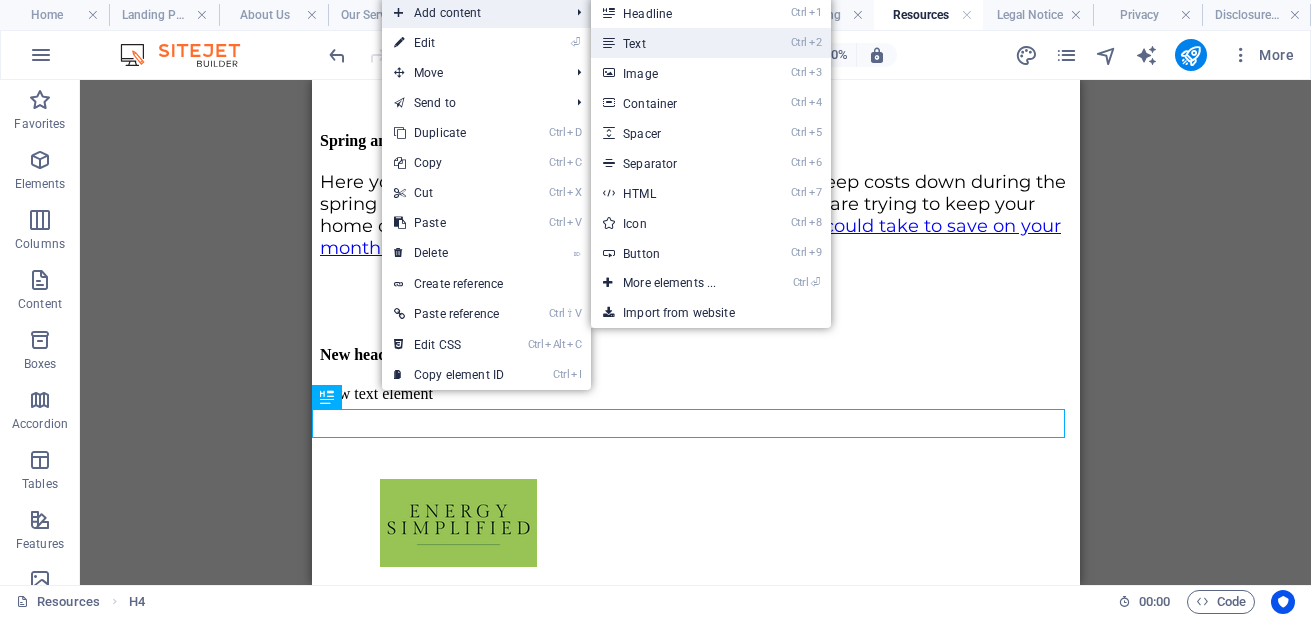 click on "Ctrl 2  Text" at bounding box center [673, 43] 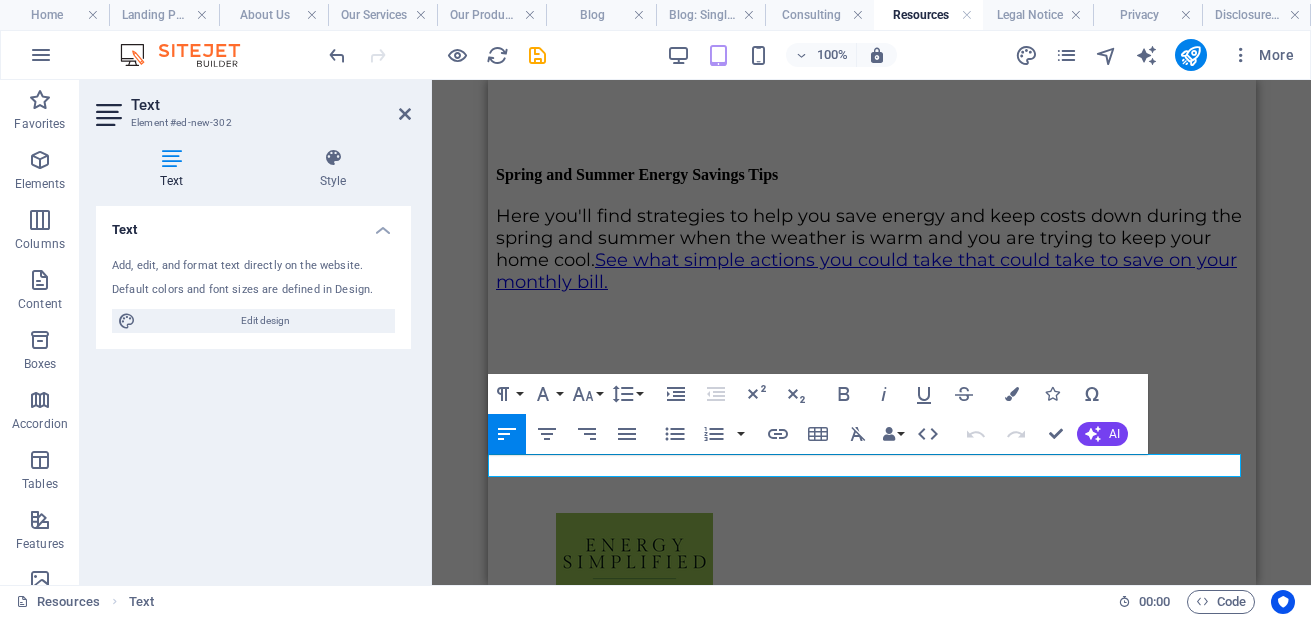 type 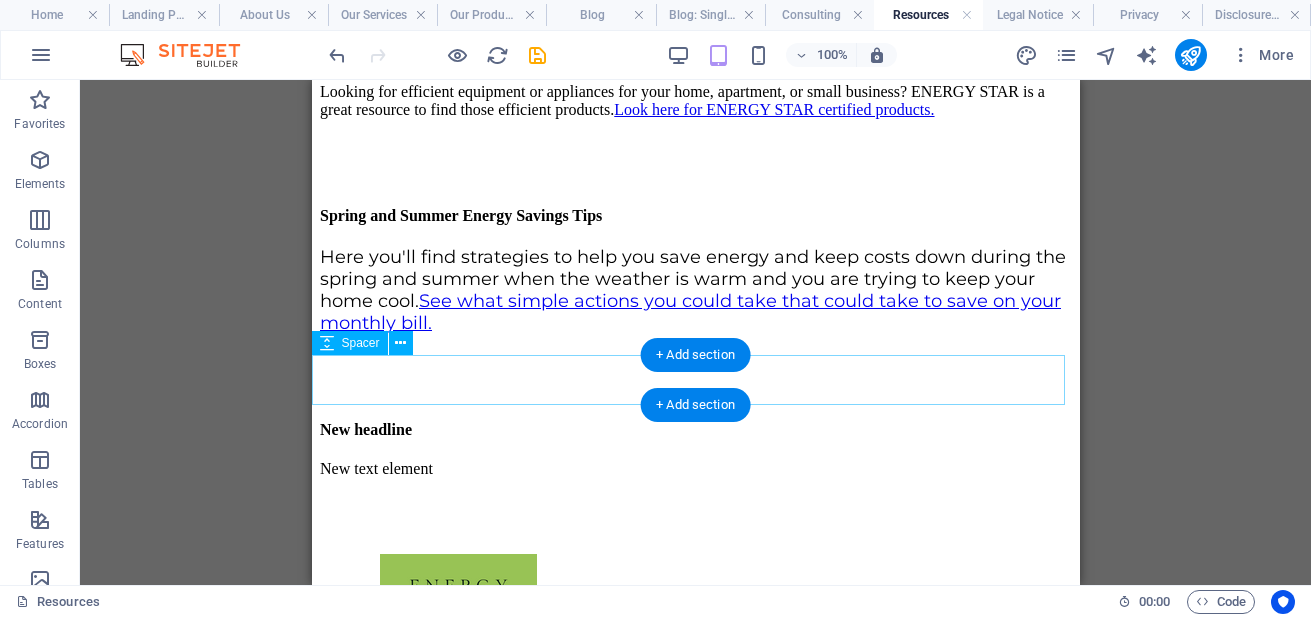 scroll, scrollTop: 1988, scrollLeft: 0, axis: vertical 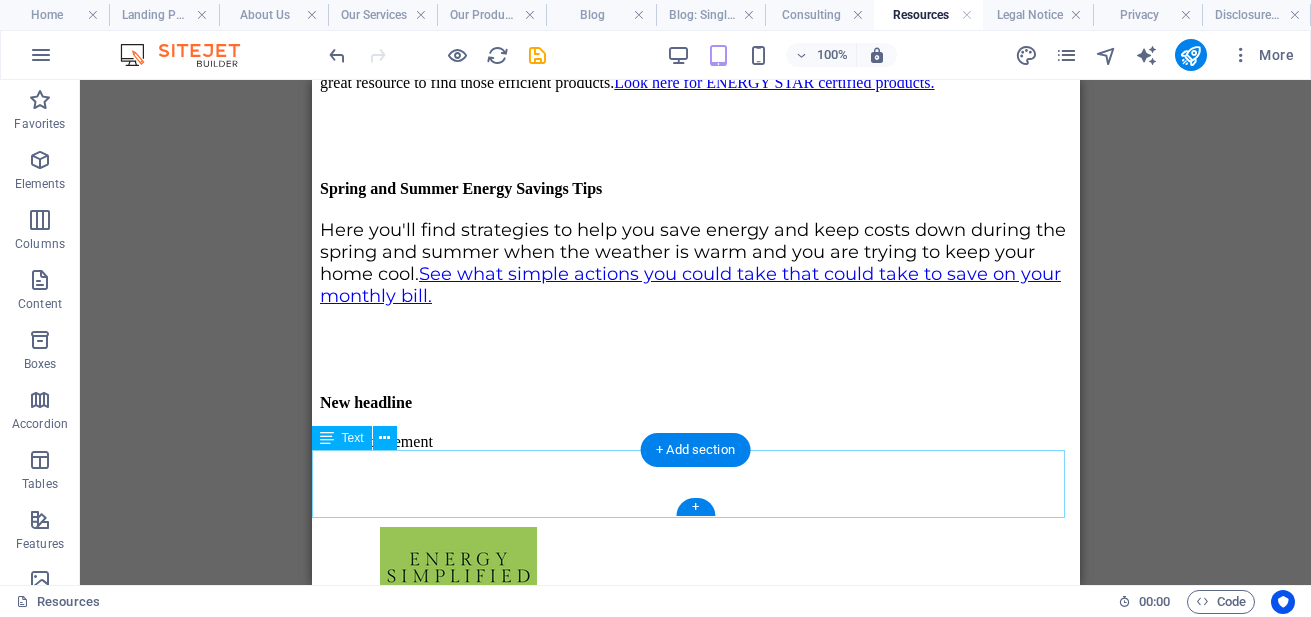 click on "Looking for efficient equipment or appliances for your home, apartment, or small business? ENERGY STAR is a great resource to find those efficient products.  Look here for ENERGY STAR certified products." at bounding box center [695, 74] 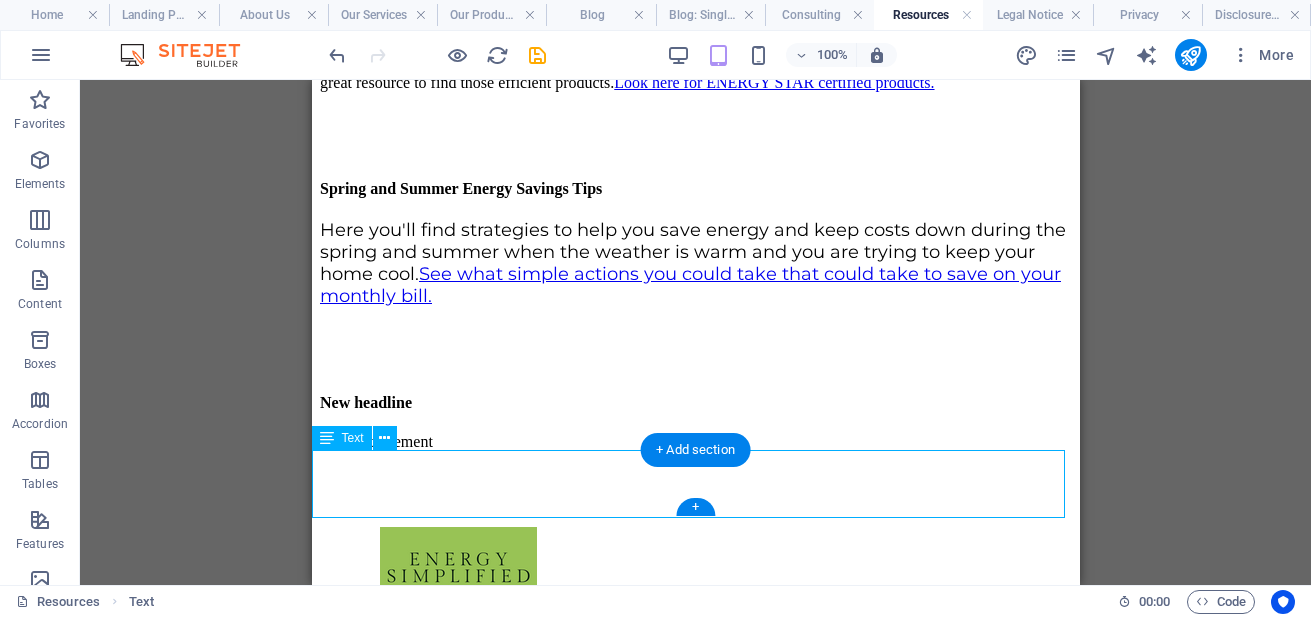 click on "Looking for efficient equipment or appliances for your home, apartment, or small business? ENERGY STAR is a great resource to find those efficient products.  Look here for ENERGY STAR certified products." at bounding box center [695, 74] 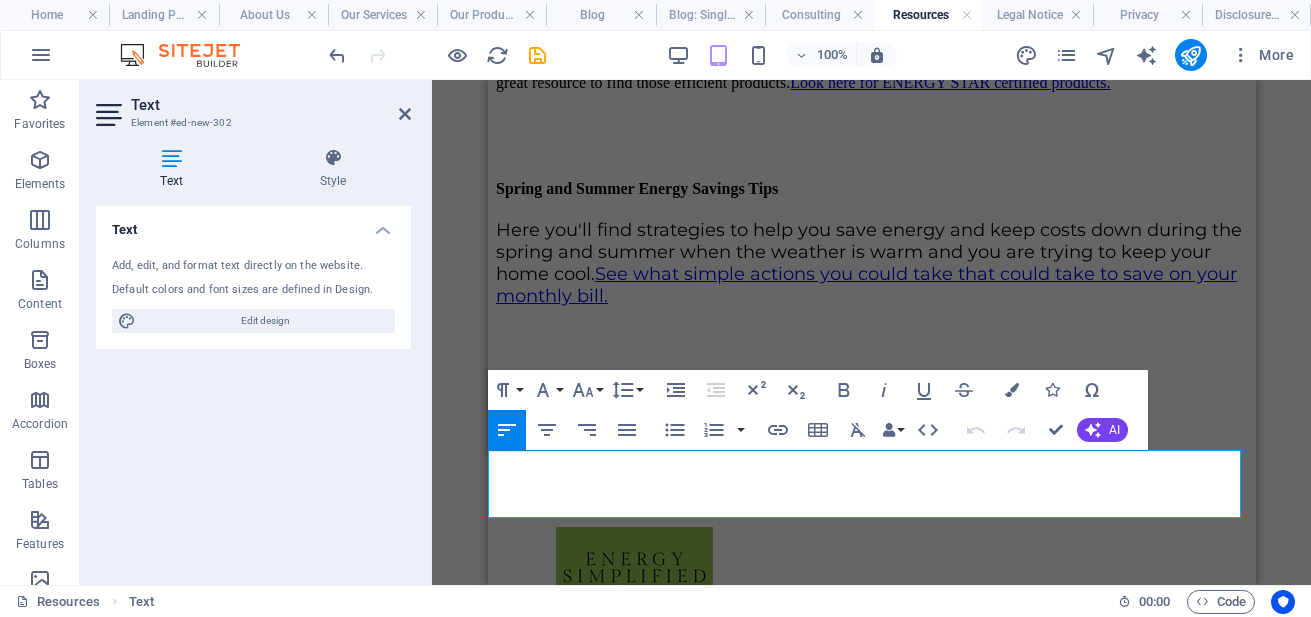 click on "Looking for efficient equipment or appliances for your home, apartment, or small business? ENERGY STAR is a great resource to find those efficient products.  Look here for ENERGY STAR certified products." at bounding box center [871, 74] 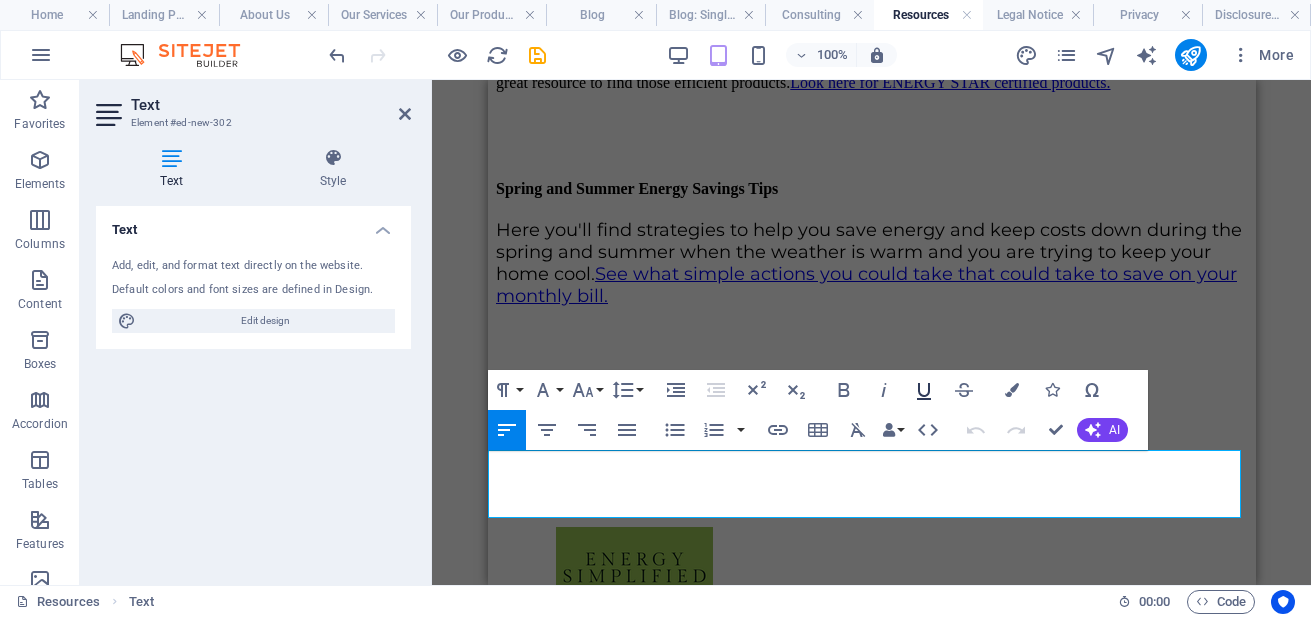 click 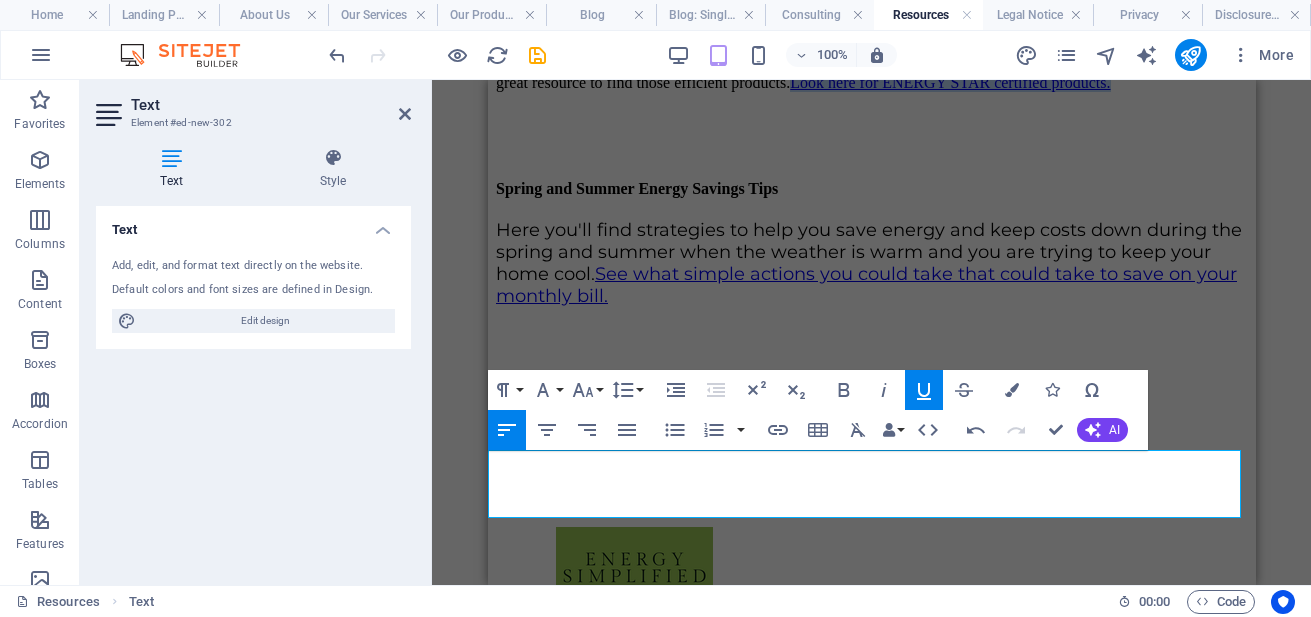 drag, startPoint x: 1010, startPoint y: 486, endPoint x: 1033, endPoint y: 500, distance: 26.925823 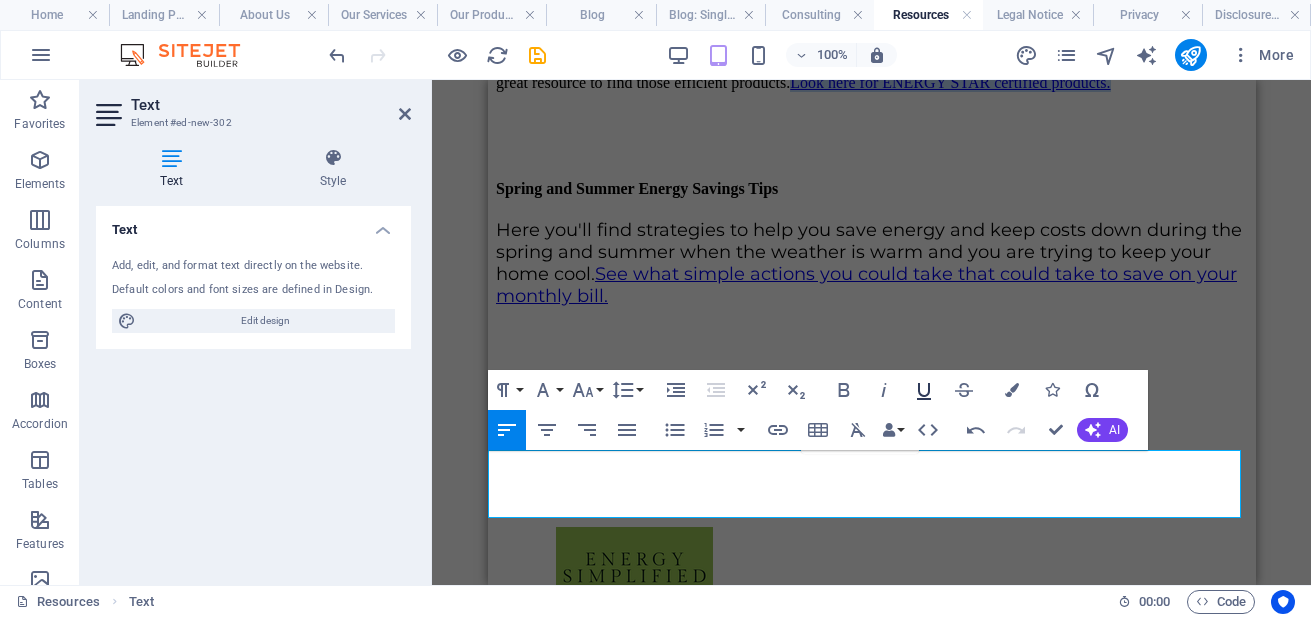 click 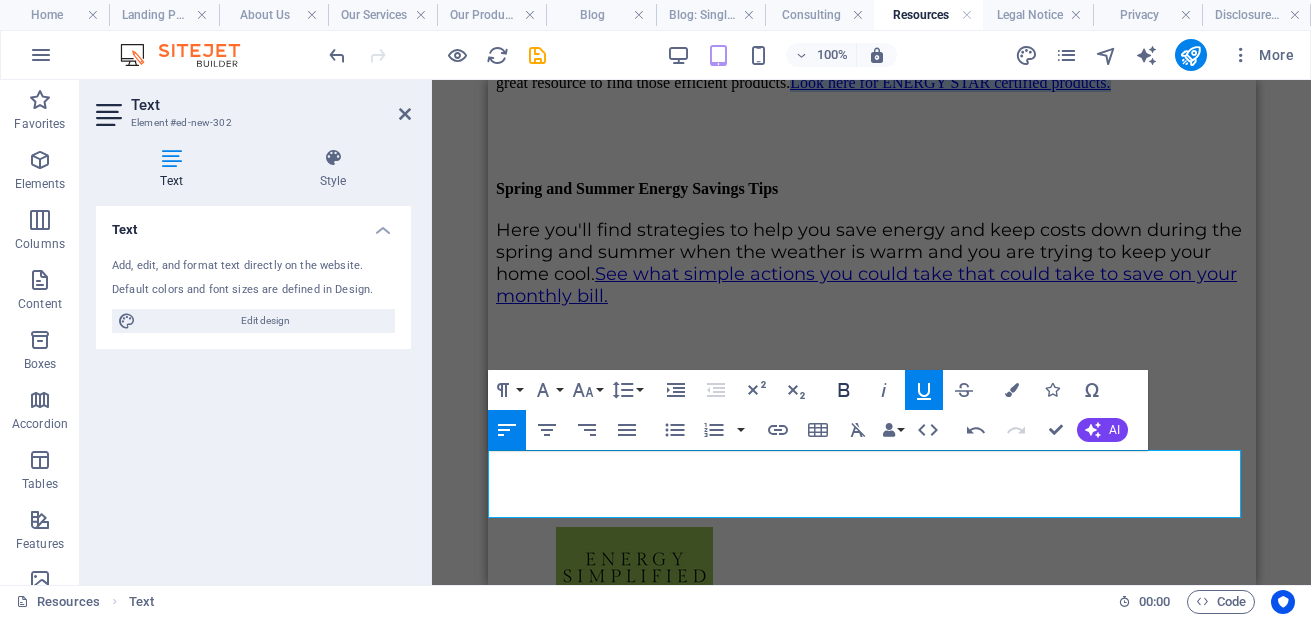 click 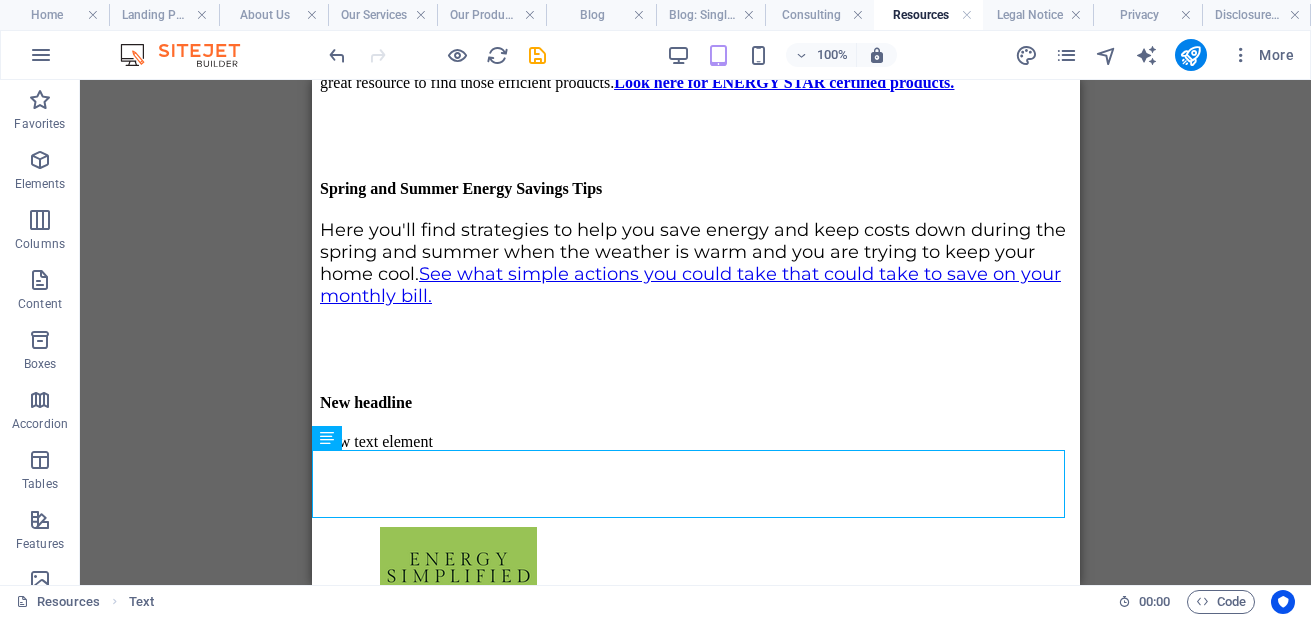 click on "H2   Container   Reference   Text   Table   H3   Spacer   H4   Text   H4   Text   Spacer   H4   Text   Spacer   H4   Text   Spacer   H4   Text" at bounding box center (695, 332) 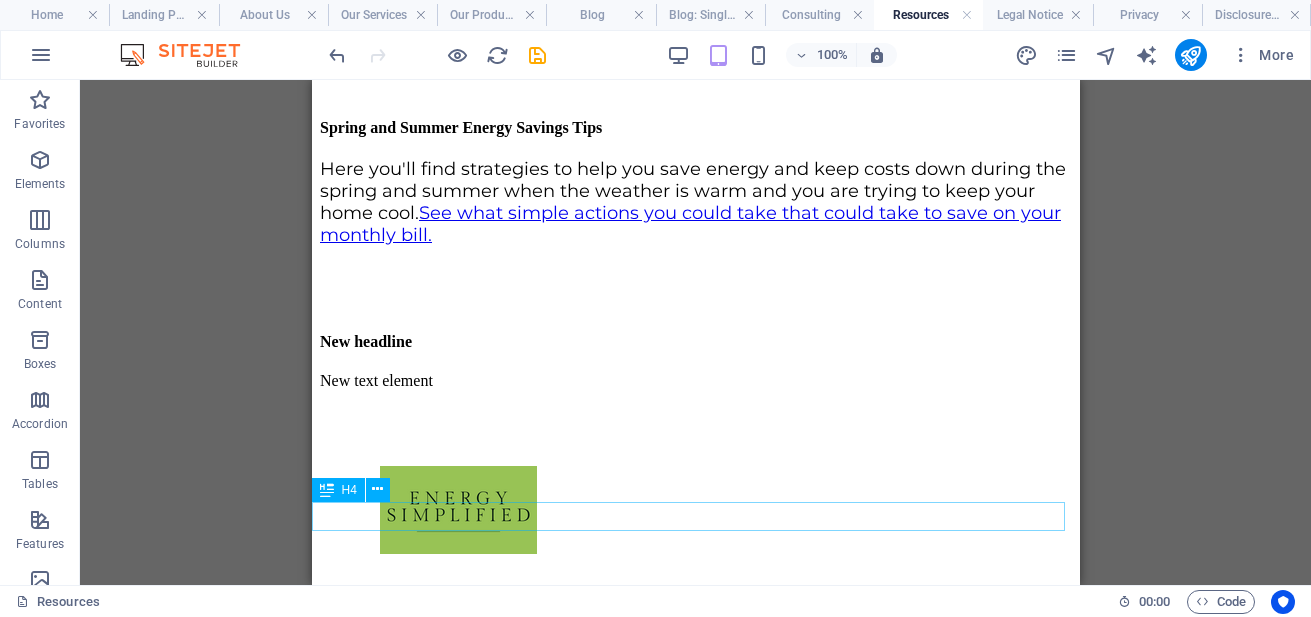 scroll, scrollTop: 2054, scrollLeft: 0, axis: vertical 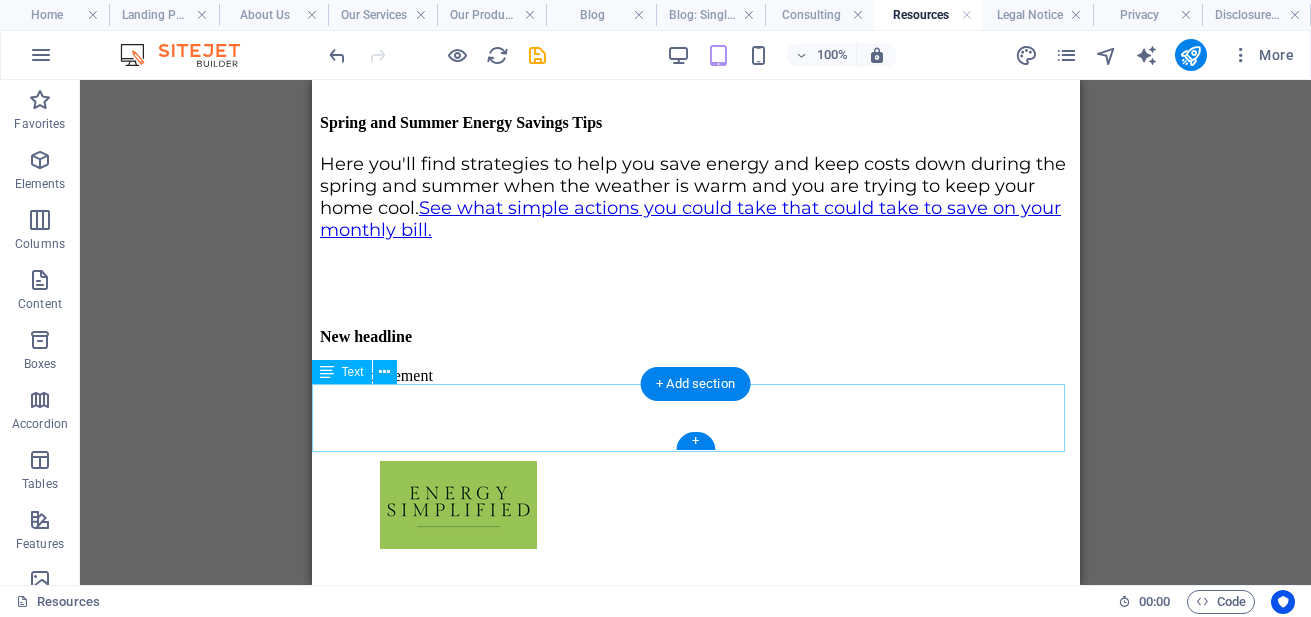 click on "Looking for efficient equipment or appliances for your home, apartment, or small business? ENERGY STAR is a great resource to find those efficient products.  Look here for ENERGY STAR certified products." at bounding box center (695, 8) 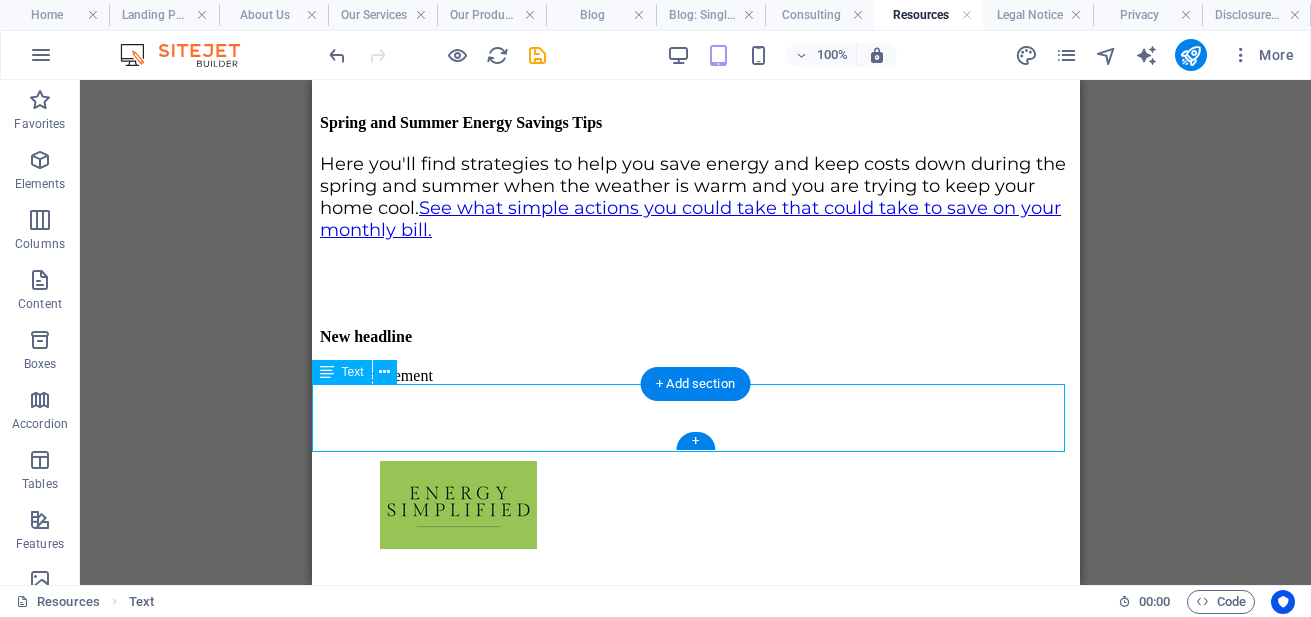 click on "Looking for efficient equipment or appliances for your home, apartment, or small business? ENERGY STAR is a great resource to find those efficient products.  Look here for ENERGY STAR certified products." at bounding box center (695, 8) 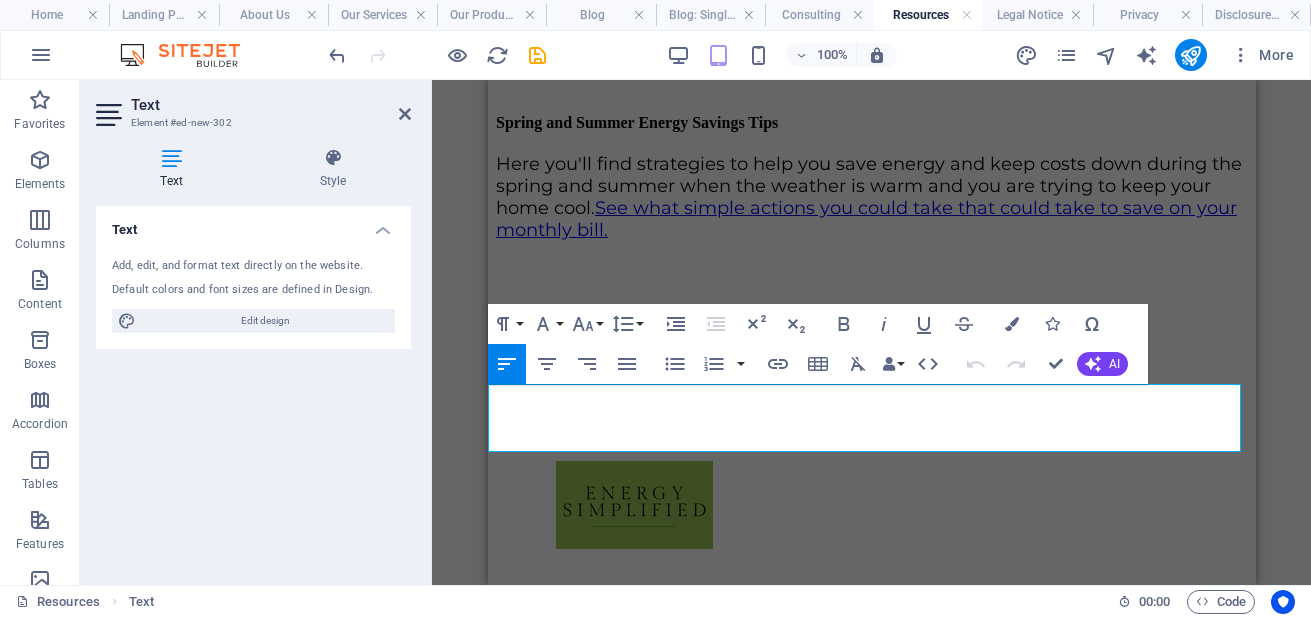 click on "Look here for ENERGY STAR certified products." at bounding box center (959, 16) 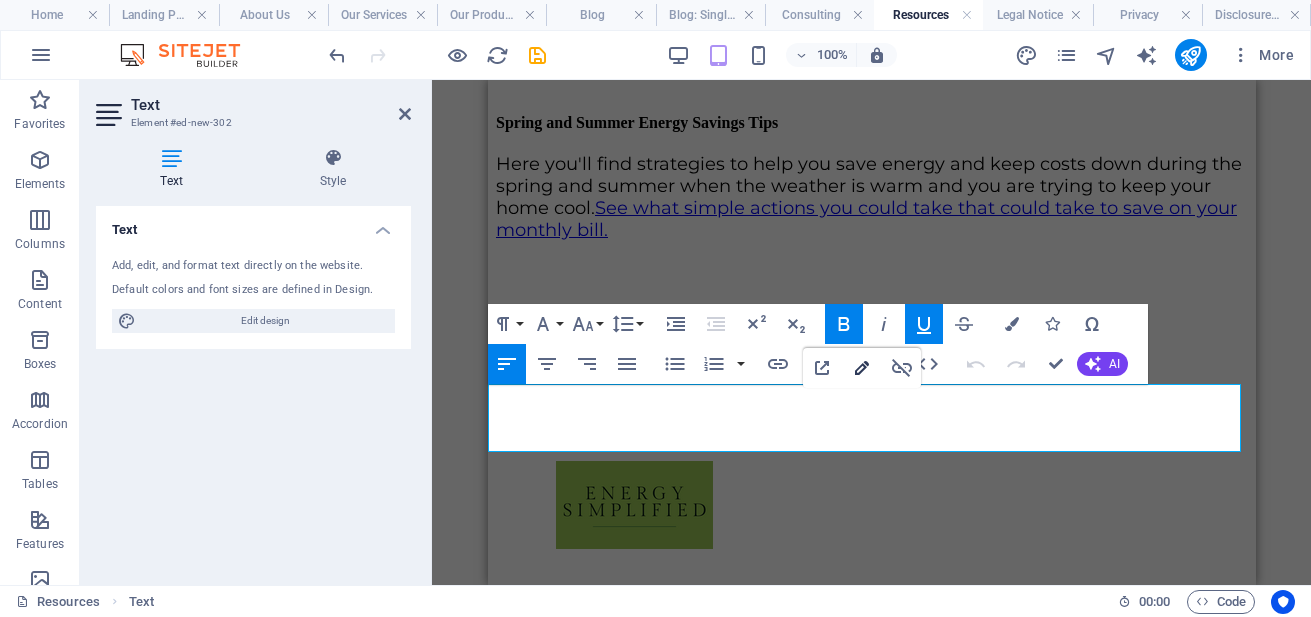 click 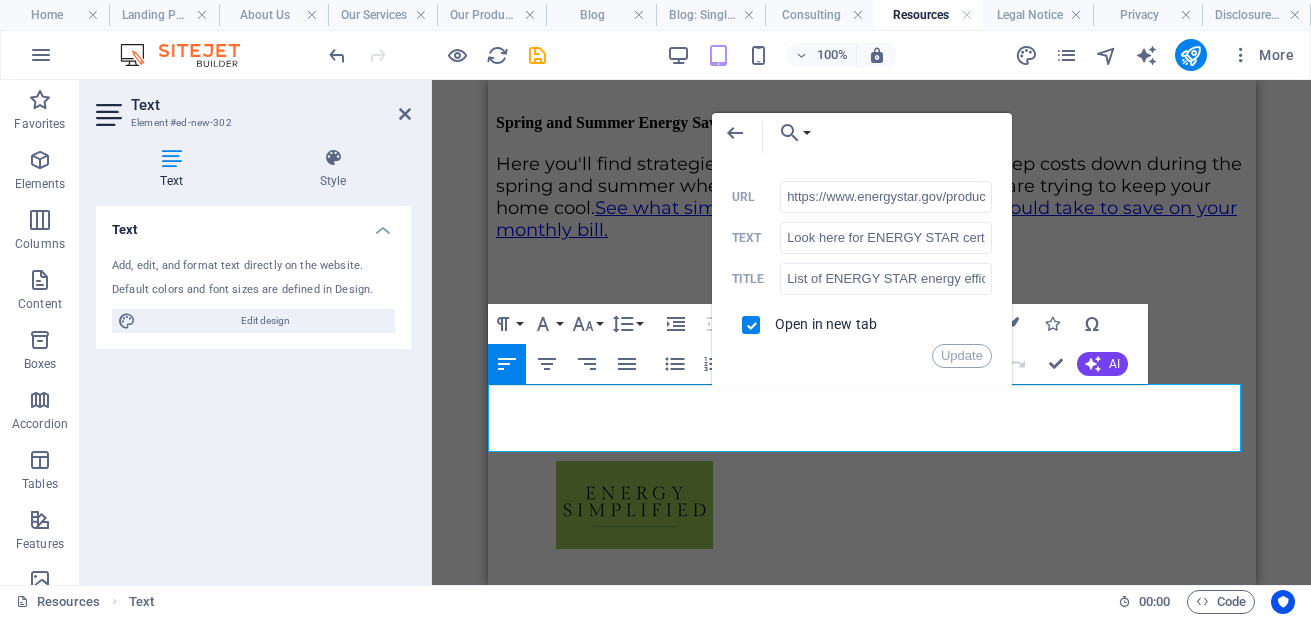 scroll, scrollTop: 0, scrollLeft: 85, axis: horizontal 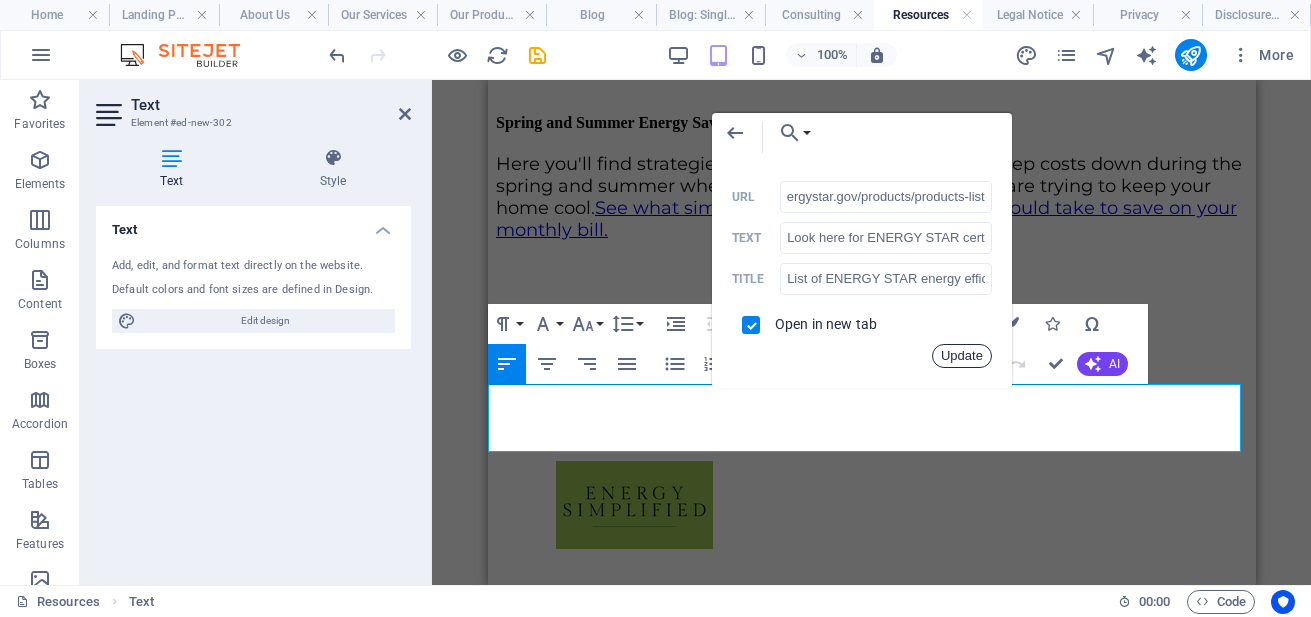 click on "Update" at bounding box center [962, 356] 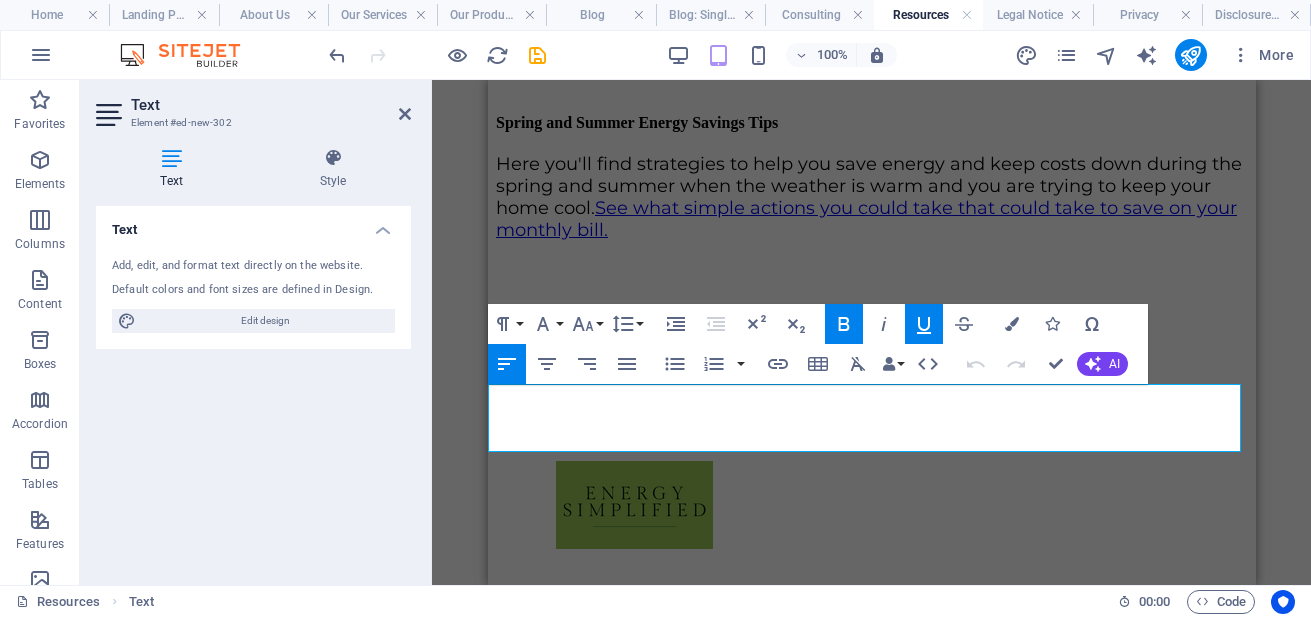 scroll, scrollTop: 0, scrollLeft: 0, axis: both 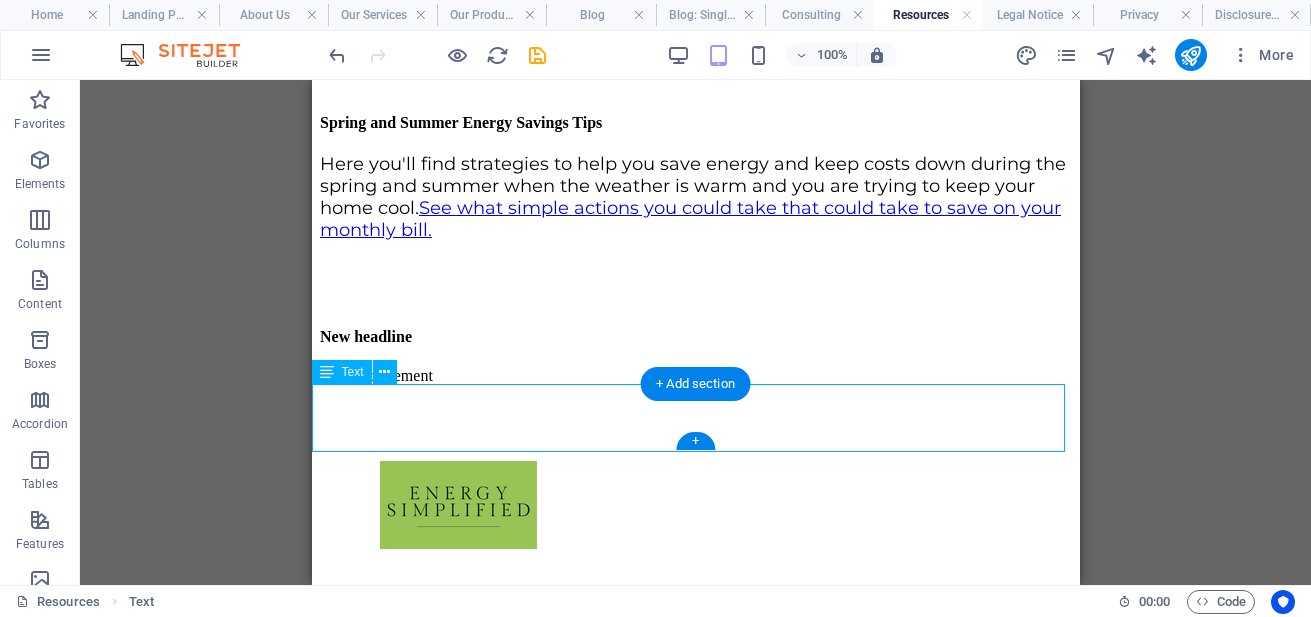 click on "Looking for efficient equipment or appliances for your home, apartment, or small business? ENERGY STAR is a great resource to find those efficient products.  Look here for ENERGY STAR certified products." at bounding box center (695, 8) 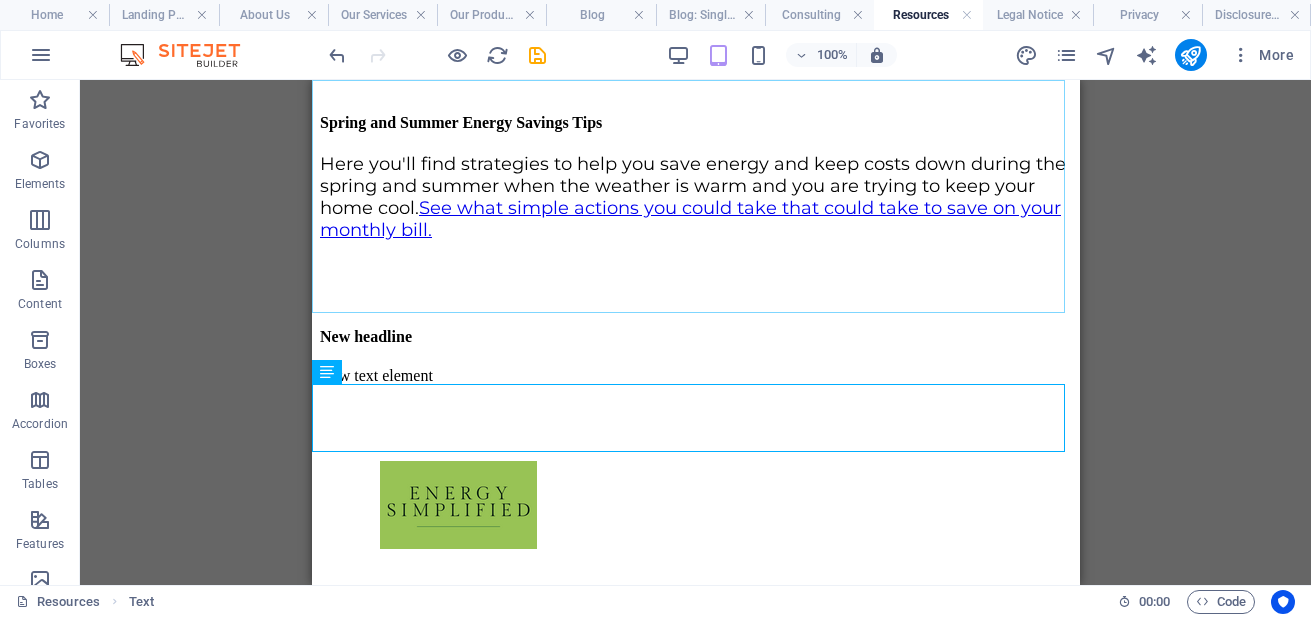 click on "About Us Our Services Our Products Blog Consulting Resources Contact Us" at bounding box center (695, -1801) 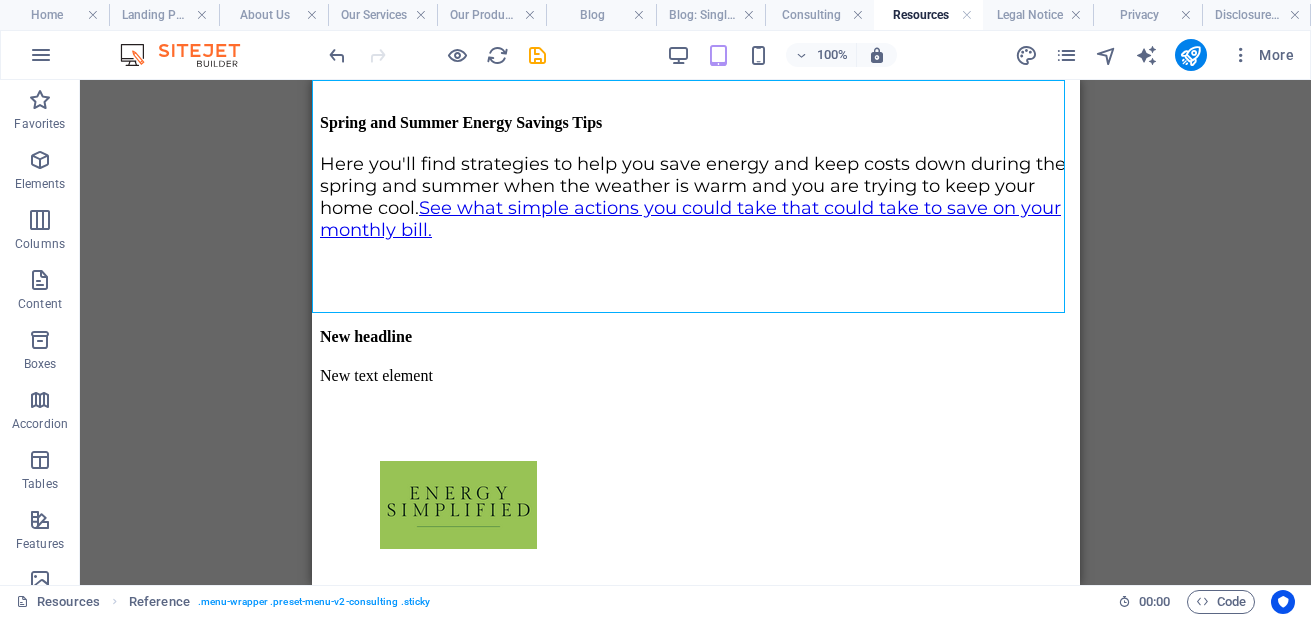 click on "About Us Our Services Our Products Blog Consulting Resources Contact Us" at bounding box center (695, -1801) 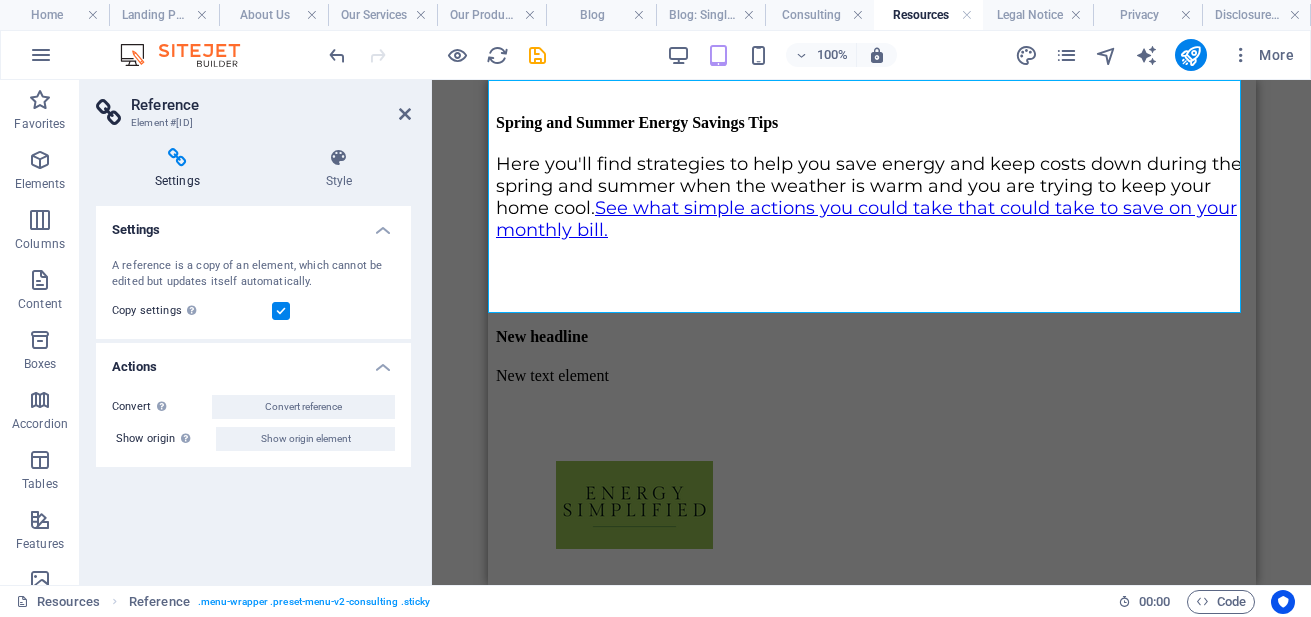 click on "Reference Element #ed-725468680" at bounding box center (253, 106) 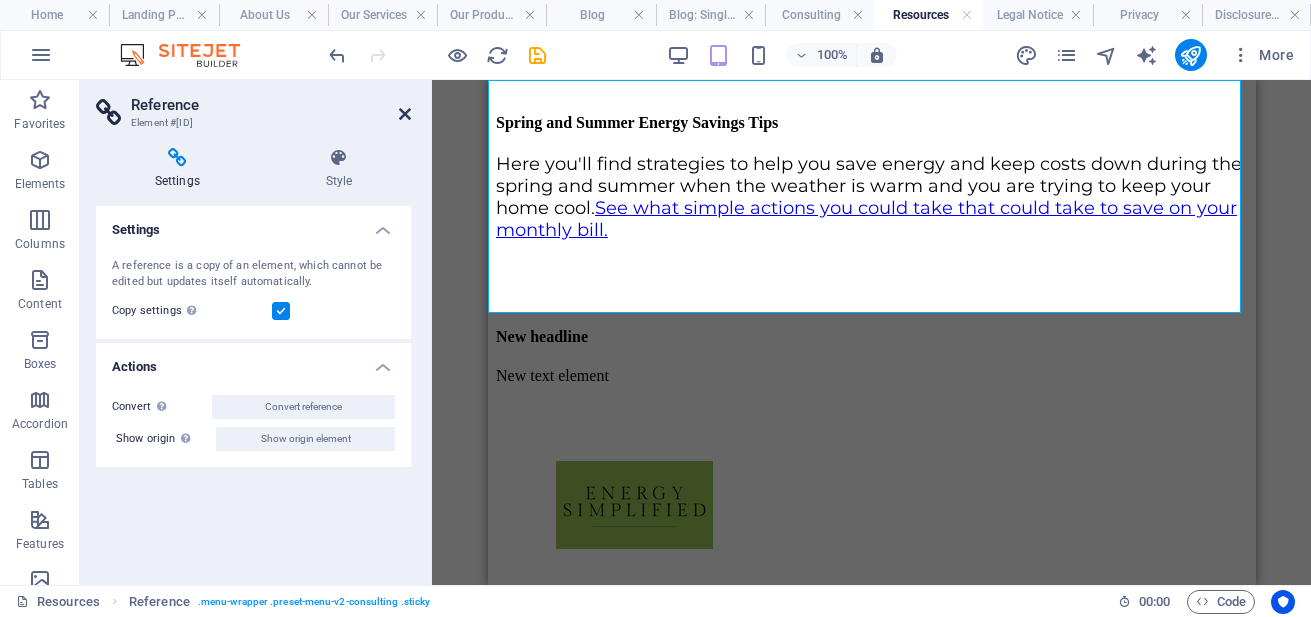 click at bounding box center (405, 114) 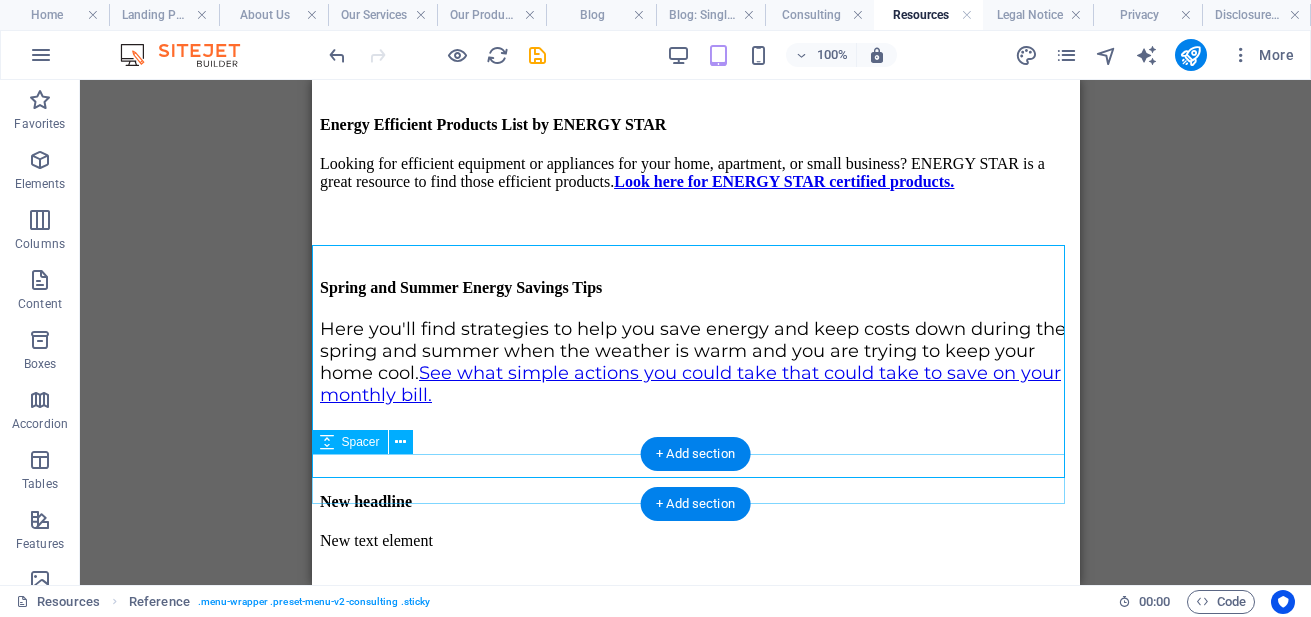 scroll, scrollTop: 1888, scrollLeft: 0, axis: vertical 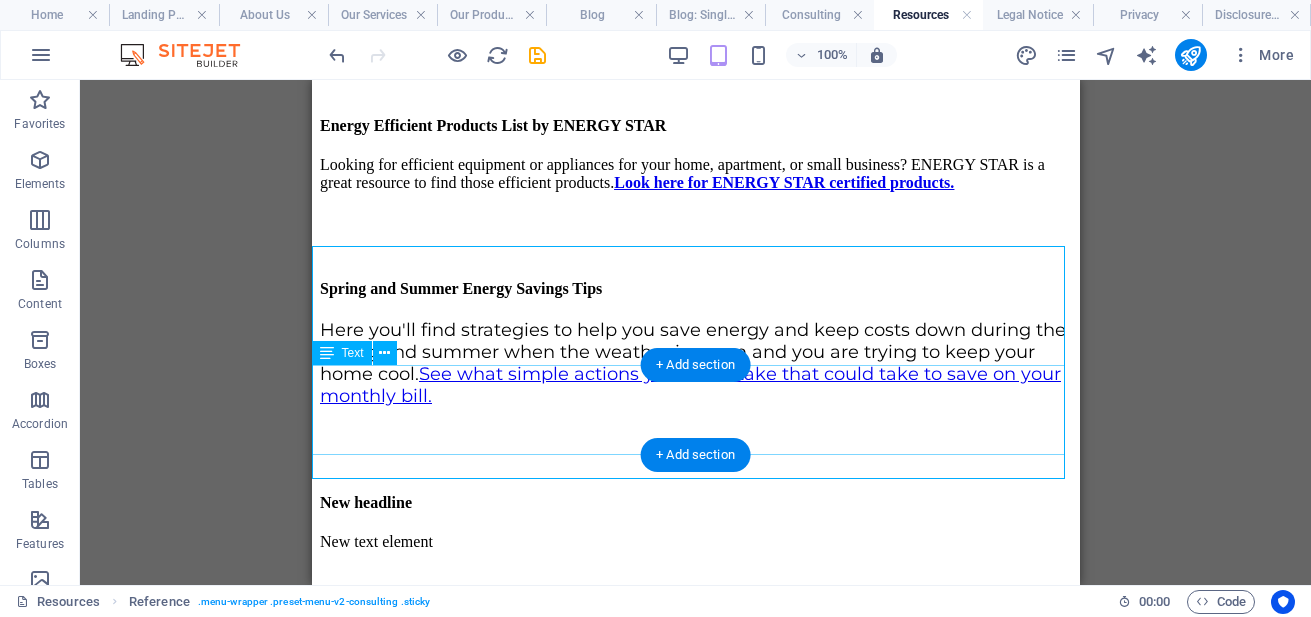 click on "This database provides links to energy efficiency incentives and rebate programs by state across the United States, updated by NC State's Clean Energy Technology Center.  Explore incentives, rebates, and tax credits for energy upgrades in your area." at bounding box center [695, -15] 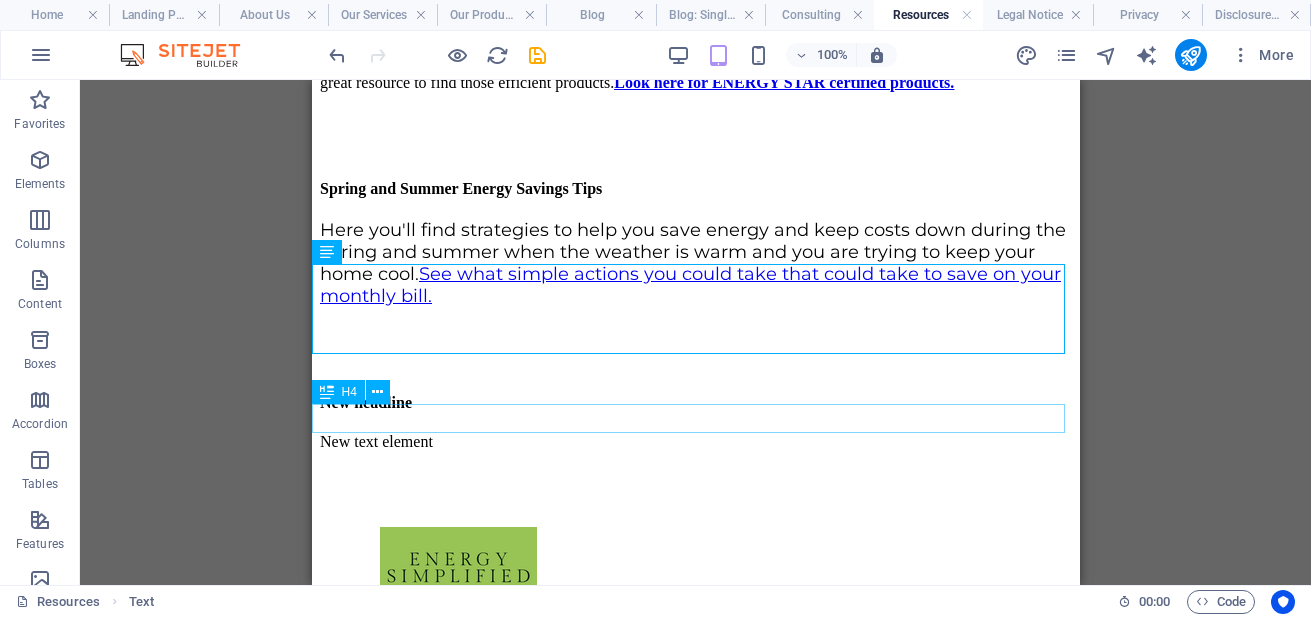 scroll, scrollTop: 1989, scrollLeft: 0, axis: vertical 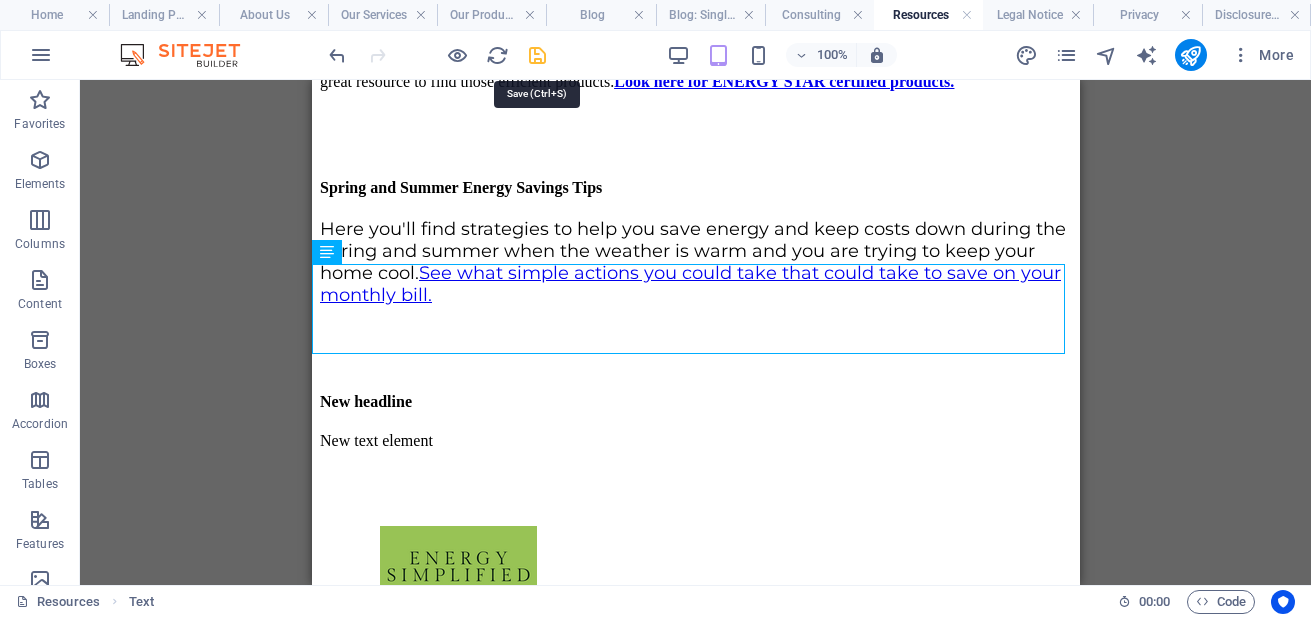 click at bounding box center [537, 55] 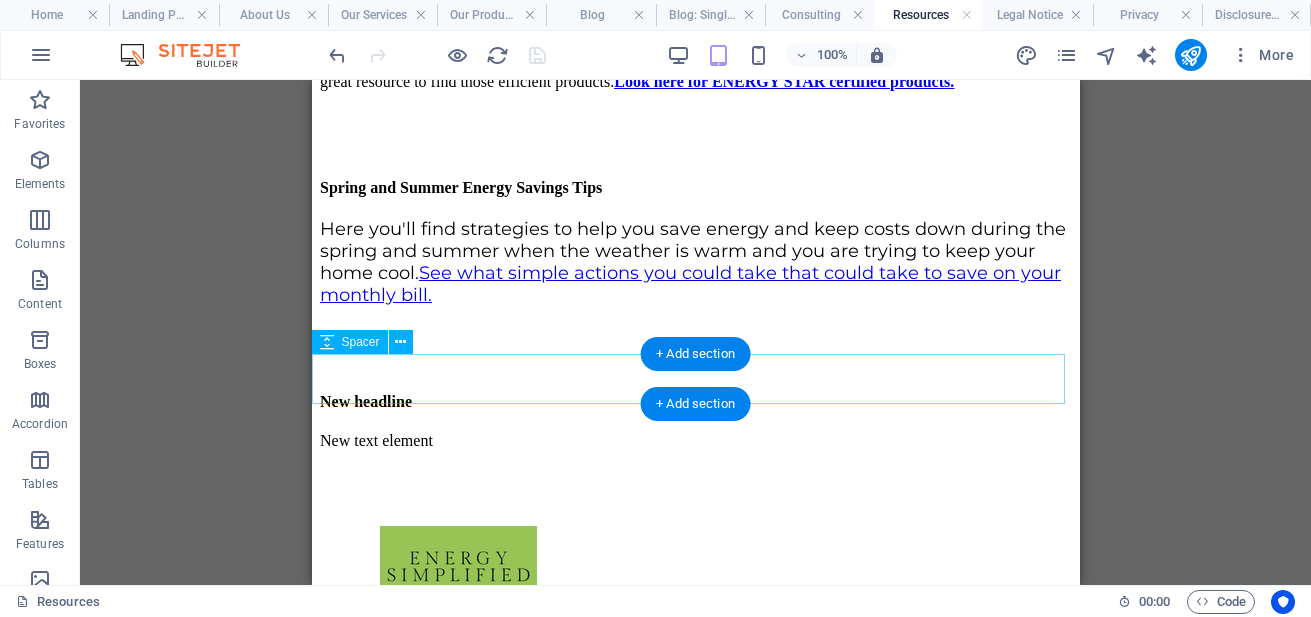 scroll, scrollTop: 1930, scrollLeft: 0, axis: vertical 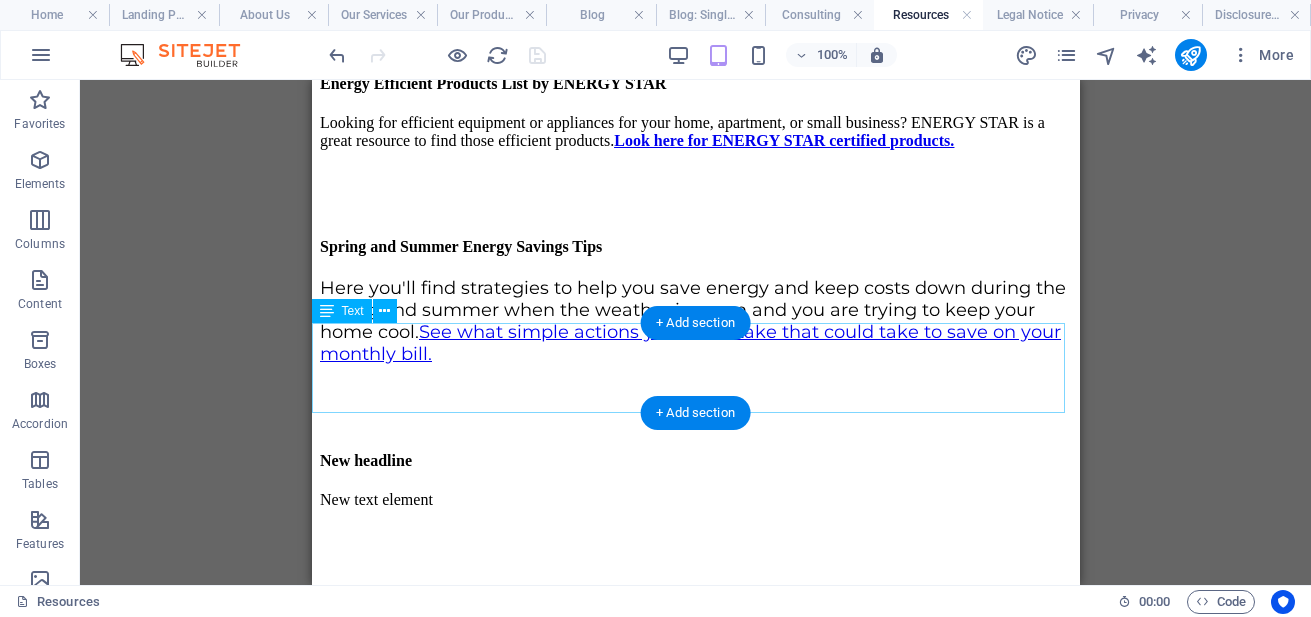 click on "This database provides links to energy efficiency incentives and rebate programs by state across the United States, updated by NC State's Clean Energy Technology Center.  Explore incentives, rebates, and tax credits for energy upgrades in your area." at bounding box center [695, -57] 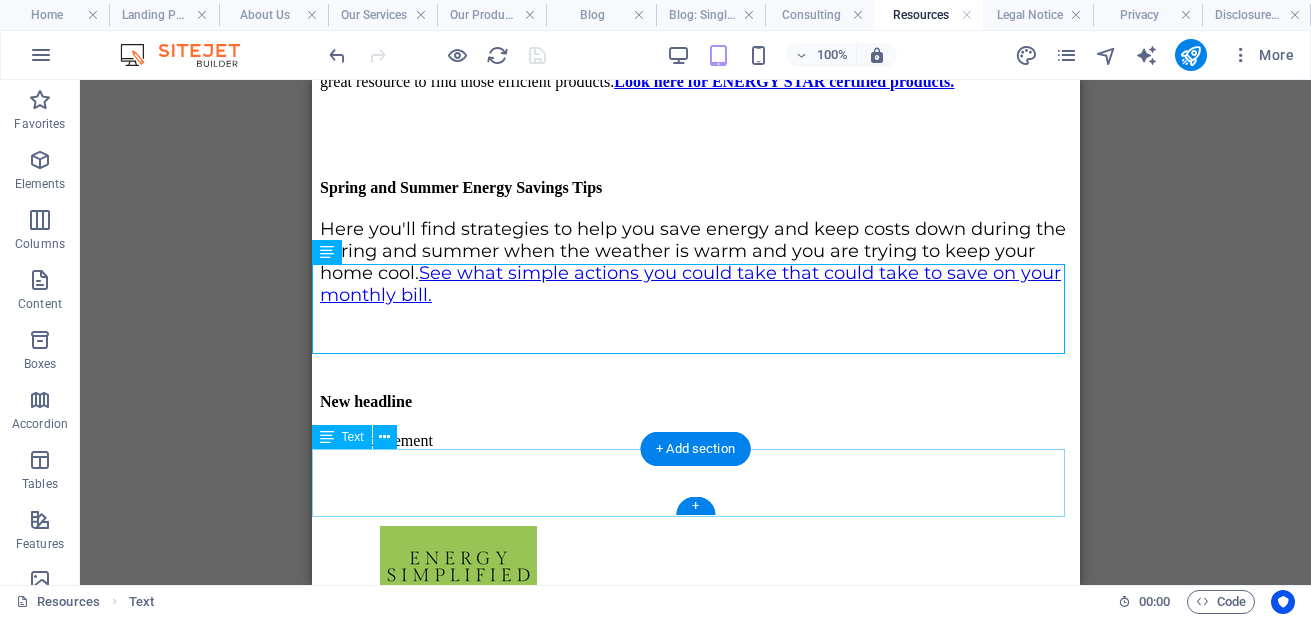 scroll, scrollTop: 1990, scrollLeft: 0, axis: vertical 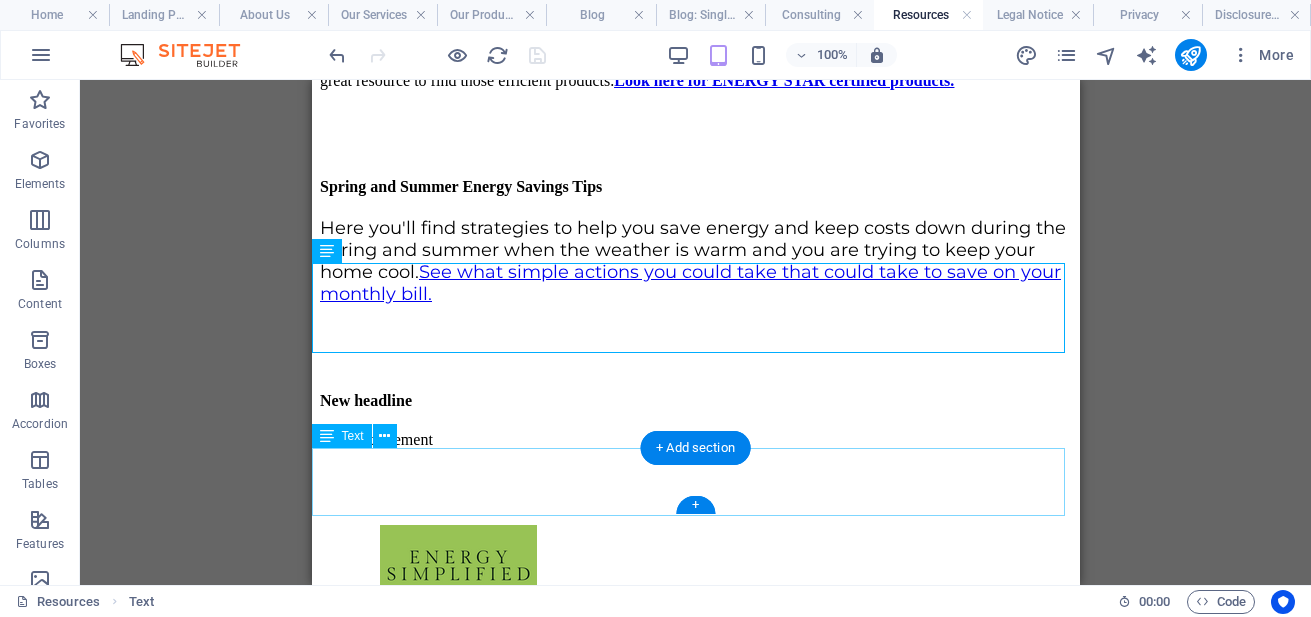 click on "Looking for efficient equipment or appliances for your home, apartment, or small business? ENERGY STAR is a great resource to find those efficient products.  Look here for ENERGY STAR certified products." at bounding box center [695, 72] 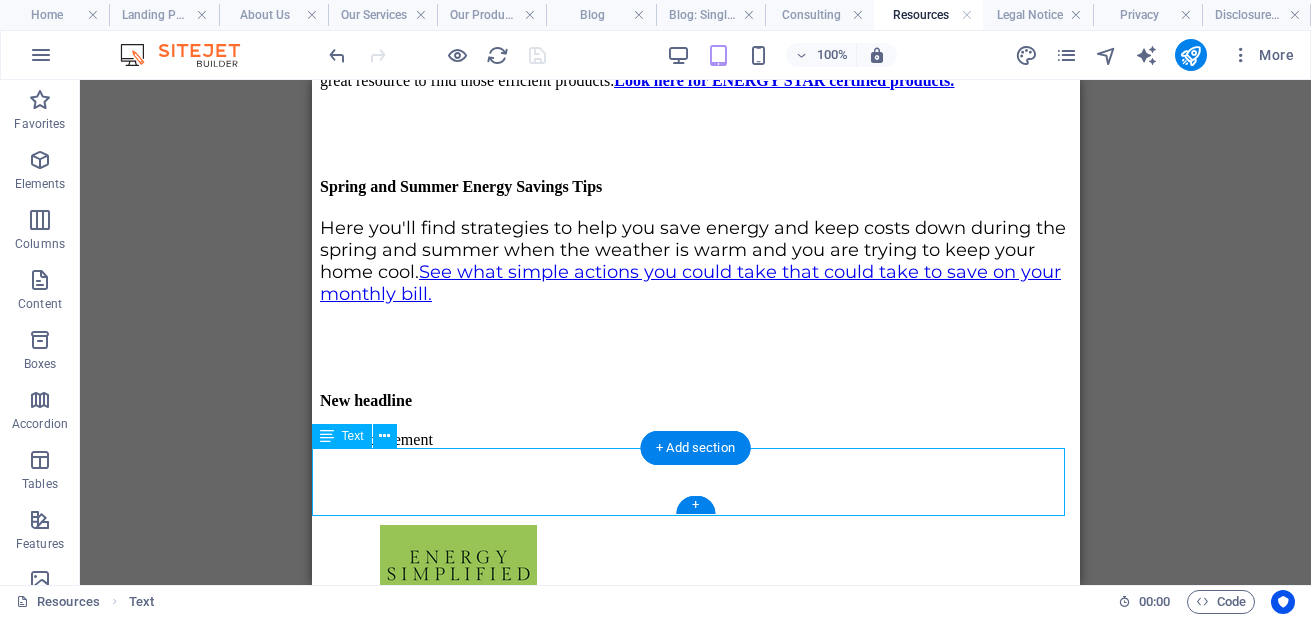 click on "Looking for efficient equipment or appliances for your home, apartment, or small business? ENERGY STAR is a great resource to find those efficient products.  Look here for ENERGY STAR certified products." at bounding box center [695, 72] 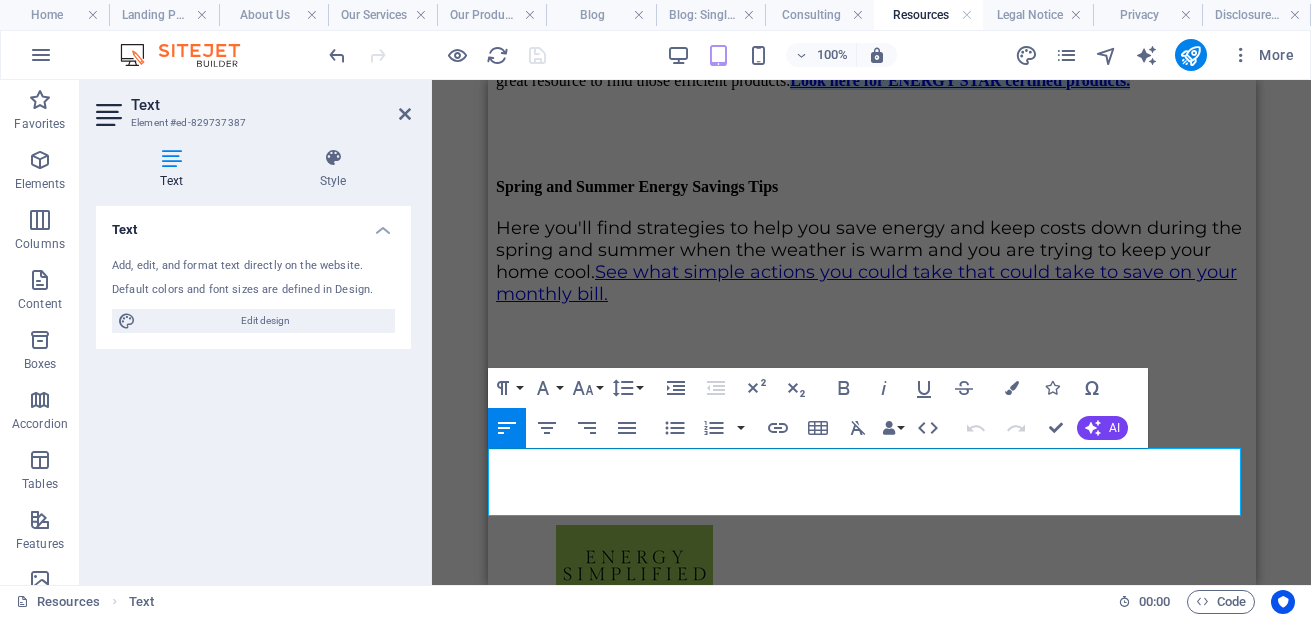 drag, startPoint x: 1007, startPoint y: 479, endPoint x: 1014, endPoint y: 497, distance: 19.313208 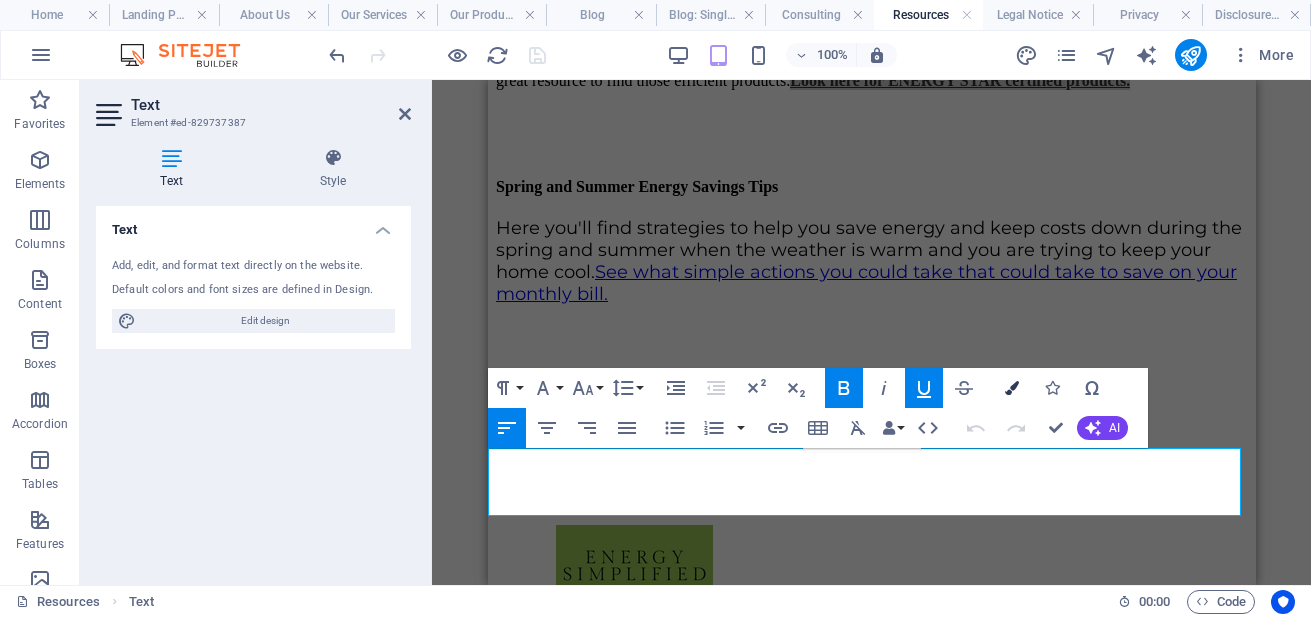 click on "Colors" at bounding box center [1012, 388] 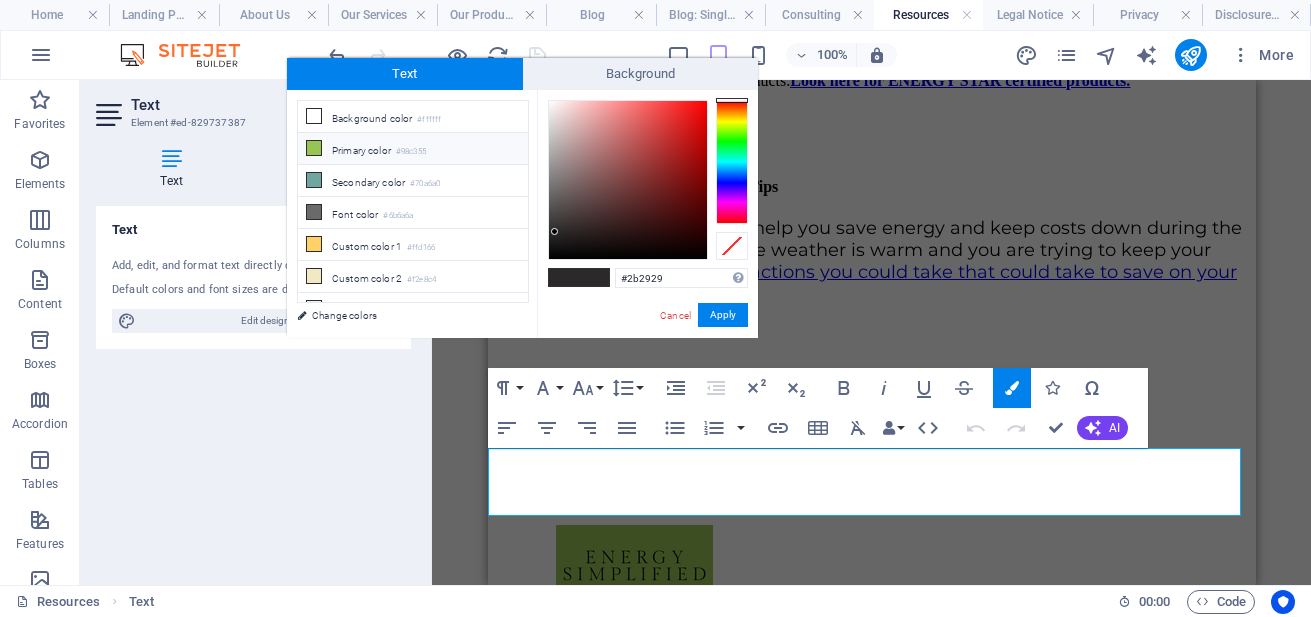 click on "Primary color
#98c355" at bounding box center (413, 149) 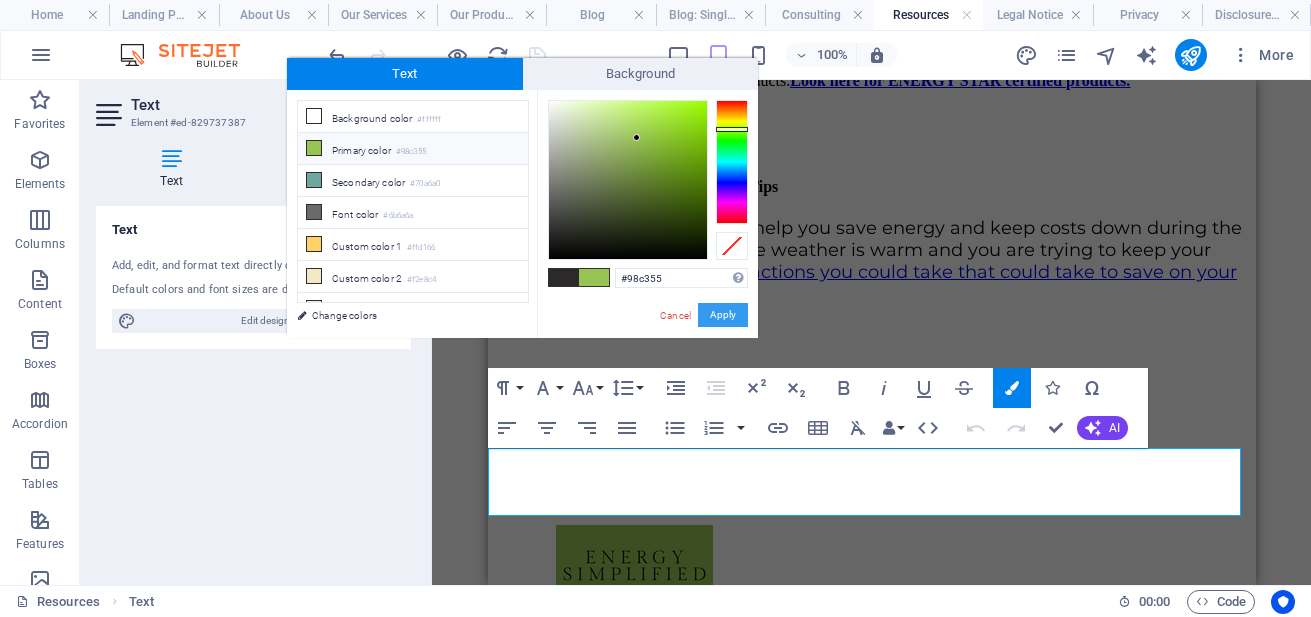 click on "Apply" at bounding box center [723, 315] 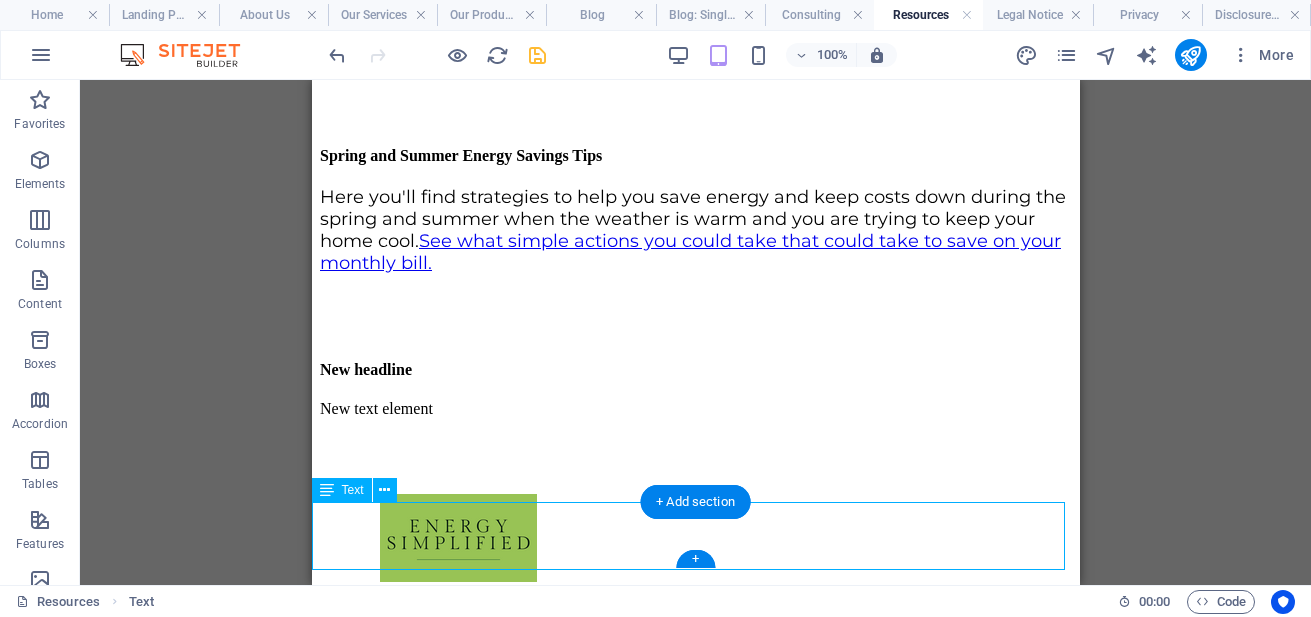 scroll, scrollTop: 1879, scrollLeft: 0, axis: vertical 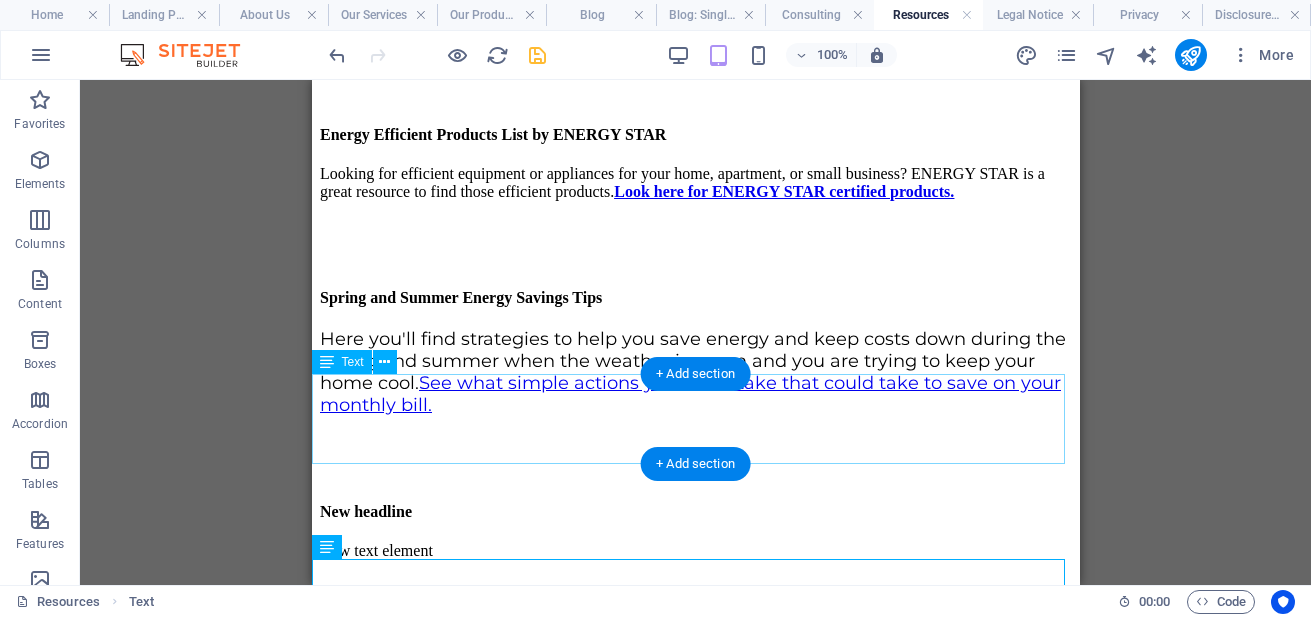 click on "This database provides links to energy efficiency incentives and rebate programs by state across the United States, updated by NC State's Clean Energy Technology Center.  Explore incentives, rebates, and tax credits for energy upgrades in your area." at bounding box center [695, -6] 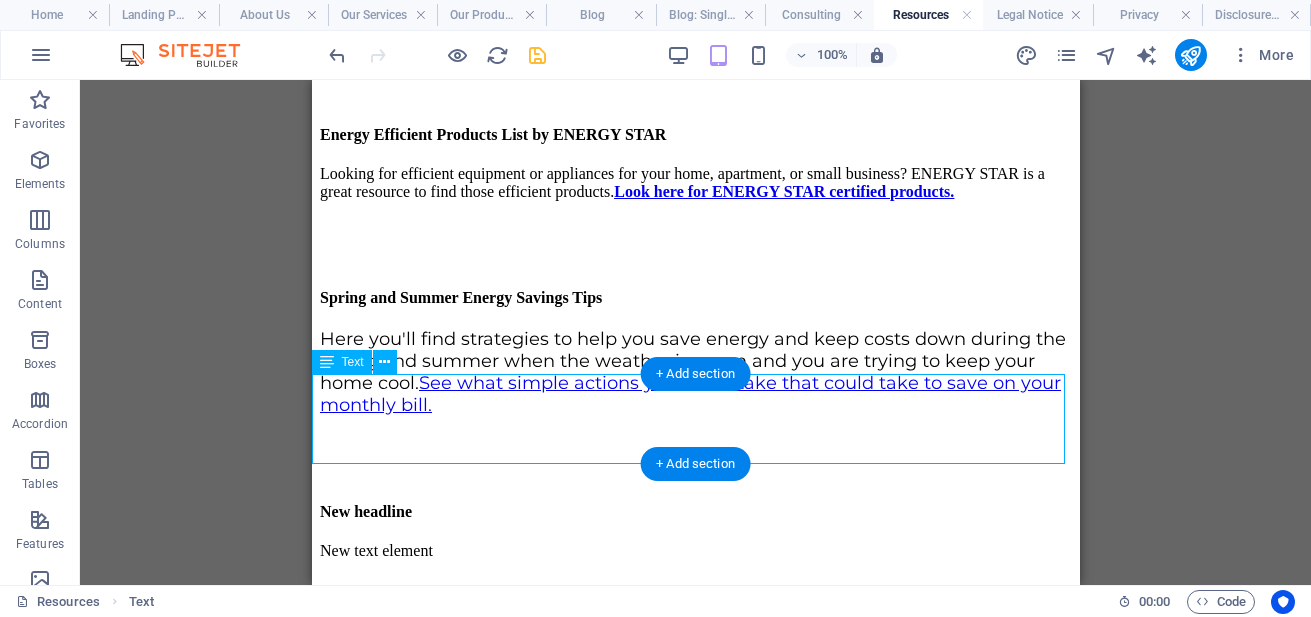 click on "This database provides links to energy efficiency incentives and rebate programs by state across the United States, updated by NC State's Clean Energy Technology Center.  Explore incentives, rebates, and tax credits for energy upgrades in your area." at bounding box center [695, -6] 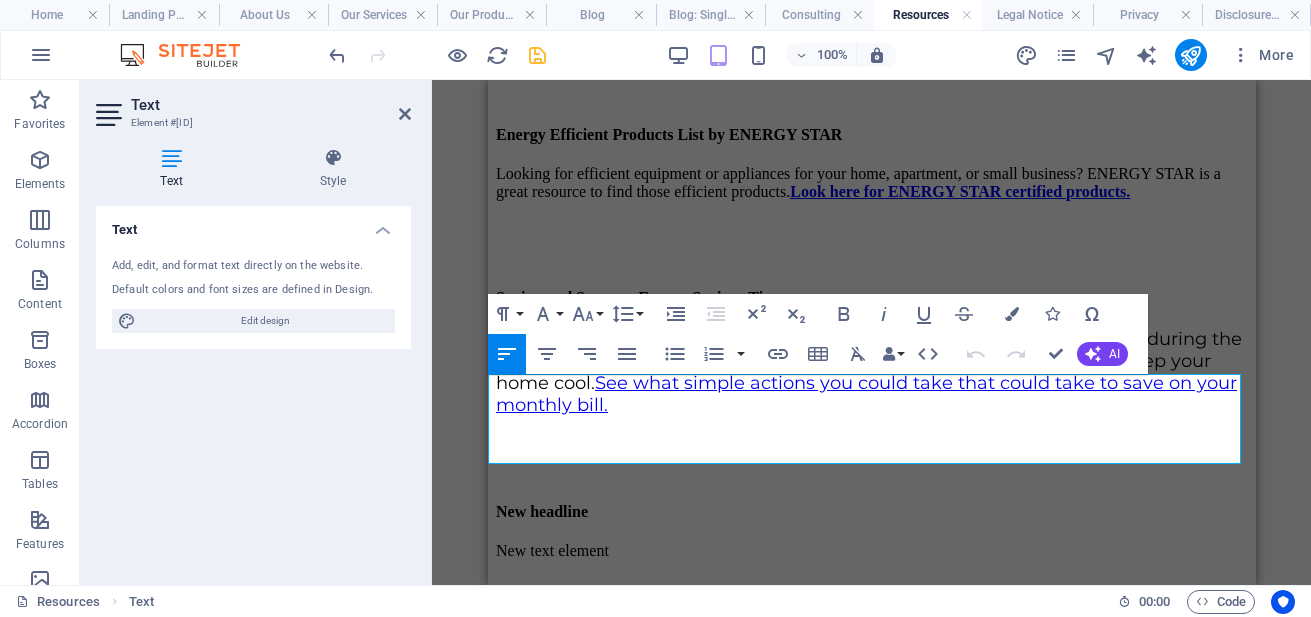 click on "Explore incentives, rebates, and tax credits for energy upgrades in your area." 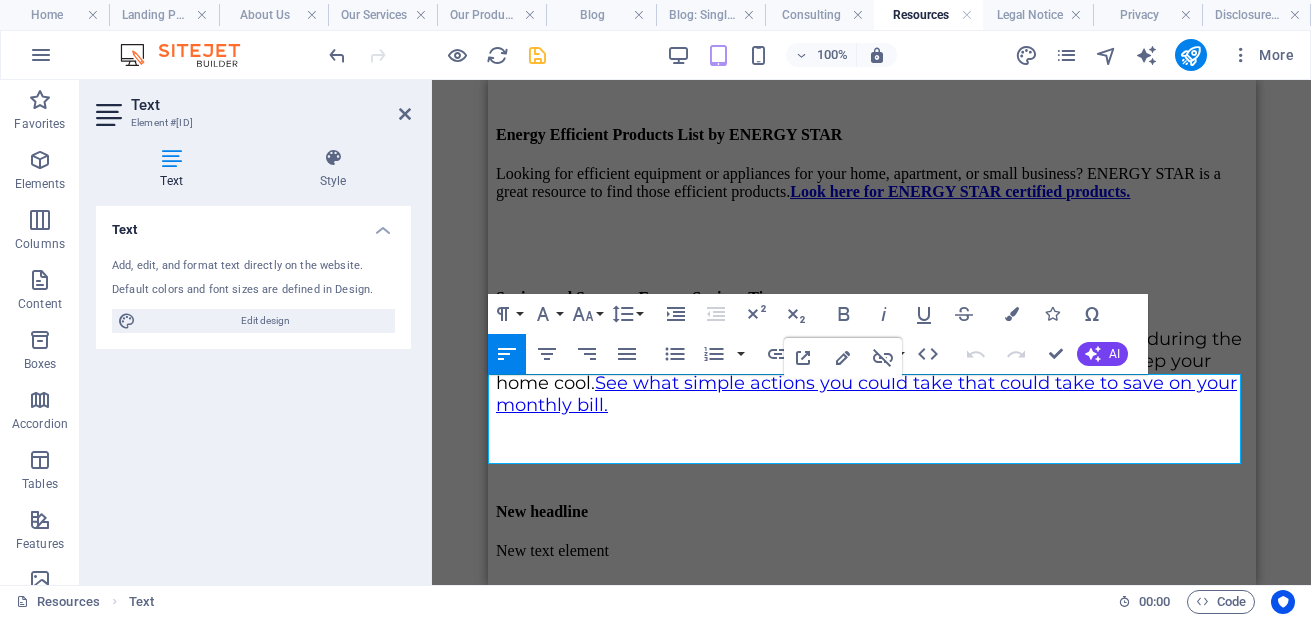 drag, startPoint x: 1046, startPoint y: 431, endPoint x: 1139, endPoint y: 404, distance: 96.84007 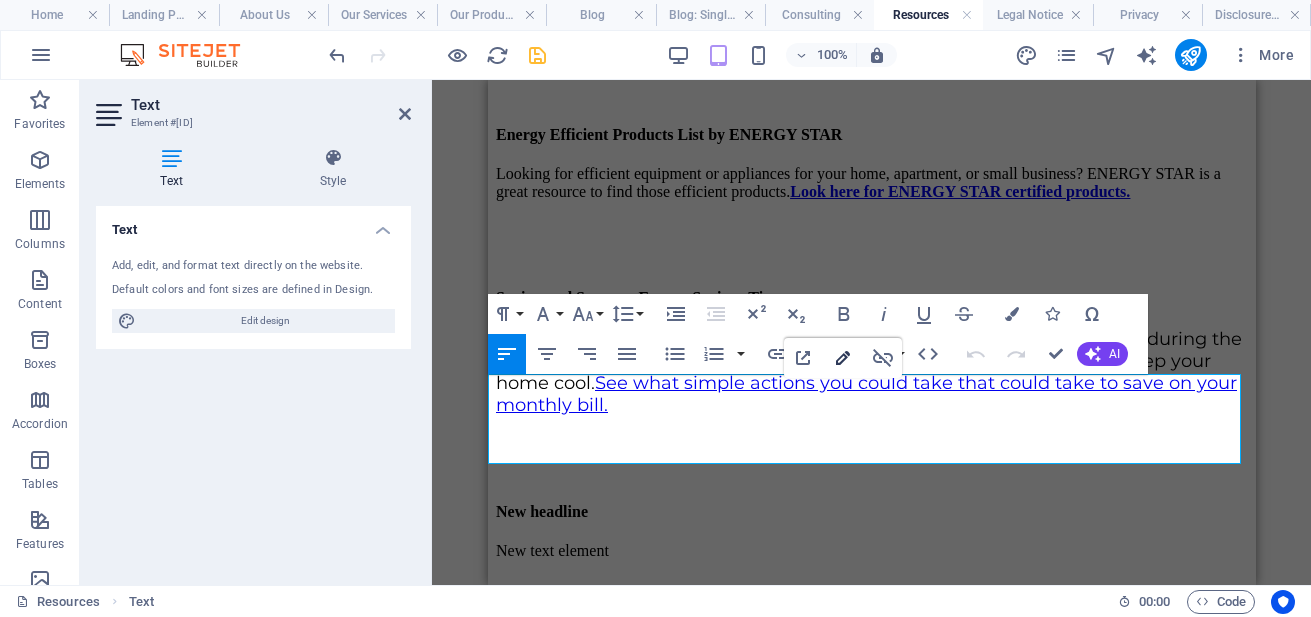 click 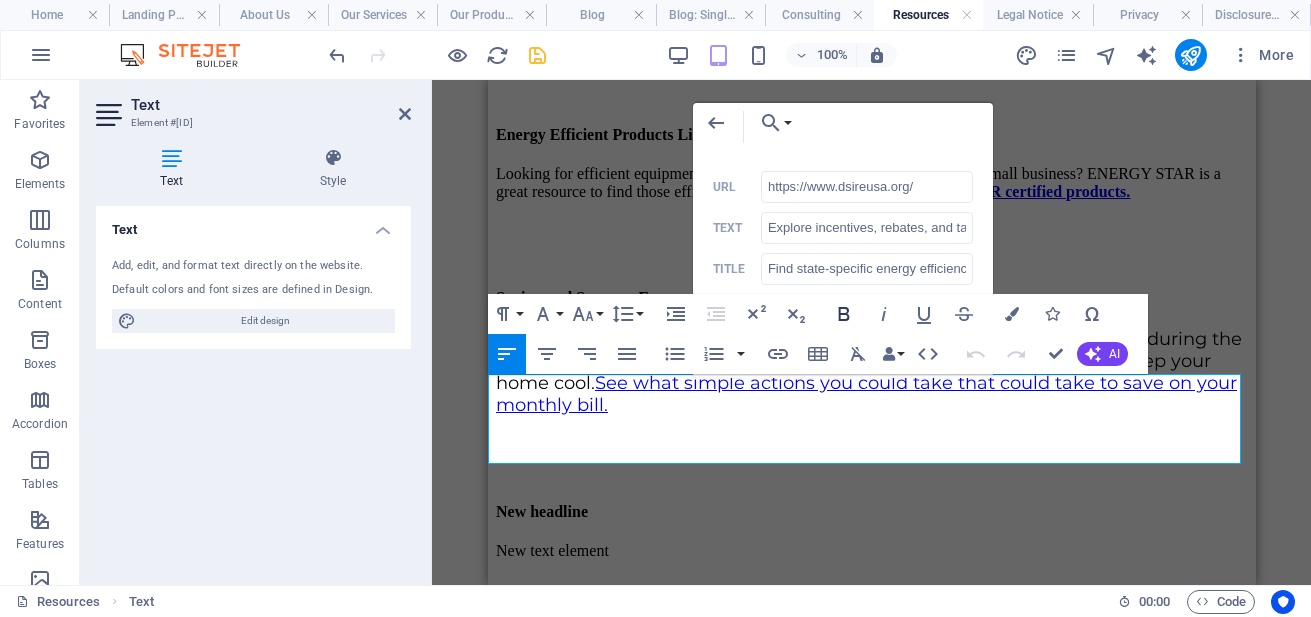 click 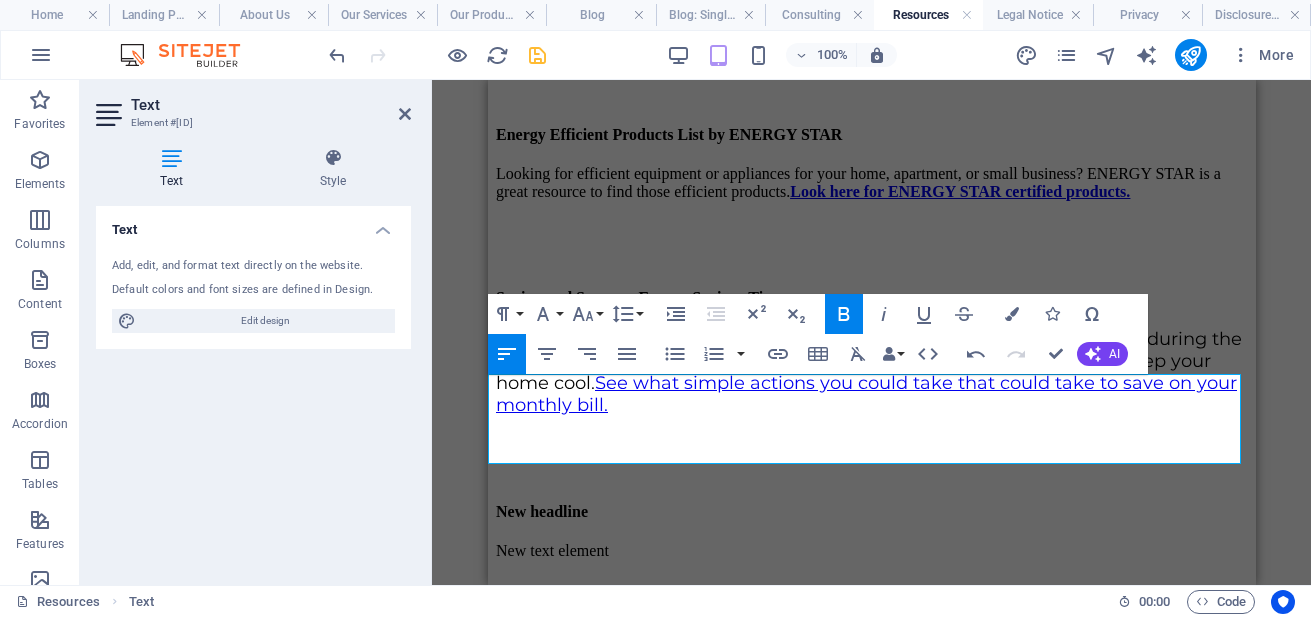 click 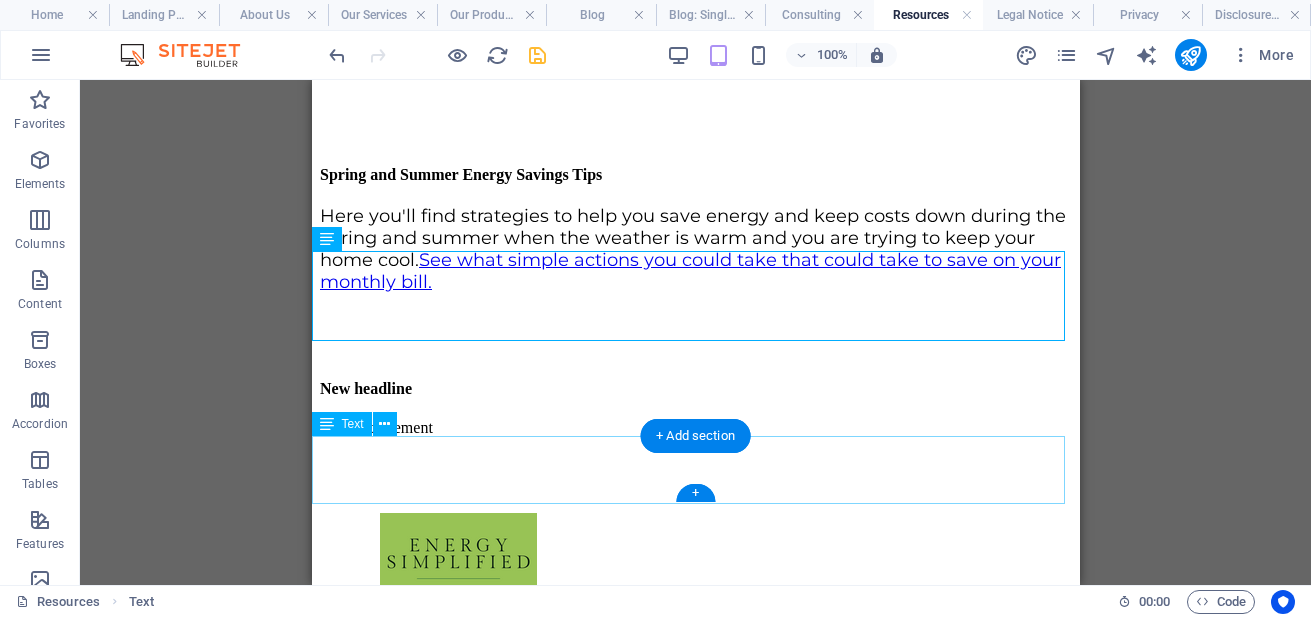 scroll, scrollTop: 2003, scrollLeft: 0, axis: vertical 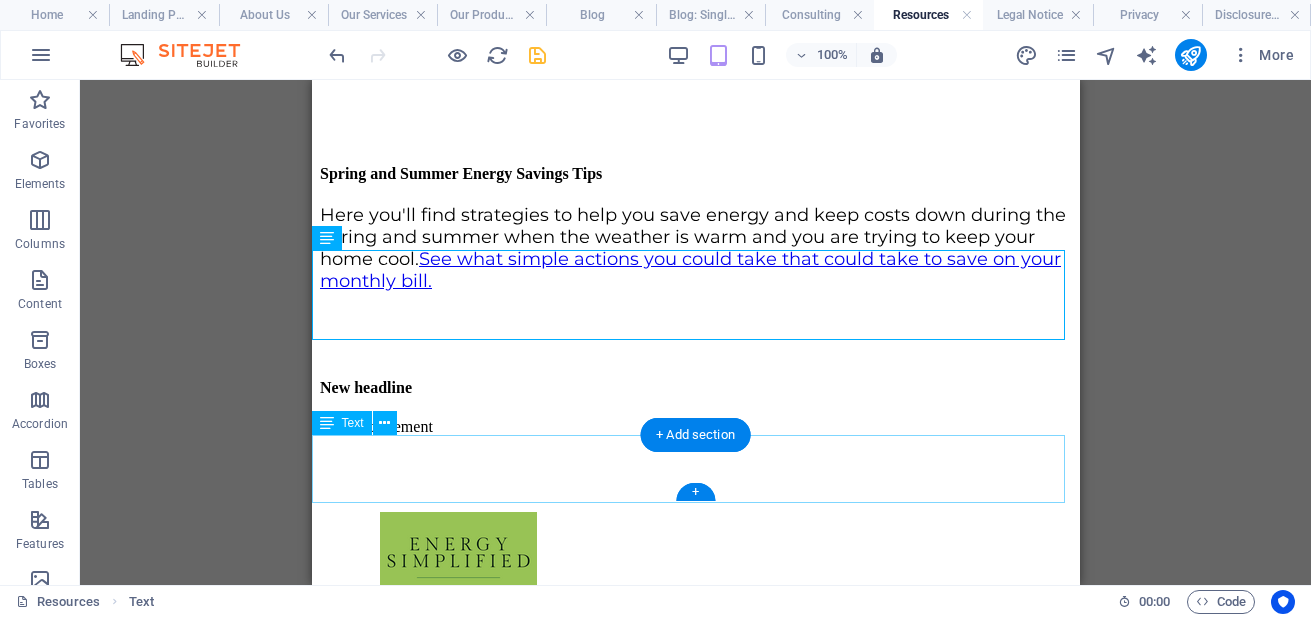 click on "Looking for efficient equipment or appliances for your home, apartment, or small business? ENERGY STAR is a great resource to find those efficient products.  Look here for ENERGY STAR certified products." at bounding box center [695, 59] 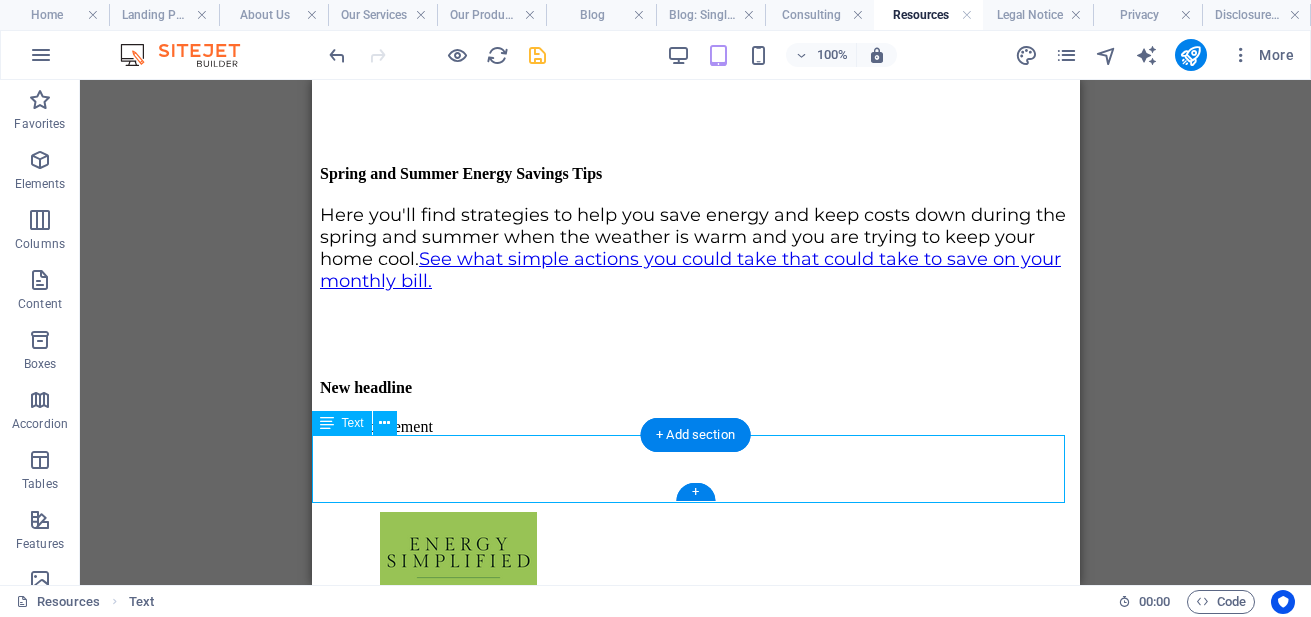 click on "Looking for efficient equipment or appliances for your home, apartment, or small business? ENERGY STAR is a great resource to find those efficient products.  Look here for ENERGY STAR certified products." at bounding box center (695, 59) 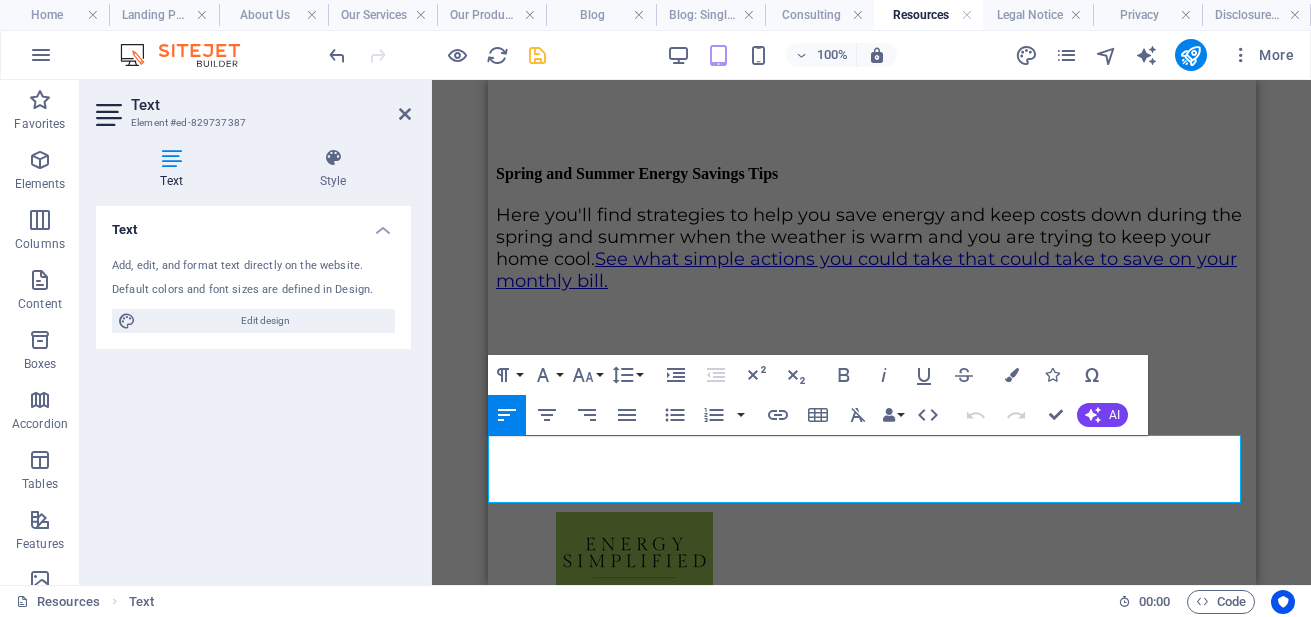 drag, startPoint x: 1008, startPoint y: 466, endPoint x: 1029, endPoint y: 485, distance: 28.319605 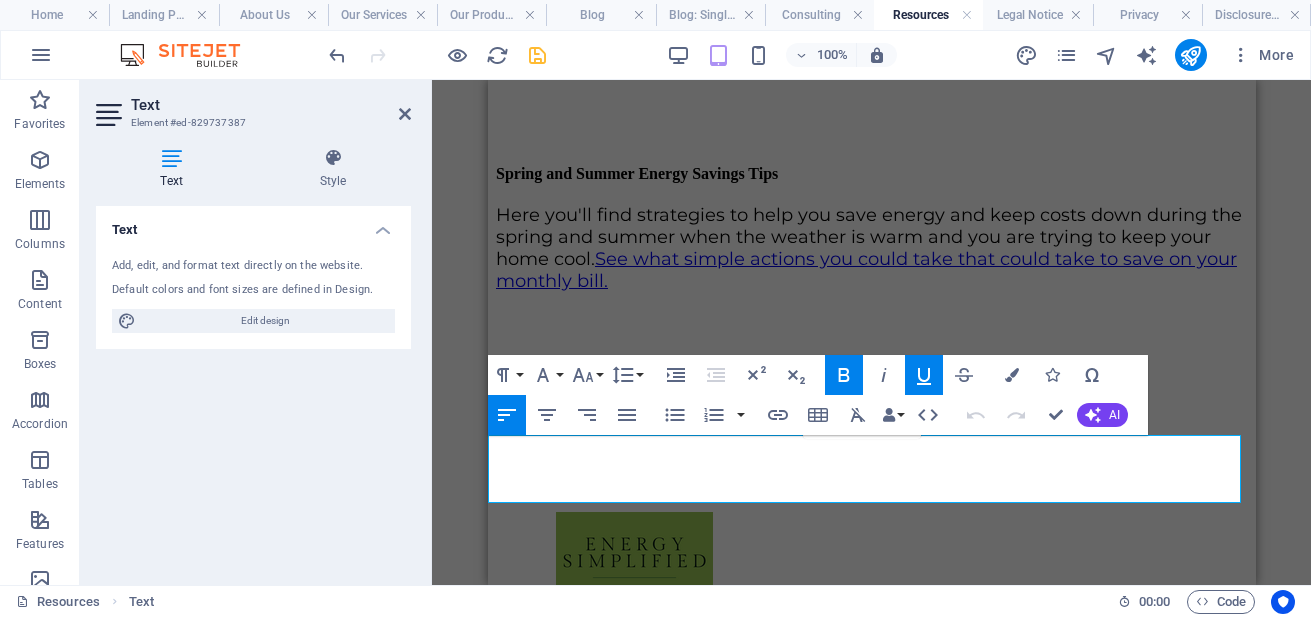 click 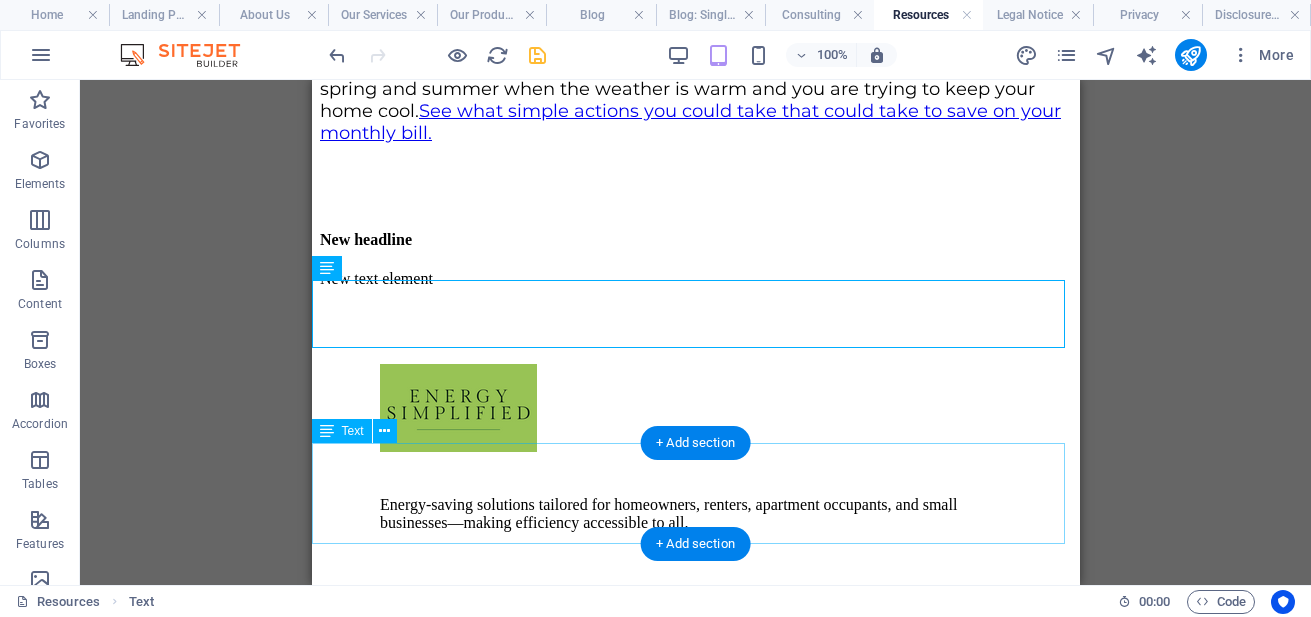 scroll, scrollTop: 2160, scrollLeft: 0, axis: vertical 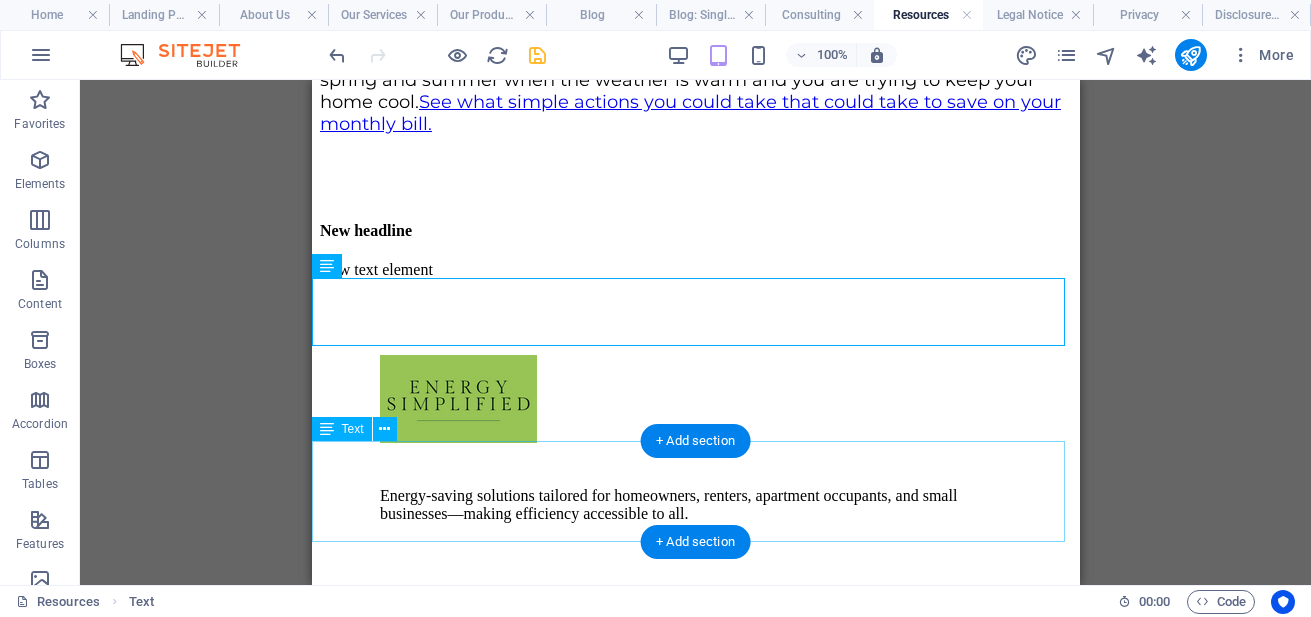 click on "Here you'll find strategies to help you save energy and keep costs down during the spring and summer when the weather is warm and you are trying to keep your home cool.  See what simple actions you could take that could take to save on your monthly bill." at bounding box center (695, 91) 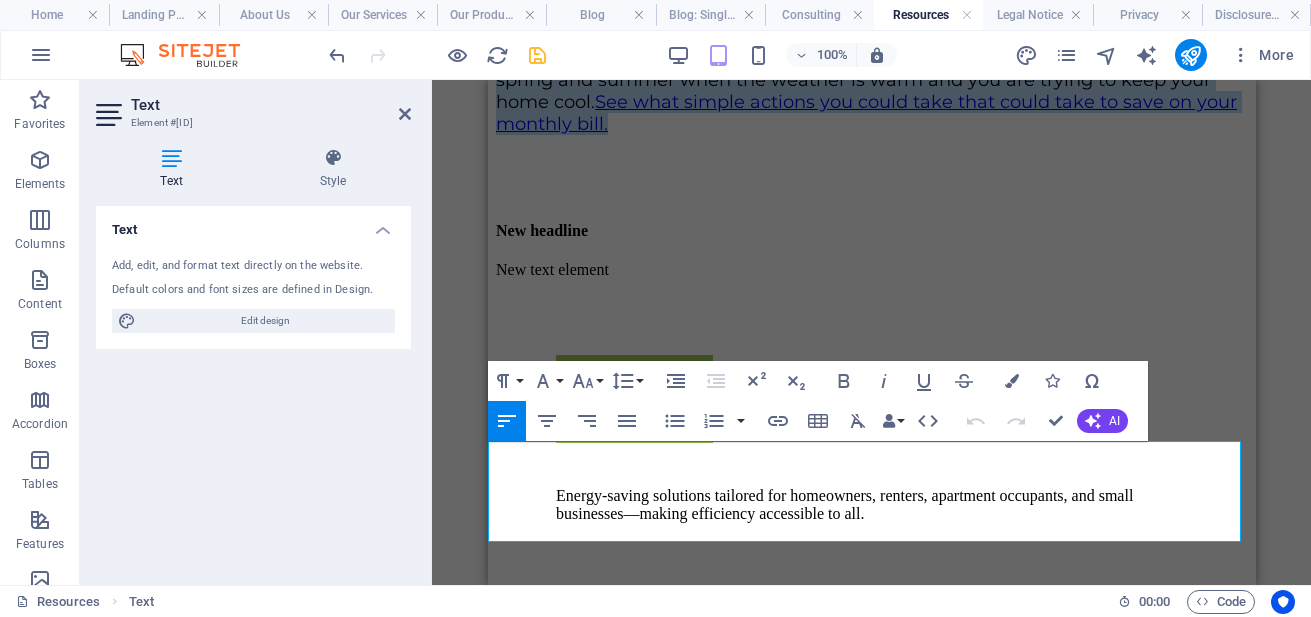 drag, startPoint x: 610, startPoint y: 531, endPoint x: 482, endPoint y: 443, distance: 155.33191 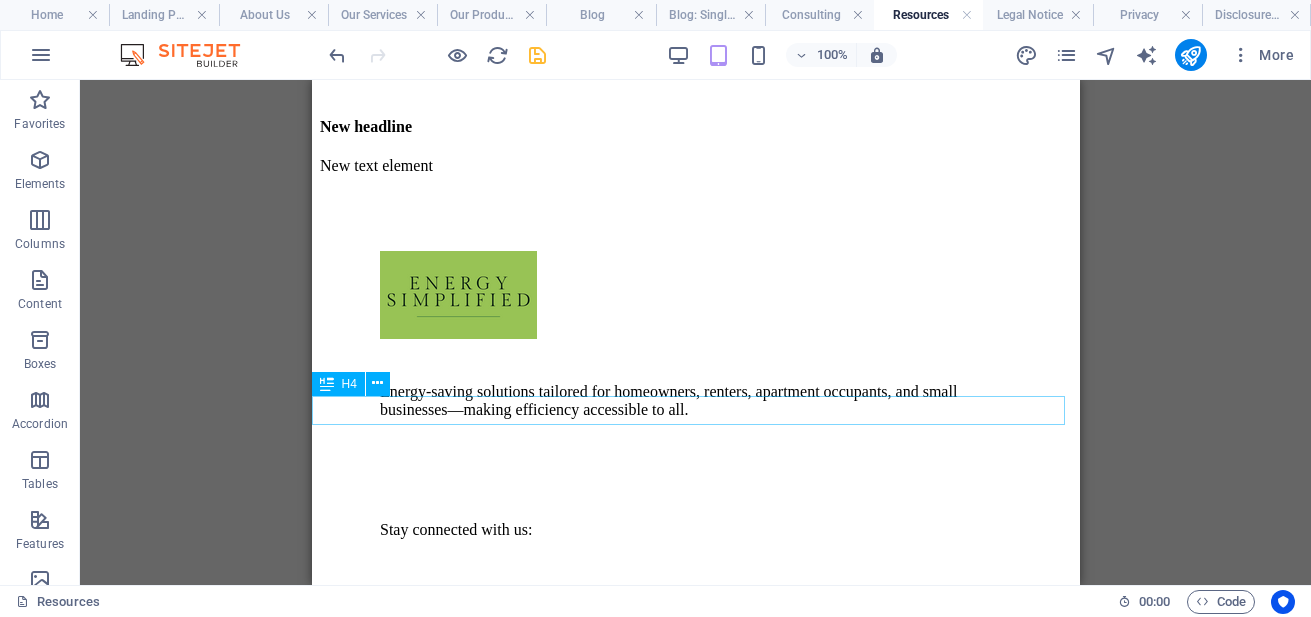 click on "Spring and Summer Energy Savings Tips" at bounding box center (695, 17) 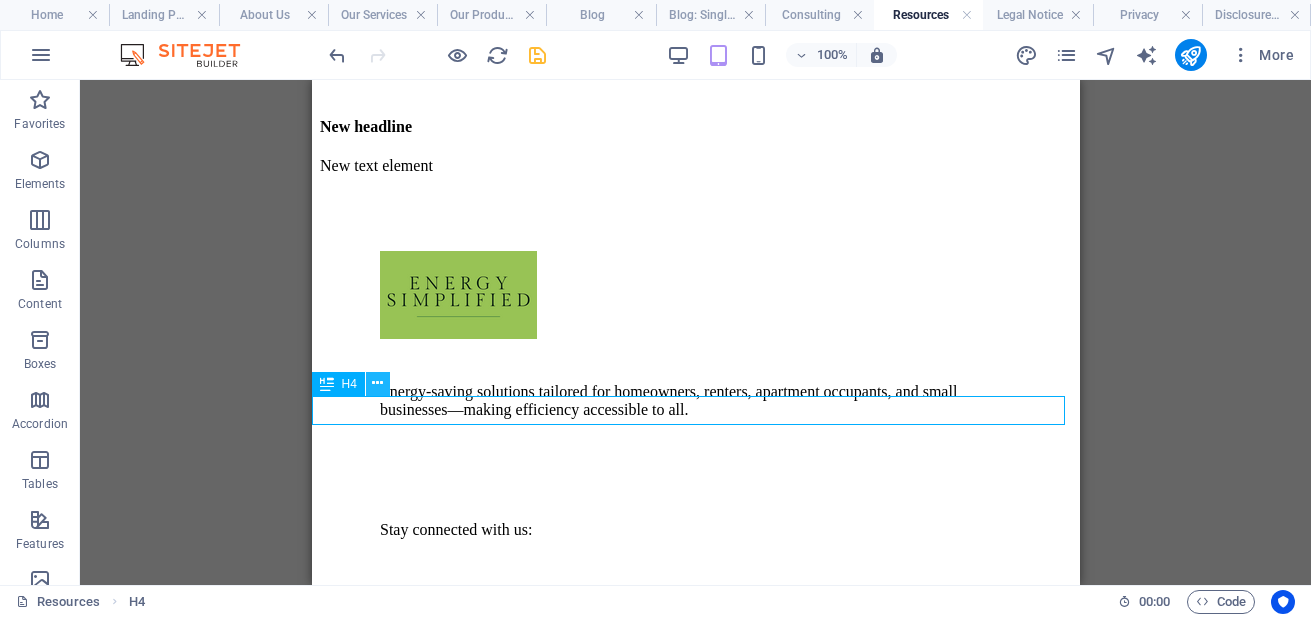 click at bounding box center (377, 383) 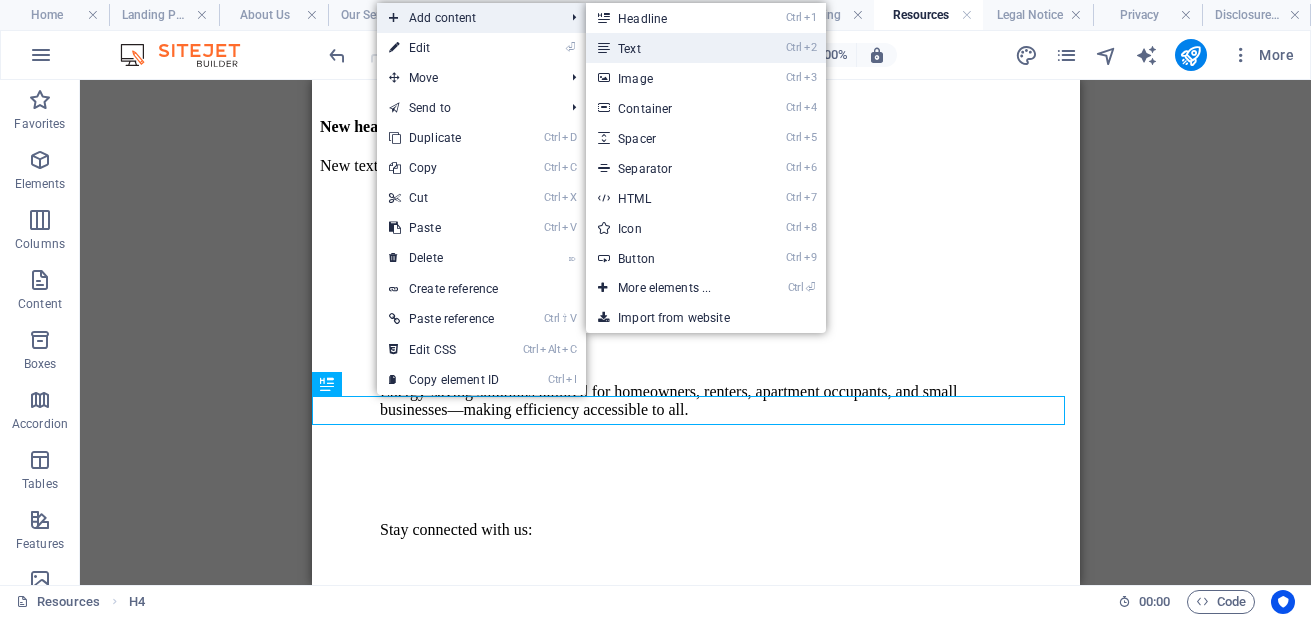 click on "Ctrl 2  Text" at bounding box center (668, 48) 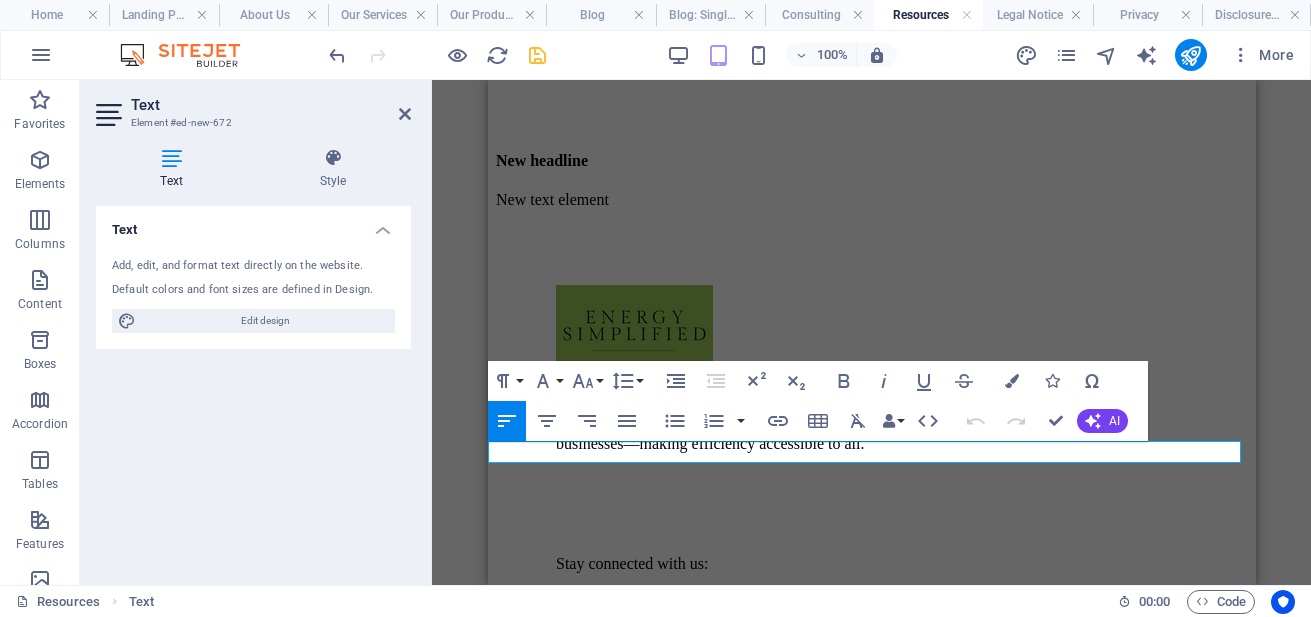 click on "New text element" at bounding box center [871, 56] 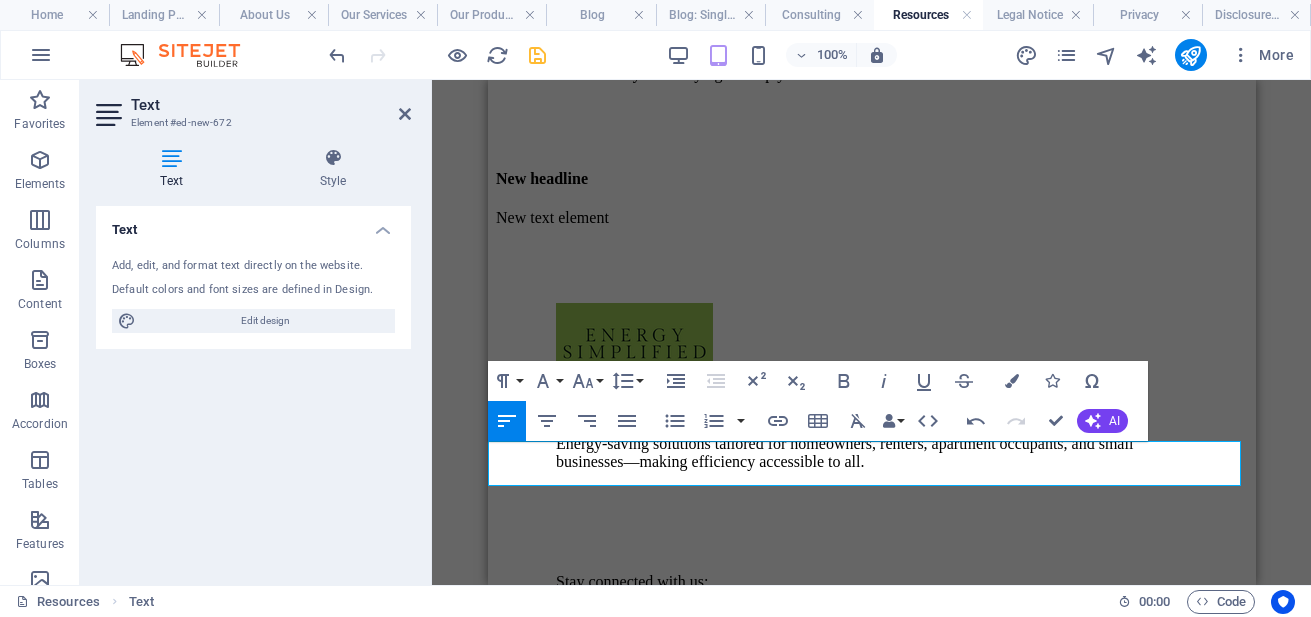 click on "Here you'll find strategies to help you save energy and keep costs down during the spring and summer when the weather is warm and you are trying to keep your home cool." at bounding box center (871, 65) 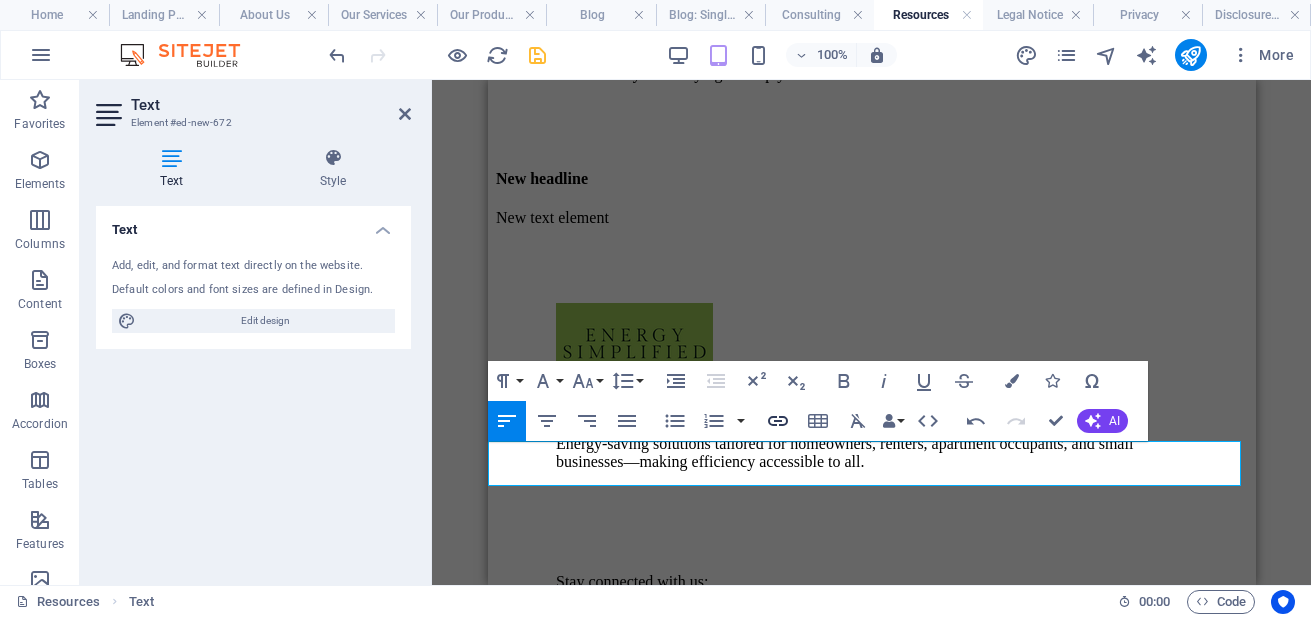 click 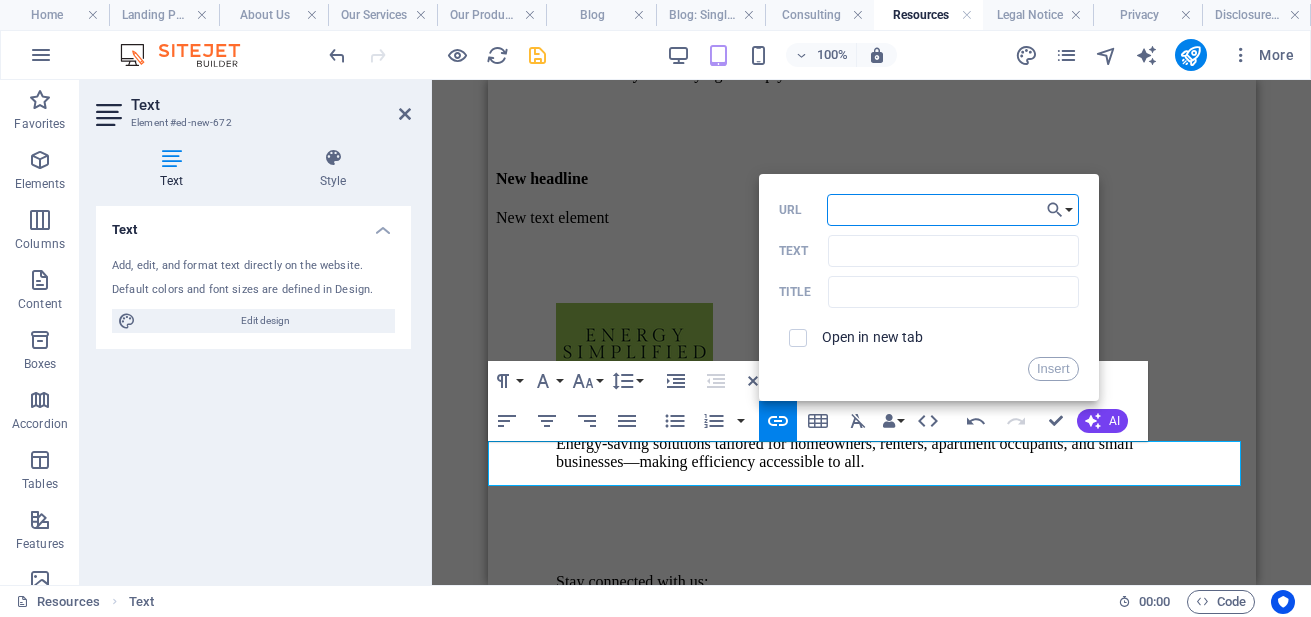 paste on "https://www.eei.org/en/news/news/all/bright-ideas-for-safe-energy-efficient-holiday-lighting" 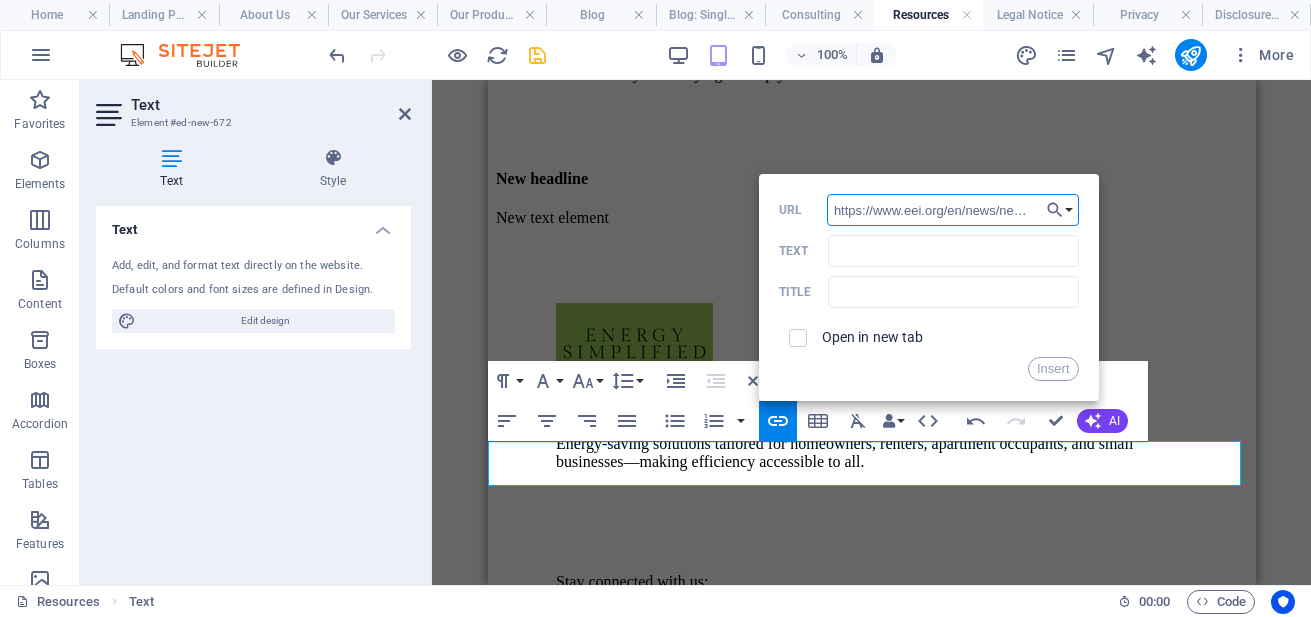 scroll, scrollTop: 0, scrollLeft: 314, axis: horizontal 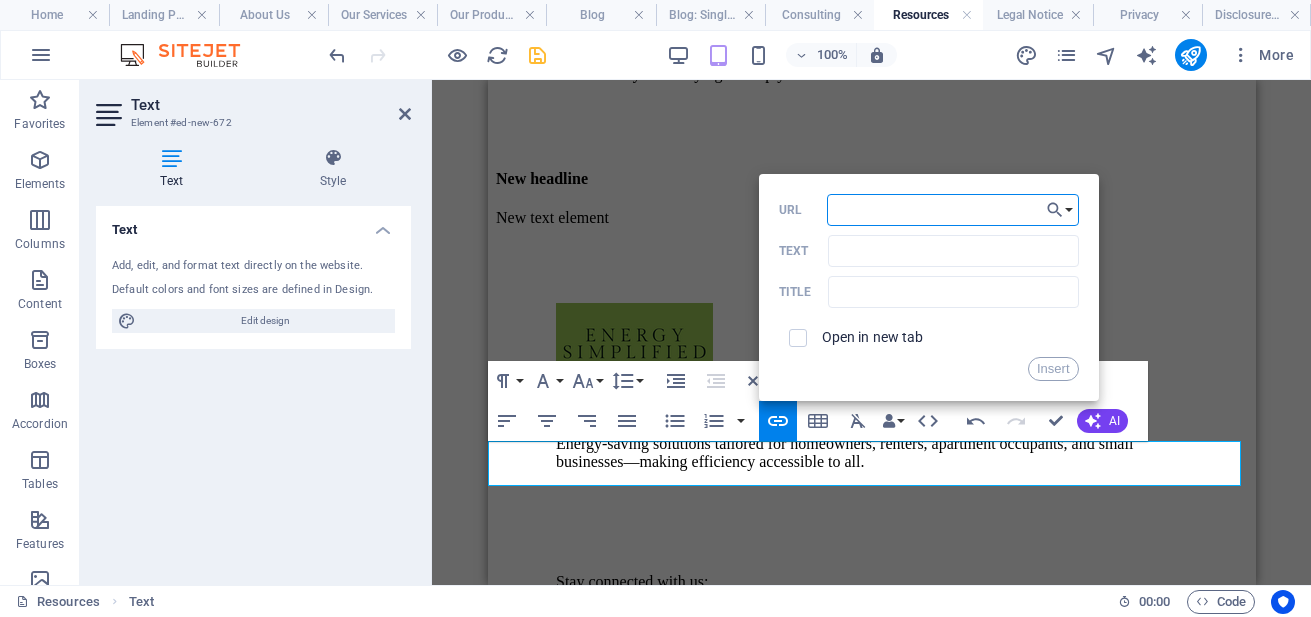 type on "https://www.eei.org/en/news/news/all/bright-ideas-for-safe-energy-efficient-holiday-lighting" 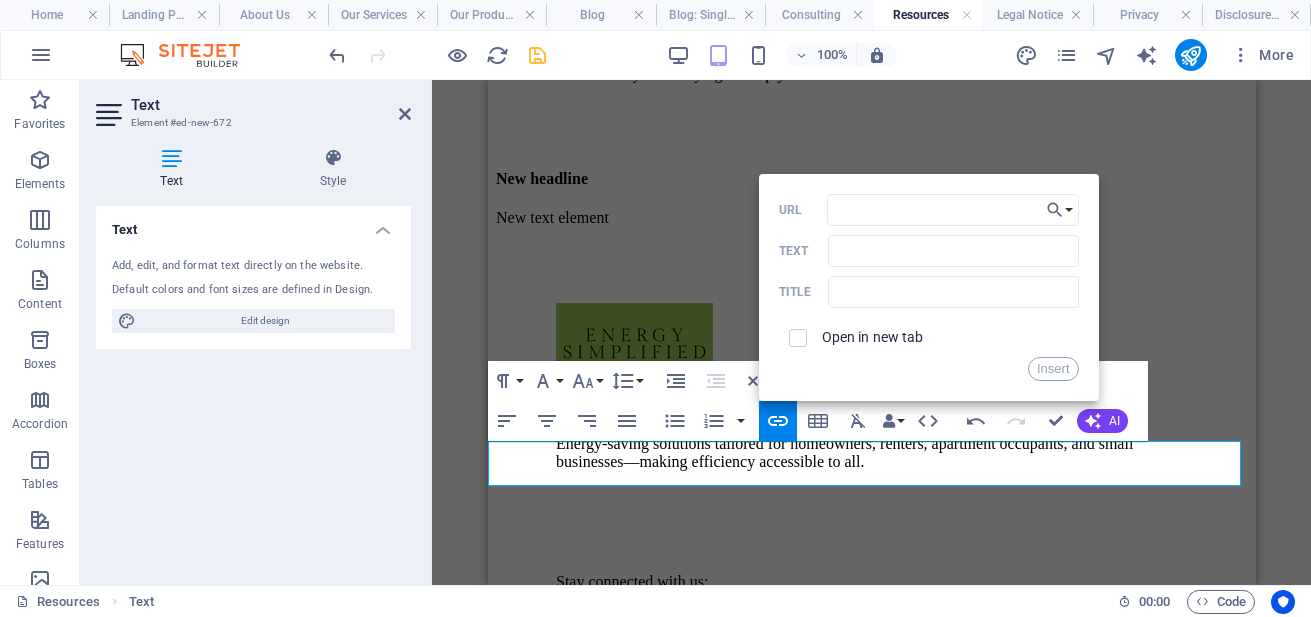 scroll, scrollTop: 0, scrollLeft: 0, axis: both 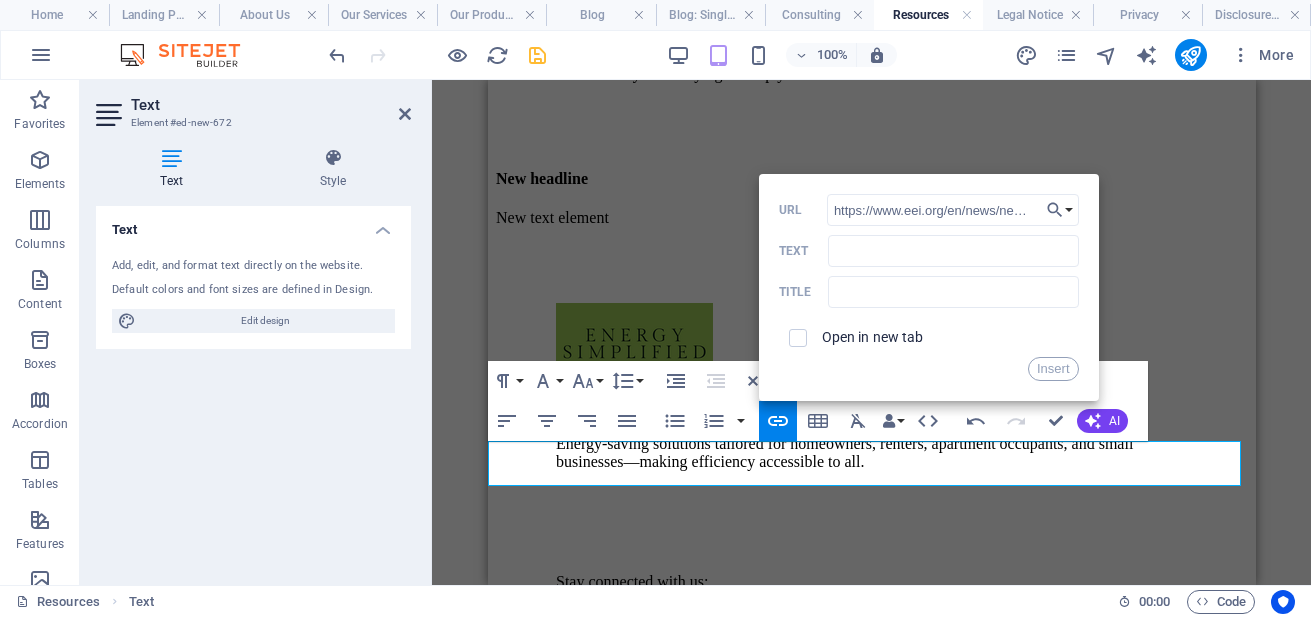 click at bounding box center (798, 338) 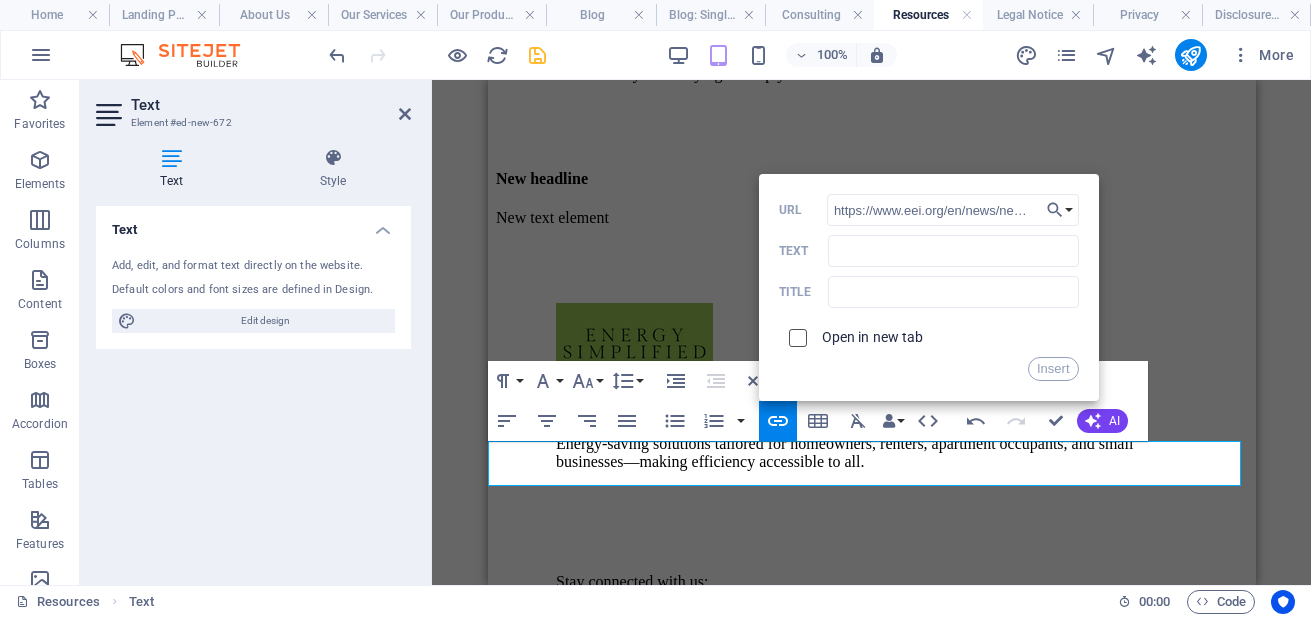 click at bounding box center (795, 335) 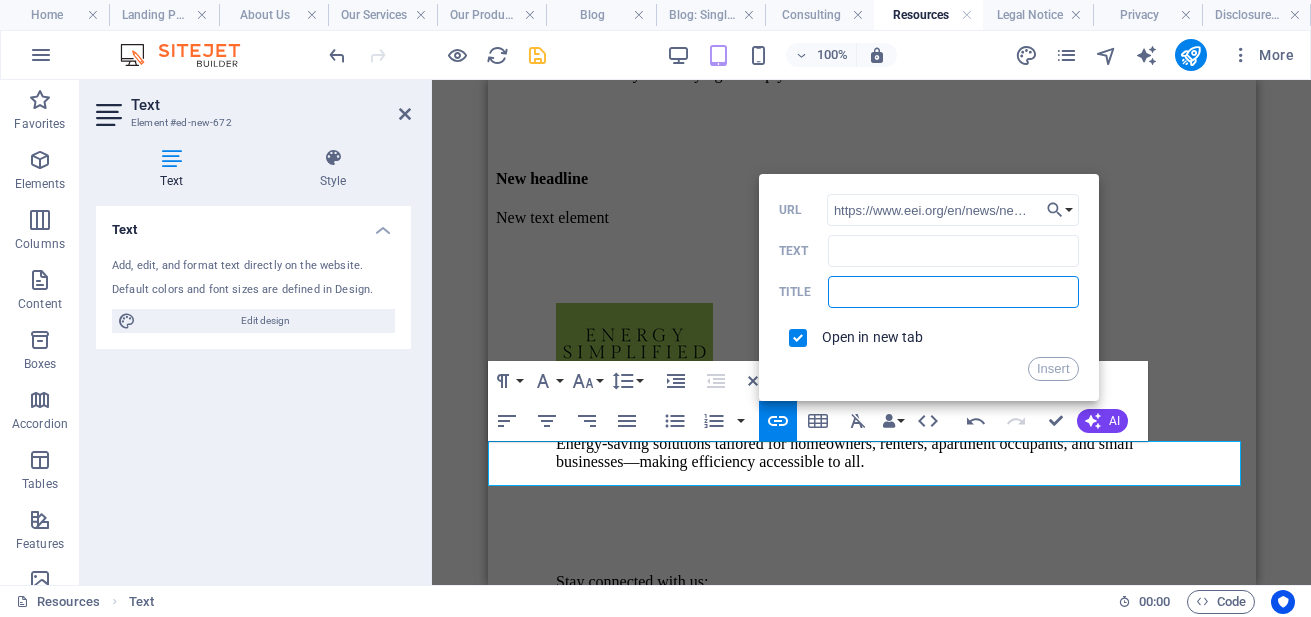 click at bounding box center (953, 292) 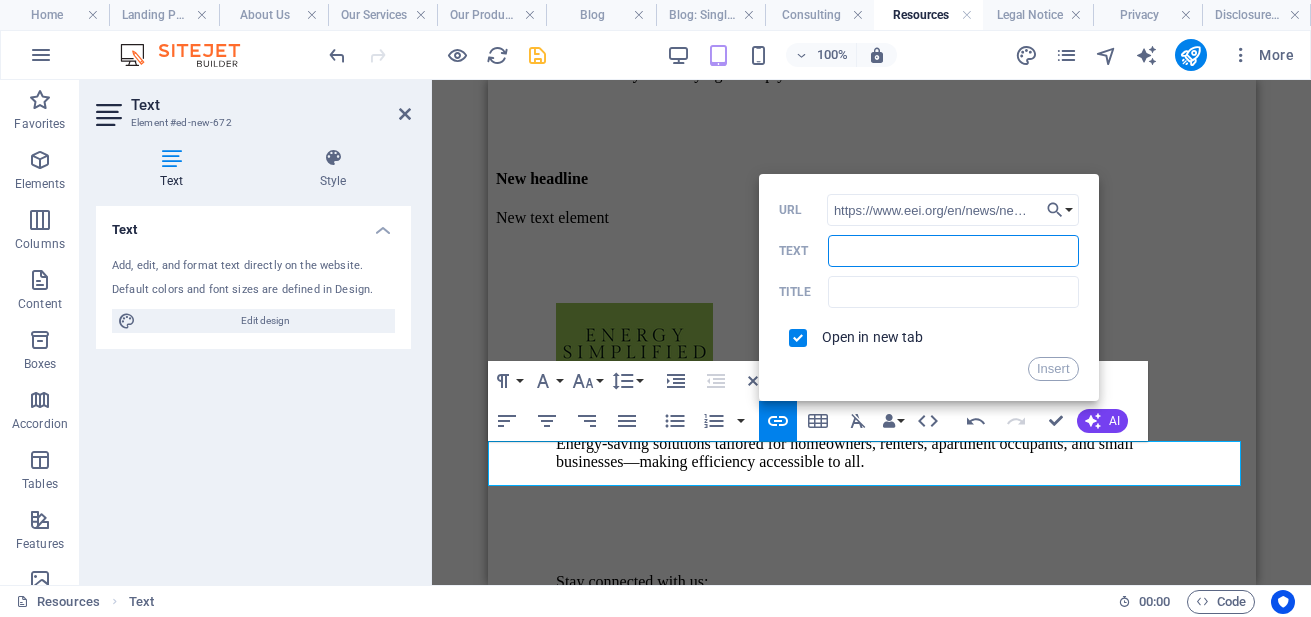 click on "Text" at bounding box center (953, 251) 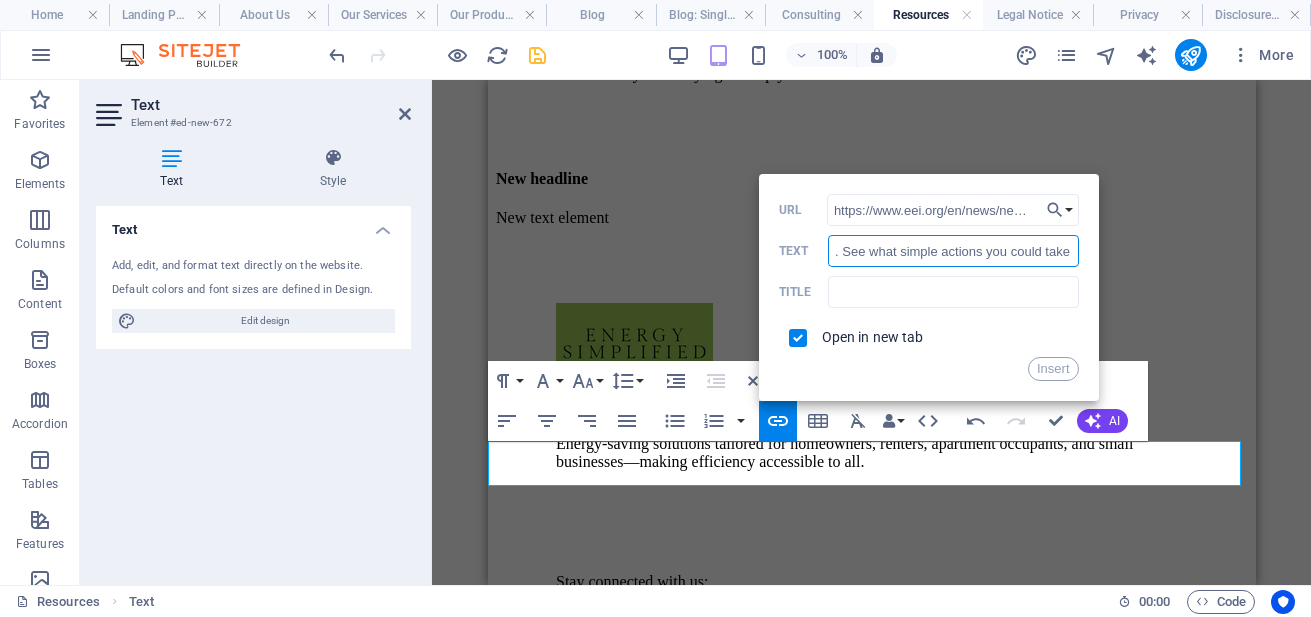 scroll, scrollTop: 0, scrollLeft: 252, axis: horizontal 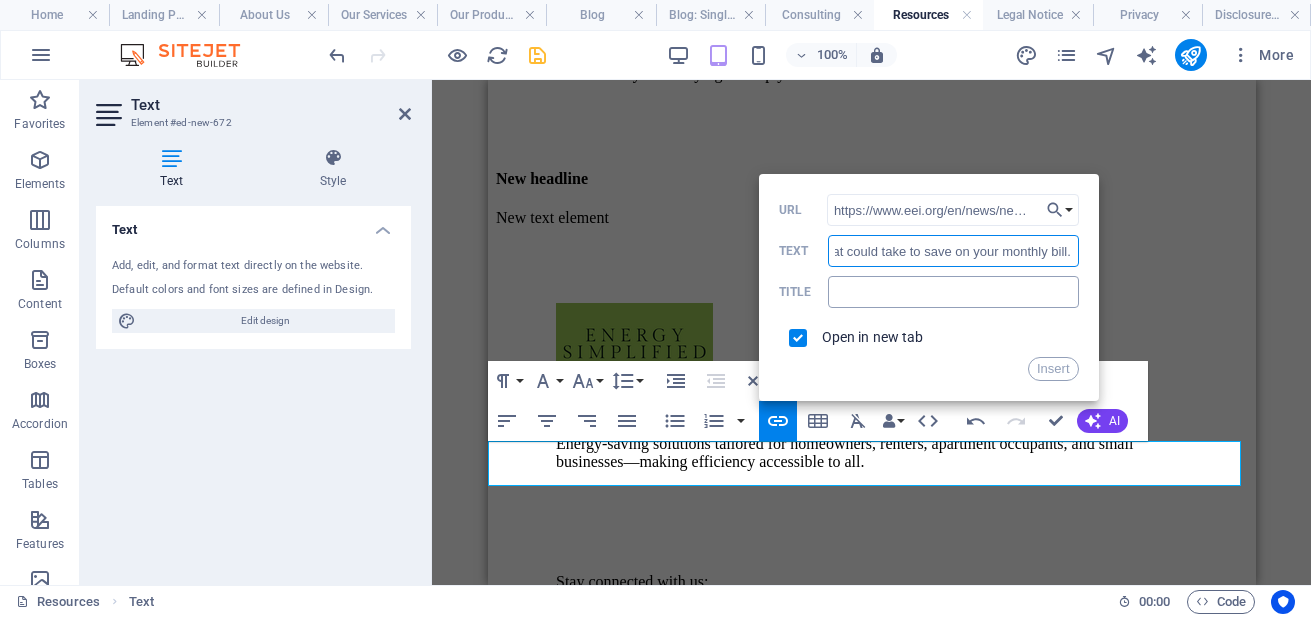 type on ". See what simple actions you could take that could take to save on your monthly bill." 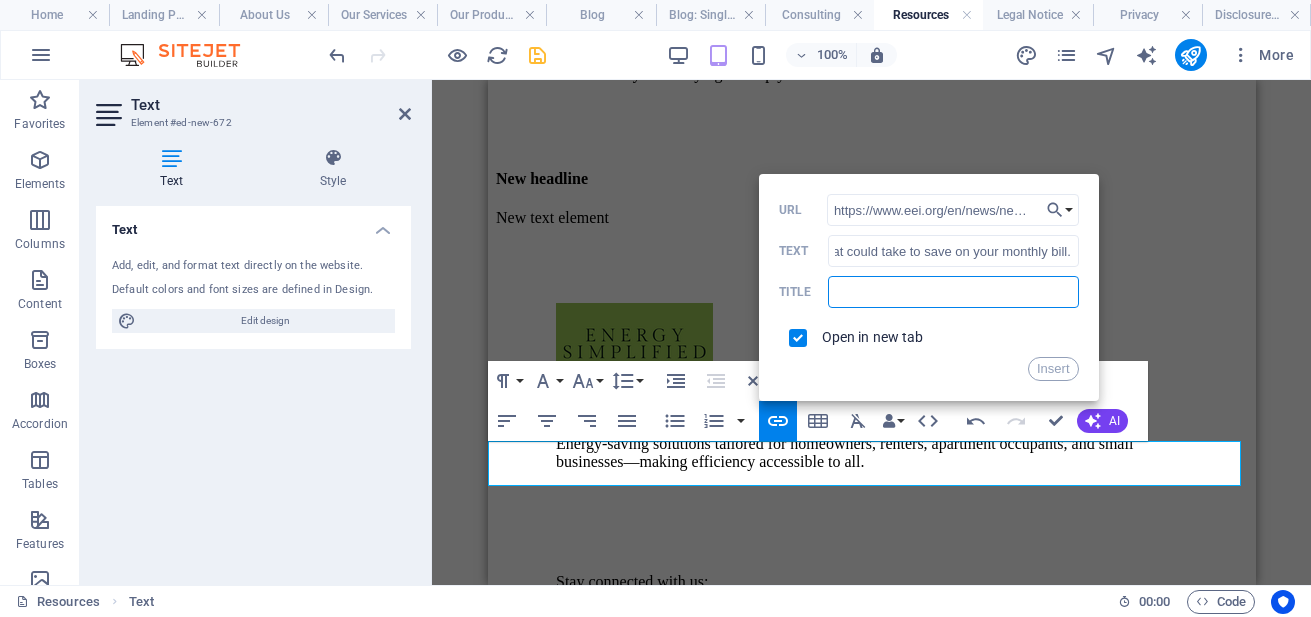 scroll, scrollTop: 0, scrollLeft: 0, axis: both 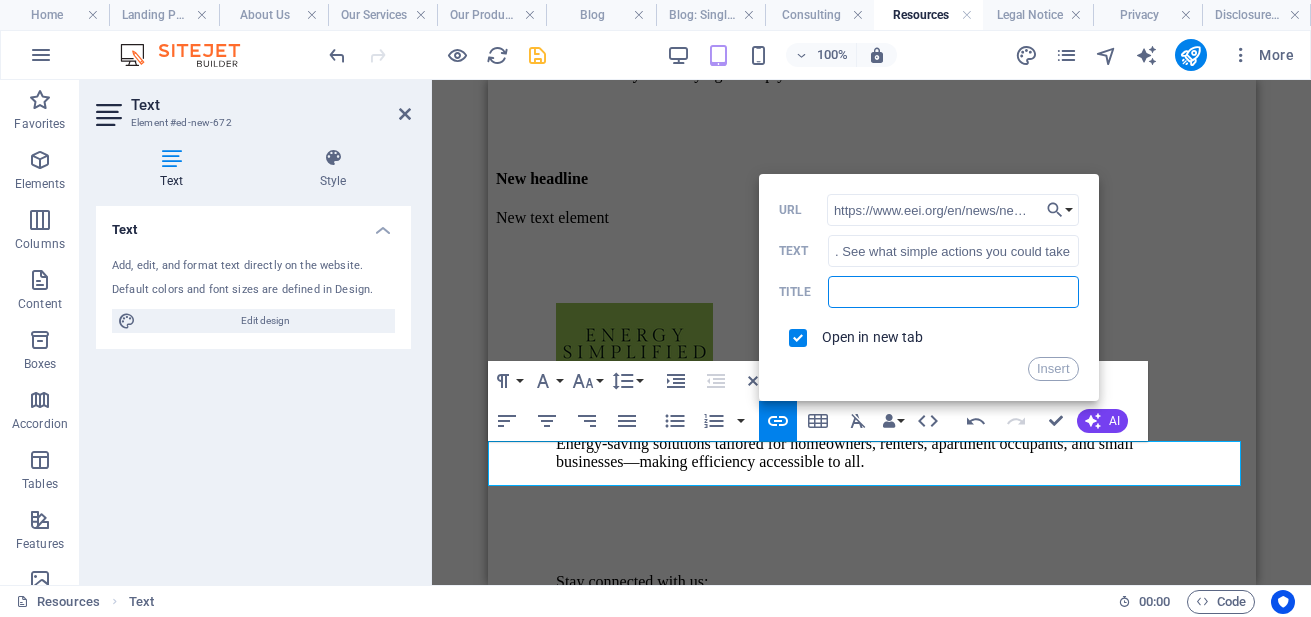 click at bounding box center (953, 292) 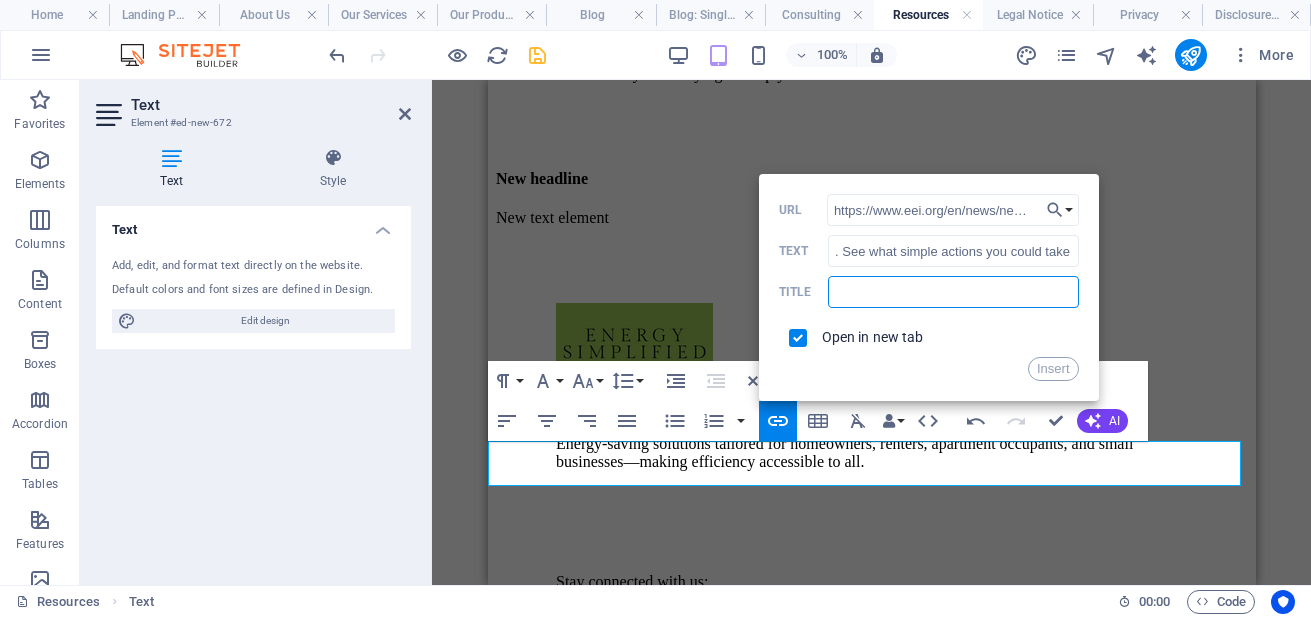 type on "s" 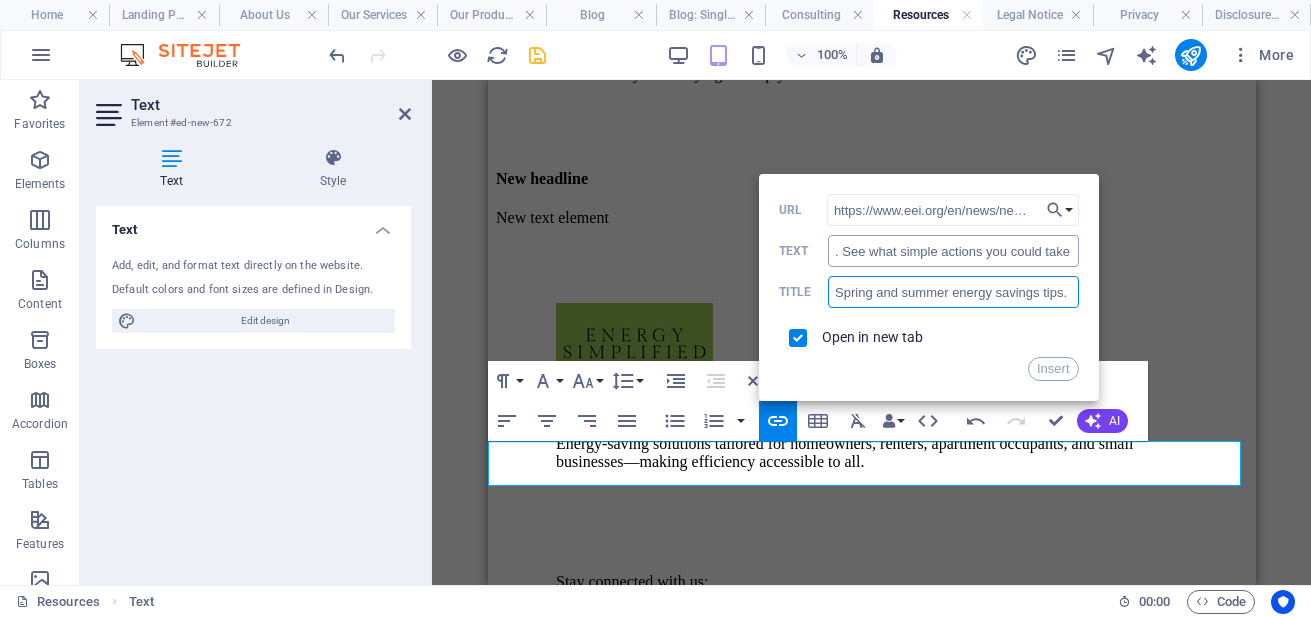 type on "Spring and summer energy savings tips." 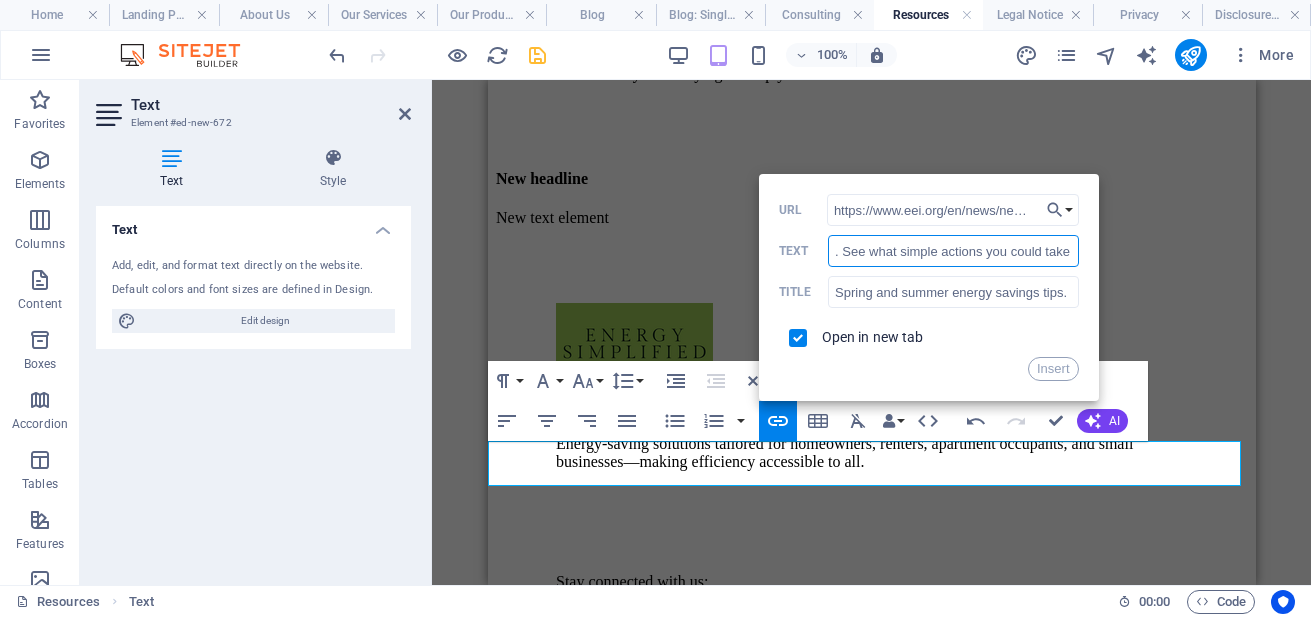 click on ". See what simple actions you could take that could take to save on your monthly bill." at bounding box center [953, 251] 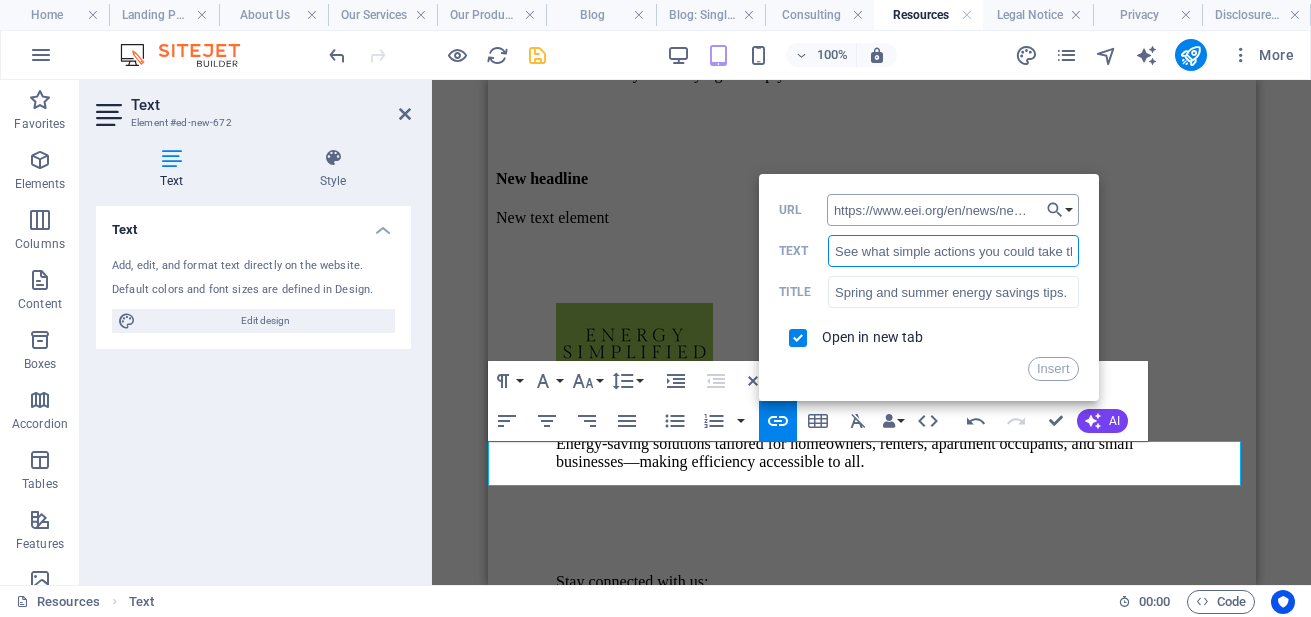 type on "See what simple actions you could take that could take to save on your monthly bill." 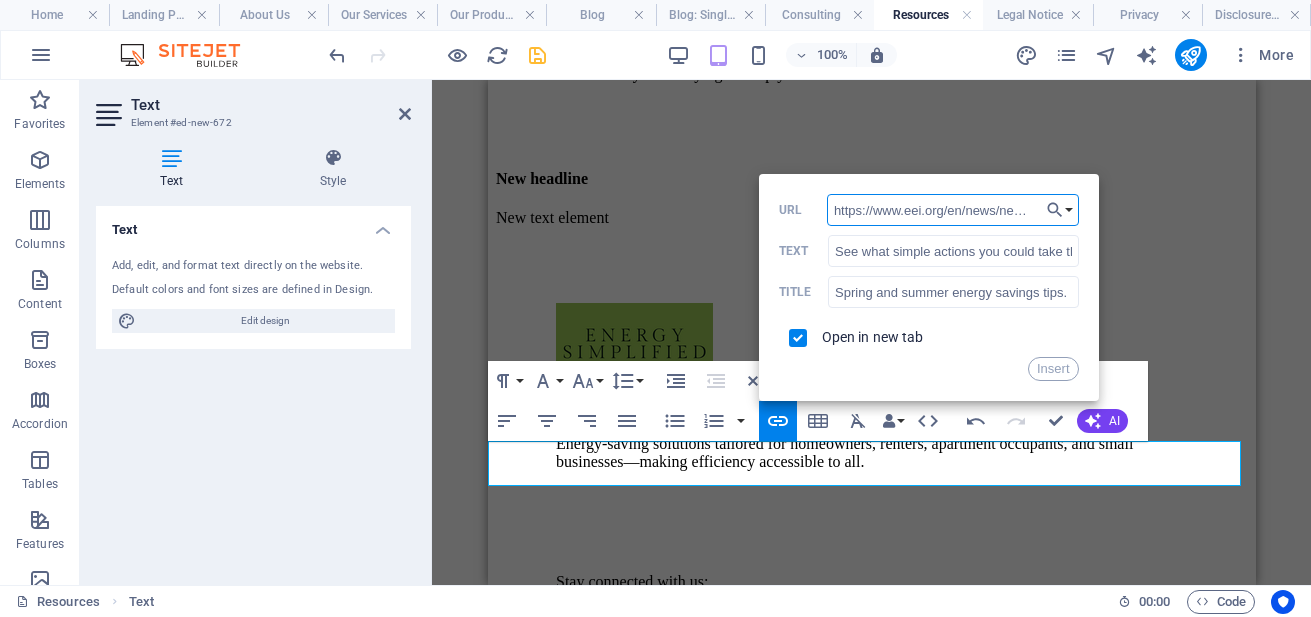click on "https://www.eei.org/en/news/news/all/bright-ideas-for-safe-energy-efficient-holiday-lighting" at bounding box center [953, 210] 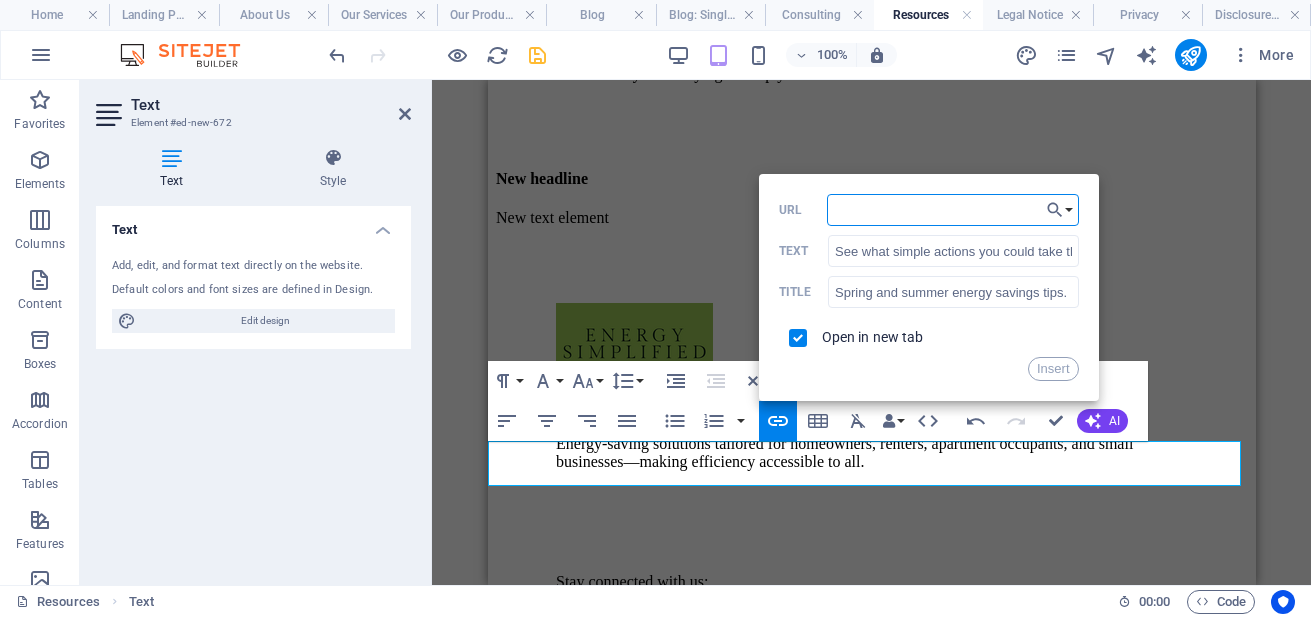 type 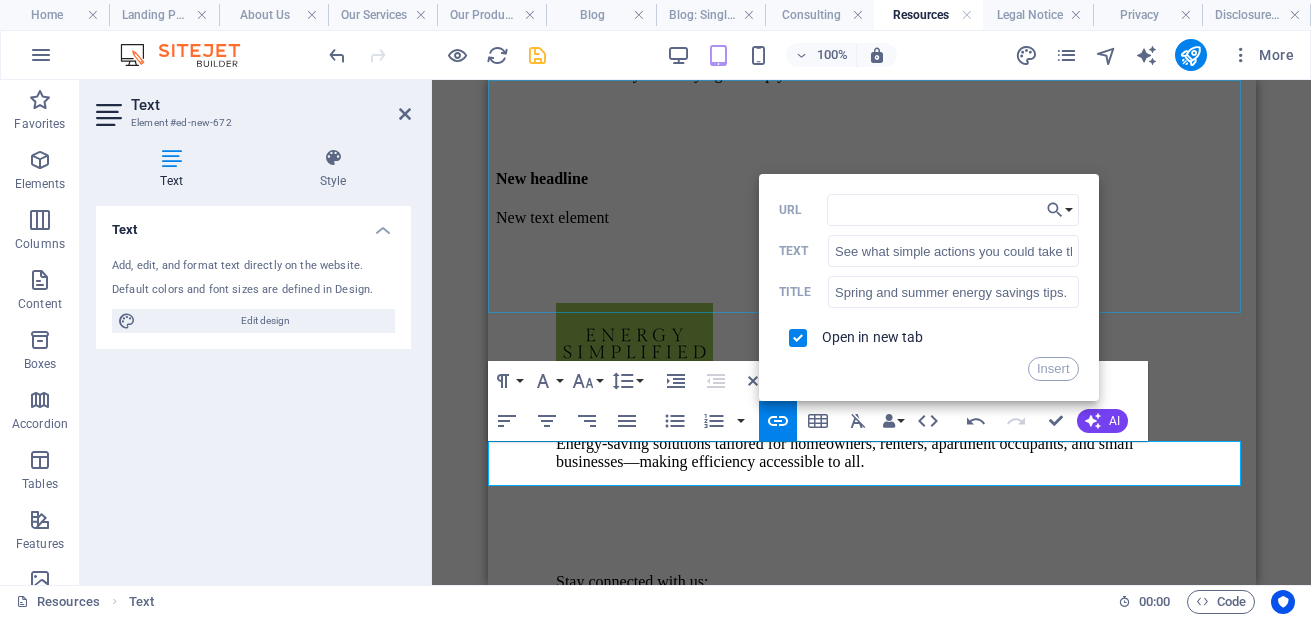 click on "About Us Our Services Our Products Blog Consulting Resources Contact Us" at bounding box center (871, -1907) 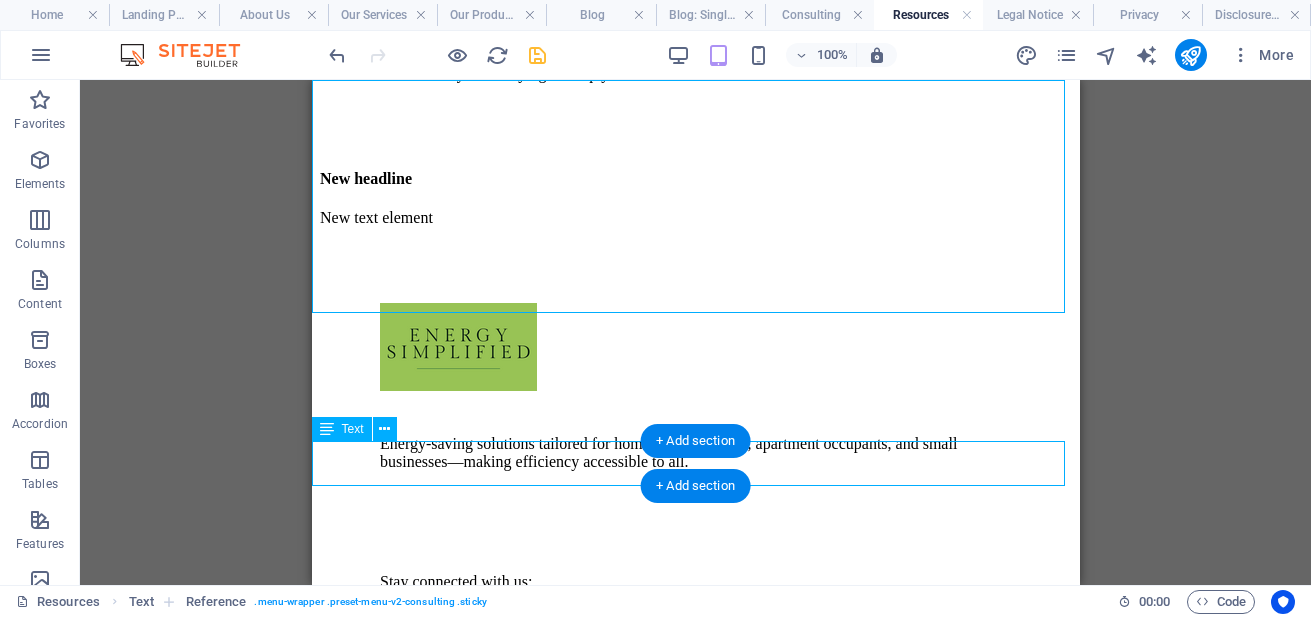 click on "Here you'll find strategies to help you save energy and keep costs down during the spring and summer when the weather is warm and you are trying to keep your home cool." at bounding box center [695, 65] 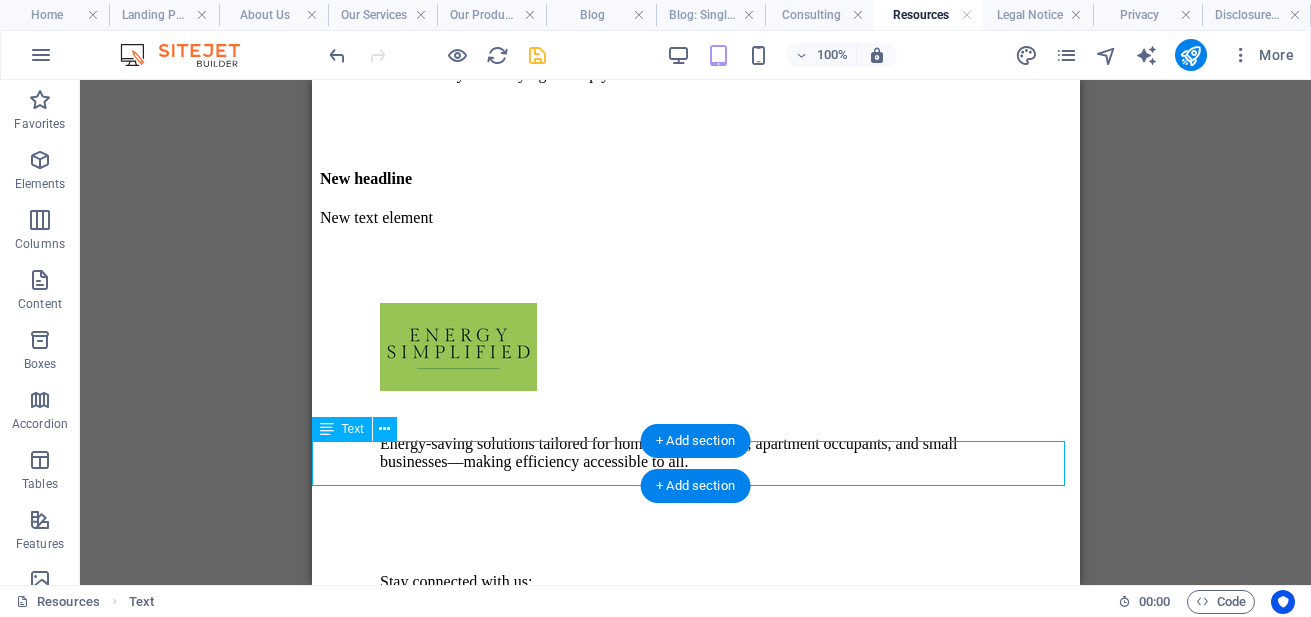 click on "Here you'll find strategies to help you save energy and keep costs down during the spring and summer when the weather is warm and you are trying to keep your home cool." at bounding box center [695, 65] 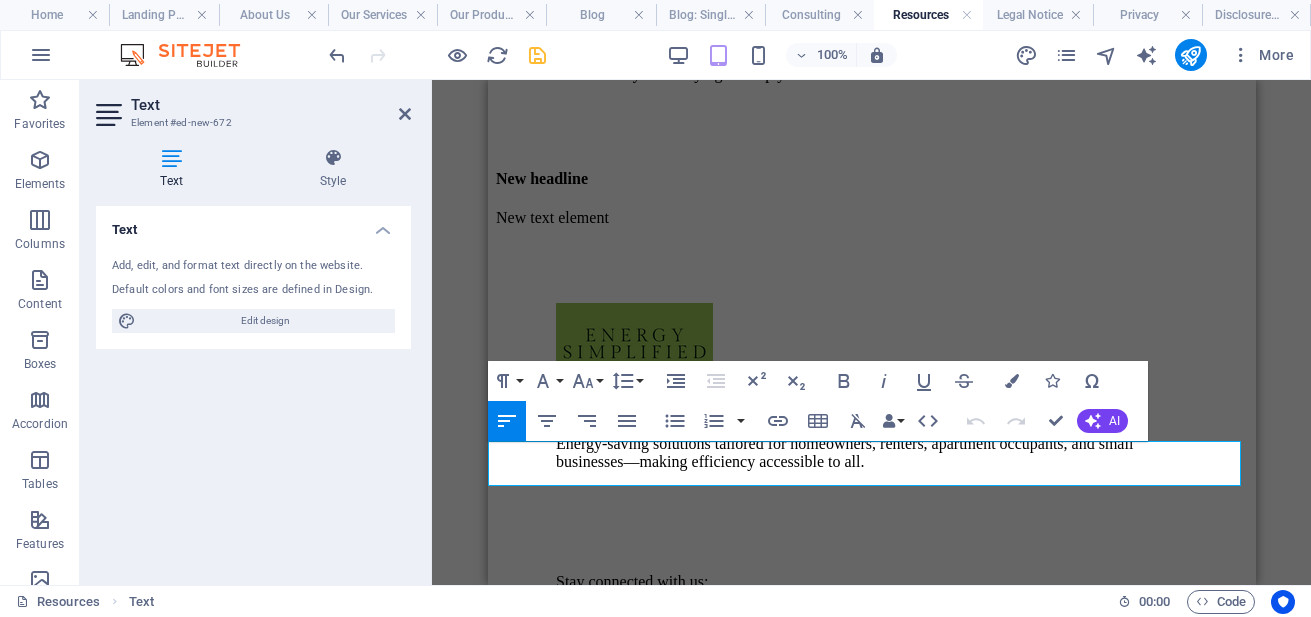 click on "Here you'll find strategies to help you save energy and keep costs down during the spring and summer when the weather is warm and you are trying to keep your home cool." at bounding box center [871, 65] 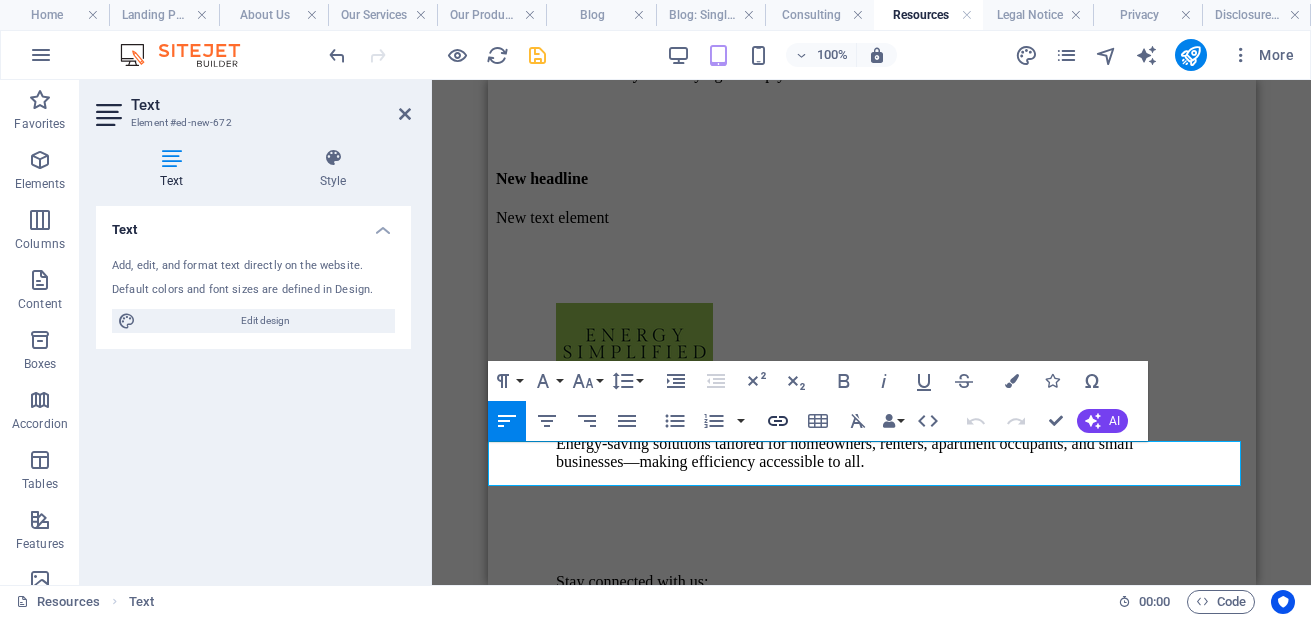 click 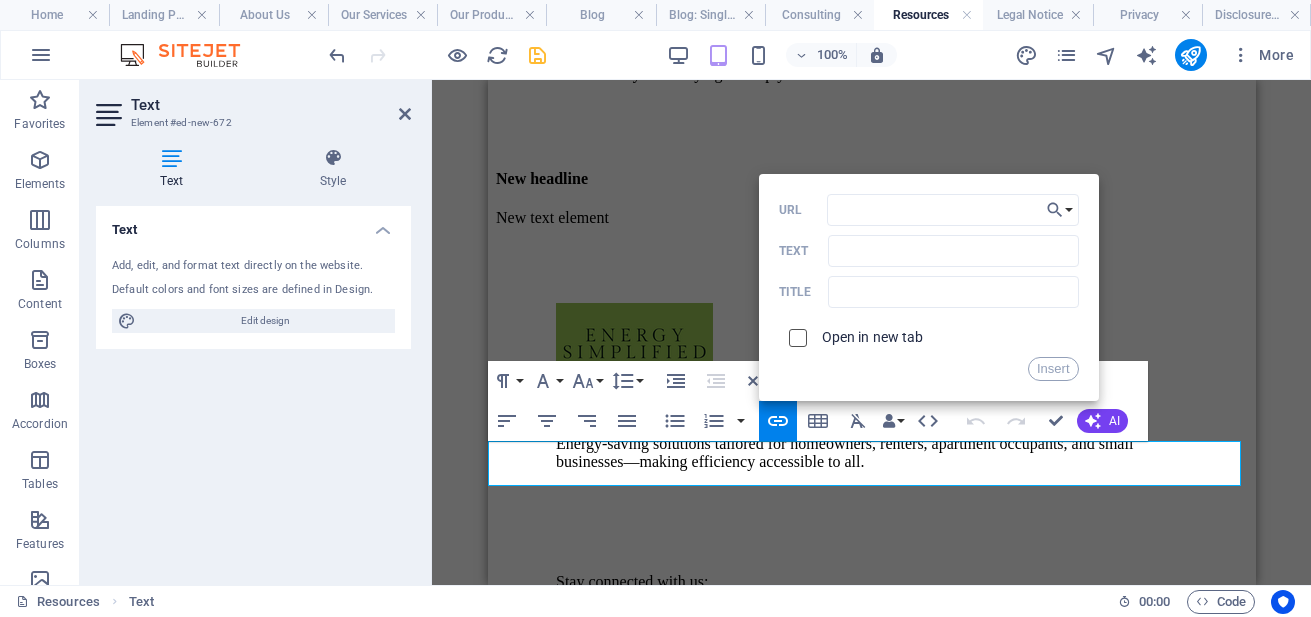 click at bounding box center [795, 335] 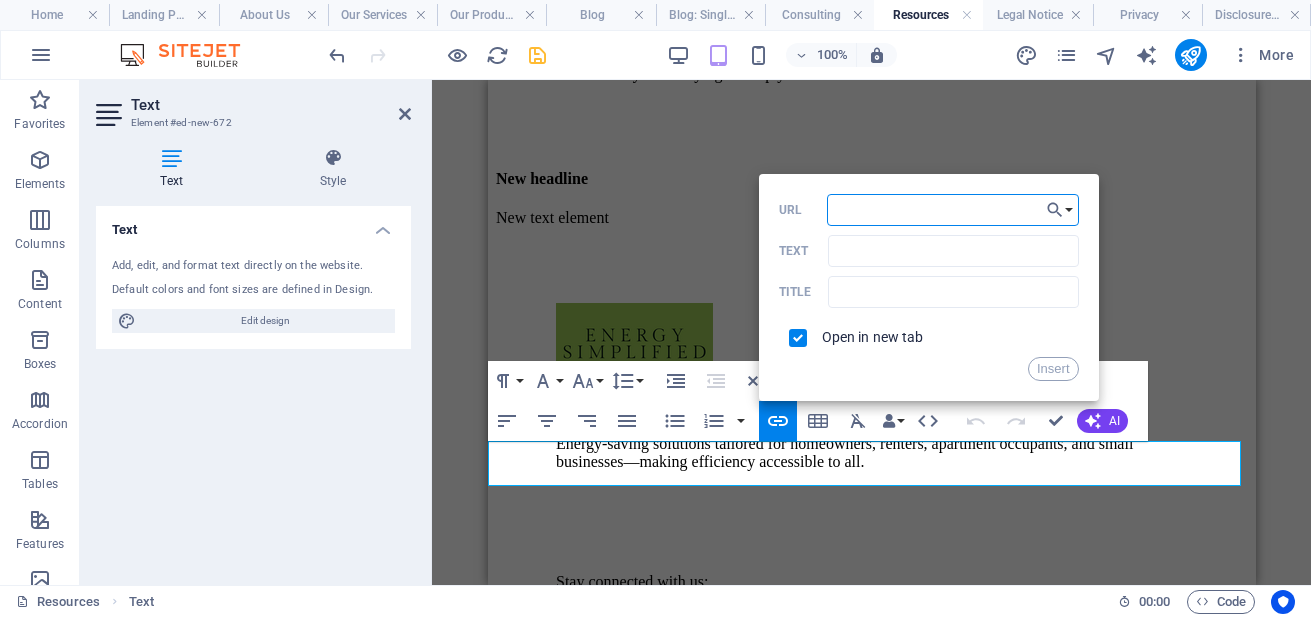 click on "URL" at bounding box center (953, 210) 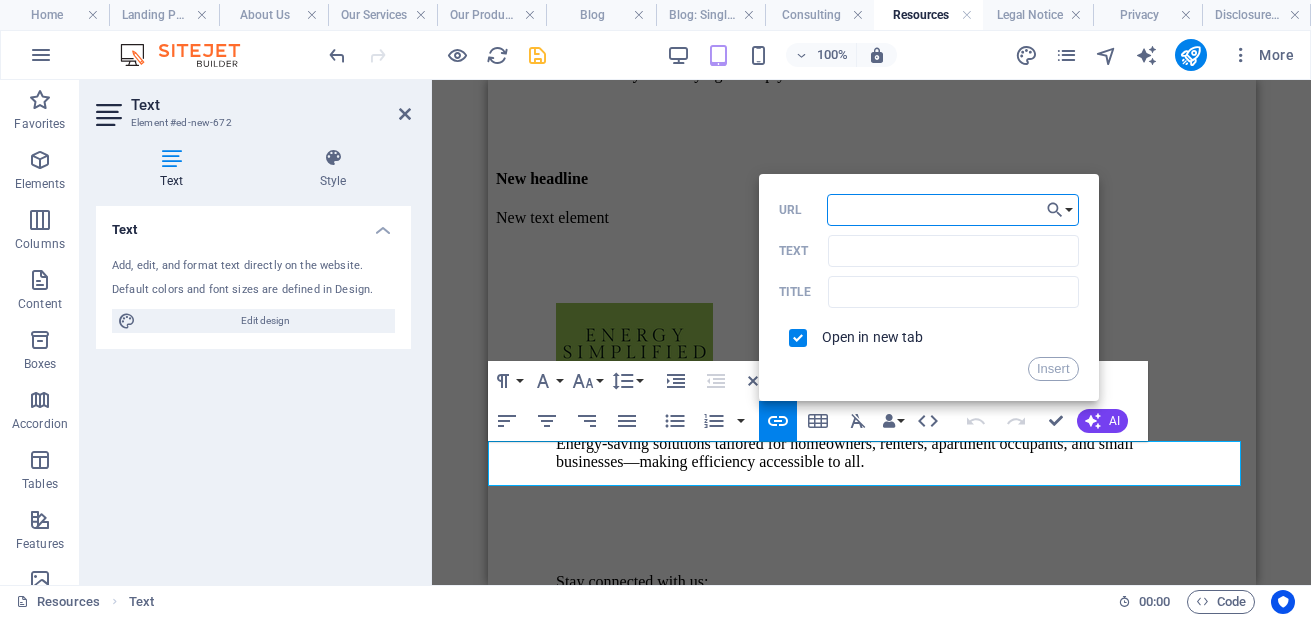 paste on "https://www.energy.gov/energysaver/spring-and-summer-energy-saving-tips" 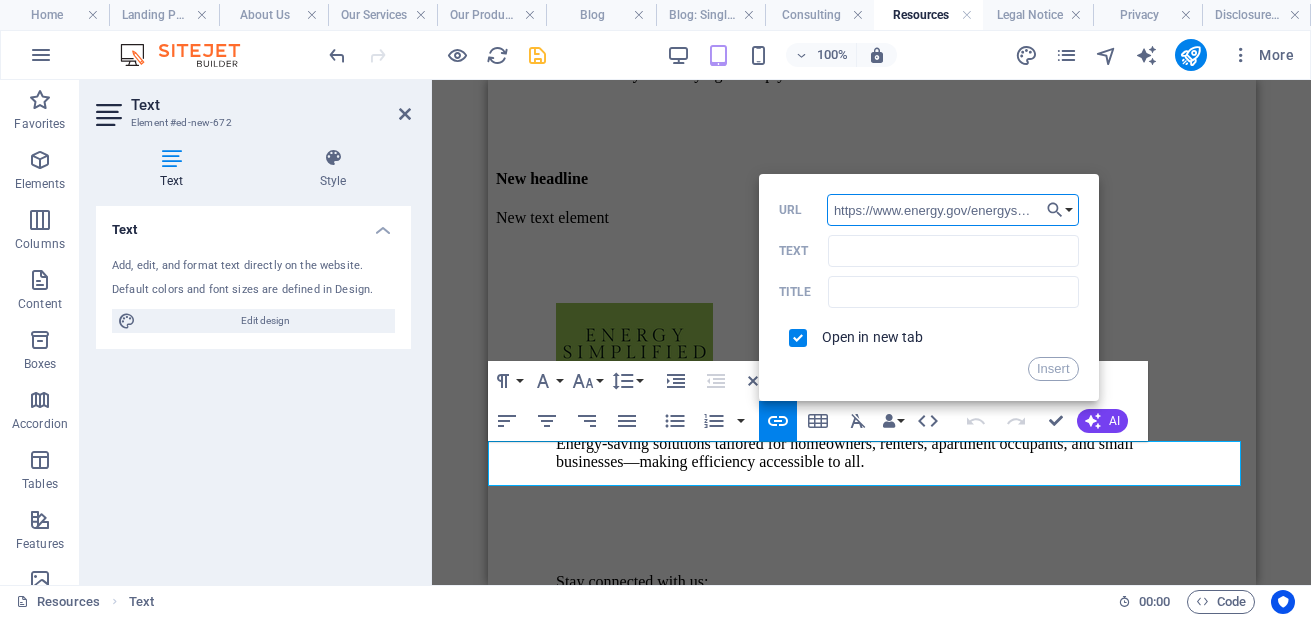 scroll, scrollTop: 0, scrollLeft: 233, axis: horizontal 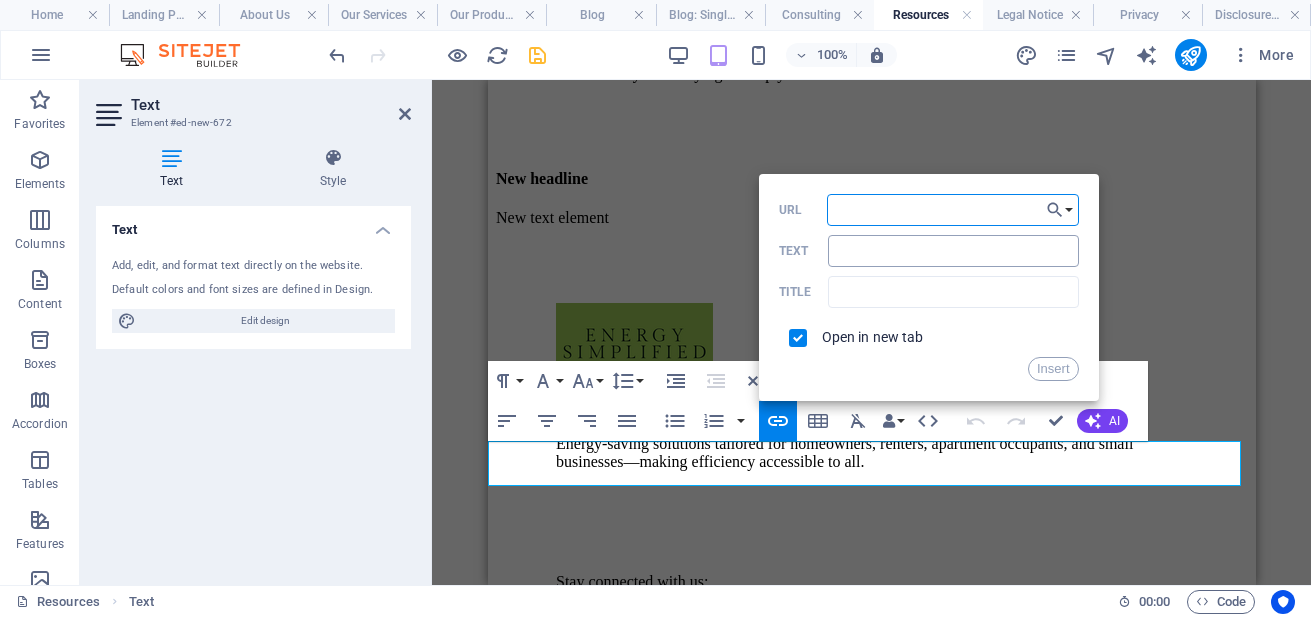 type on "https://www.energy.gov/energysaver/spring-and-summer-energy-saving-tips" 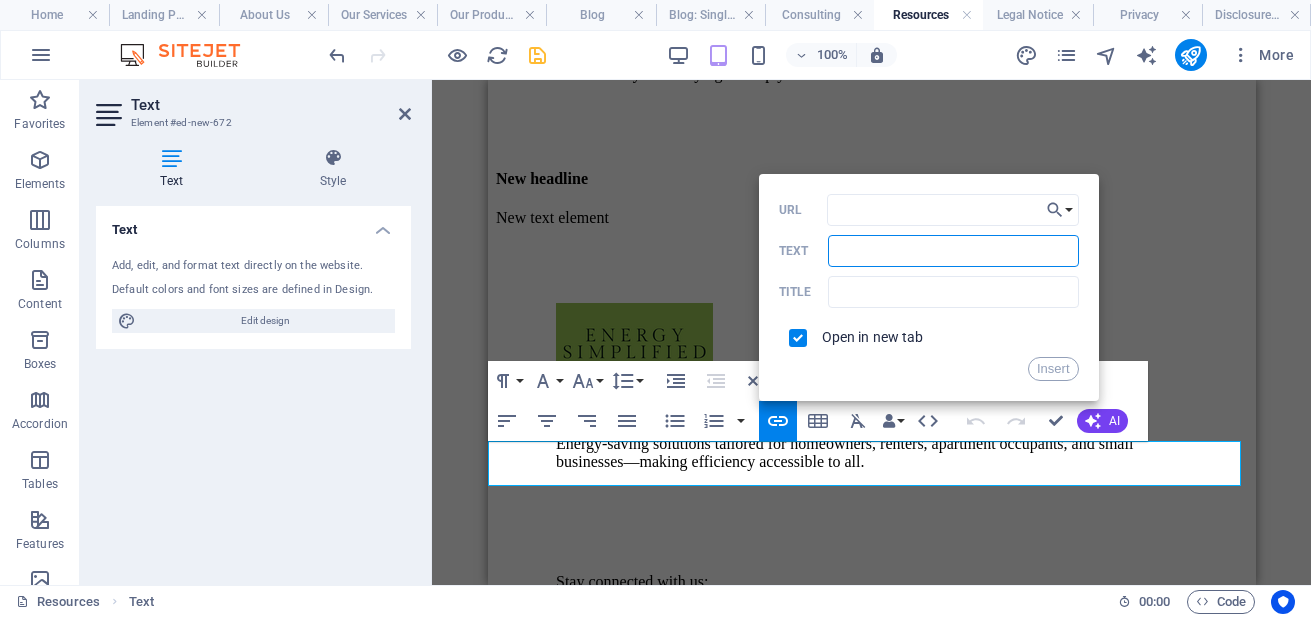 scroll, scrollTop: 0, scrollLeft: 0, axis: both 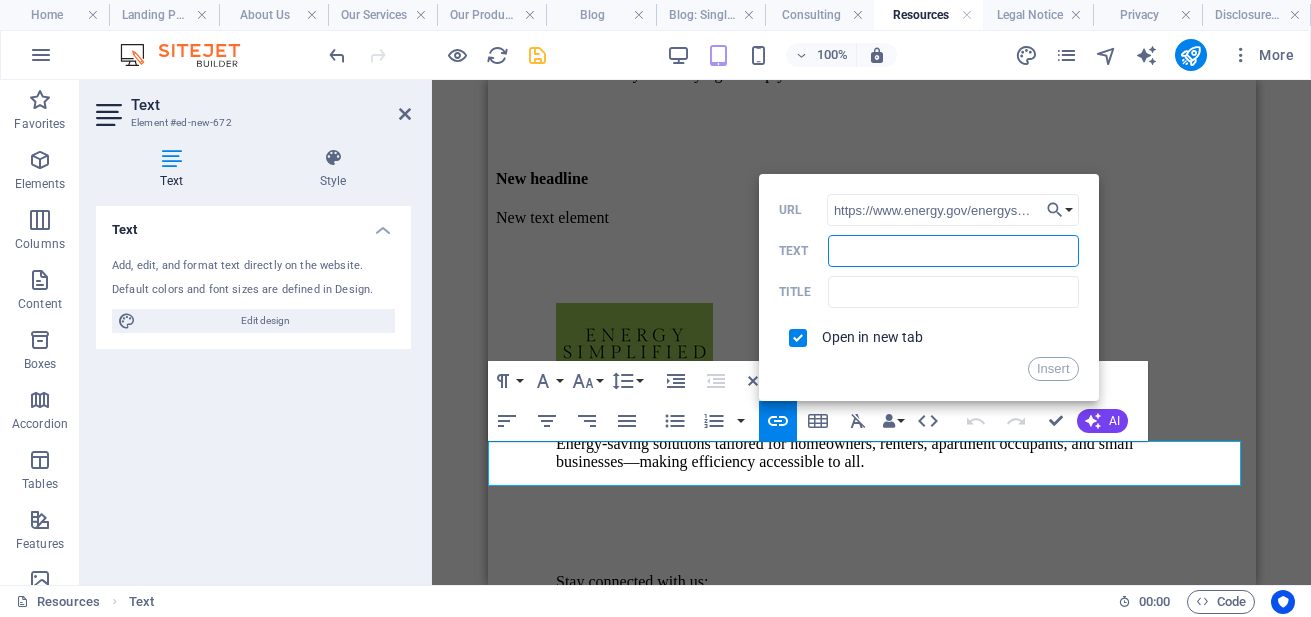 click on "Text" at bounding box center [953, 251] 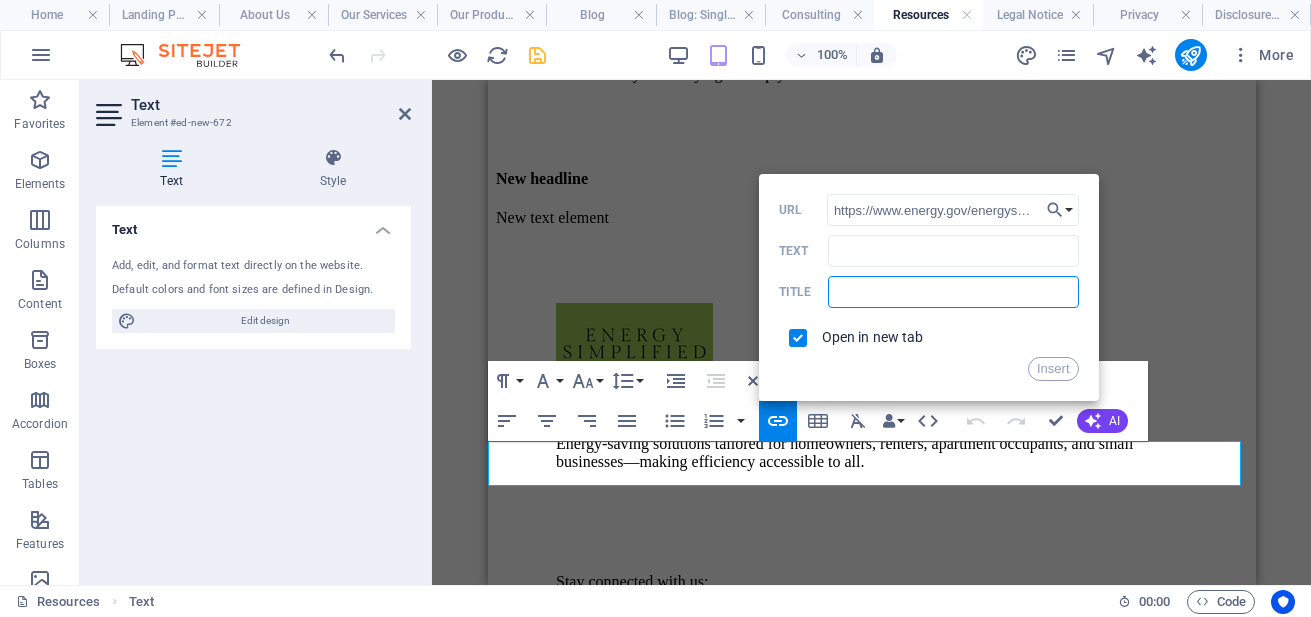 click at bounding box center [953, 292] 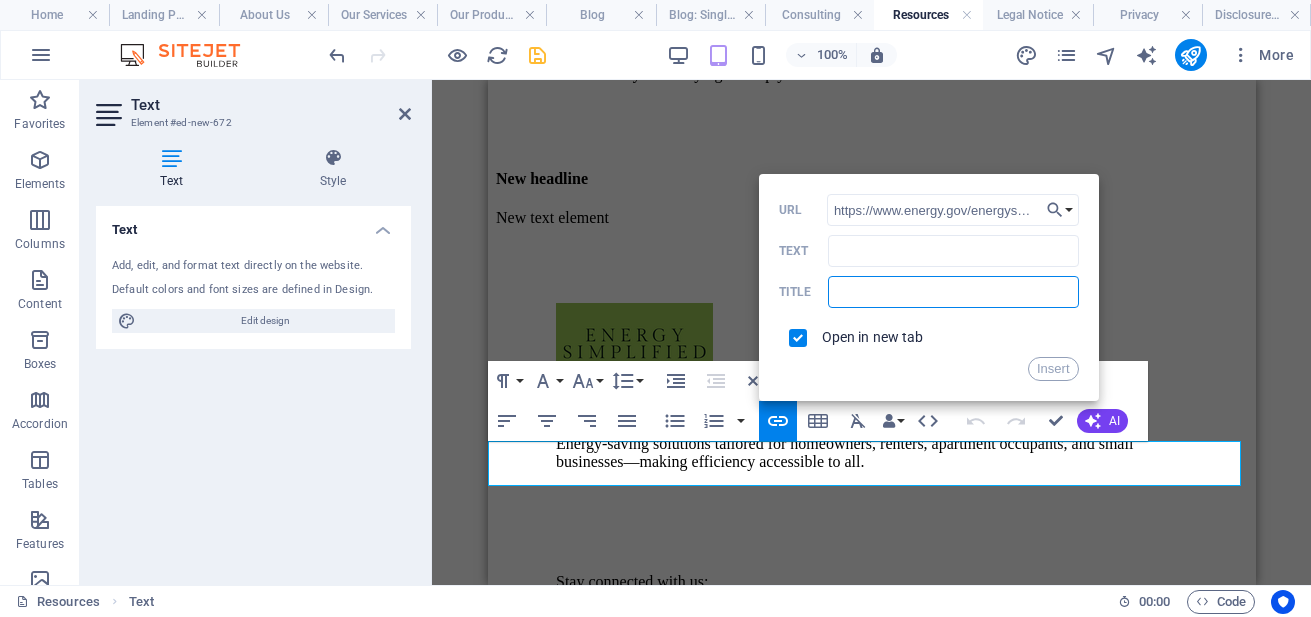 type on "s" 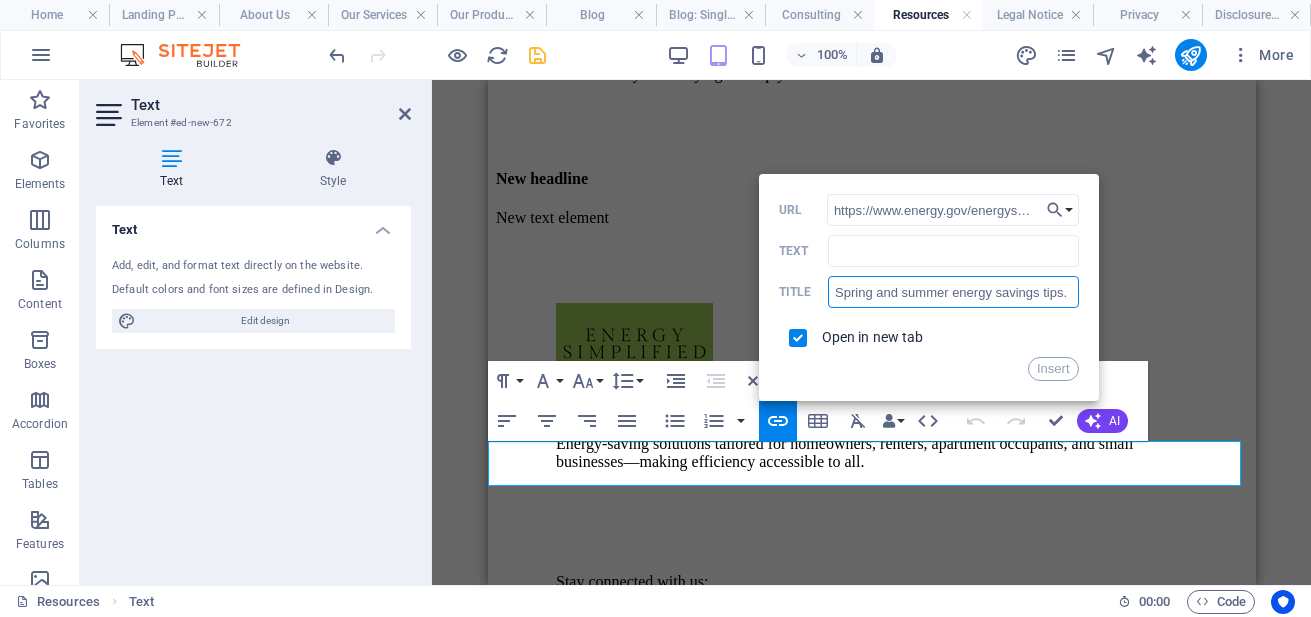 click on "Spring and summer energy savings tips." at bounding box center (953, 292) 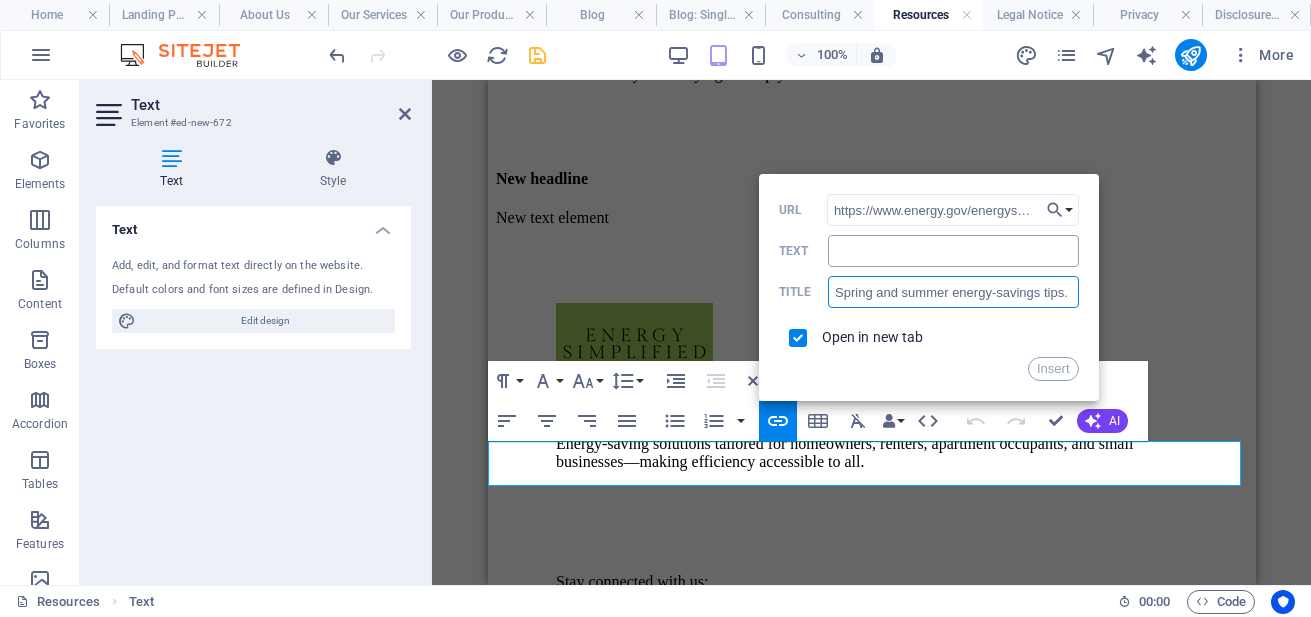 type on "Spring and summer energy-savings tips." 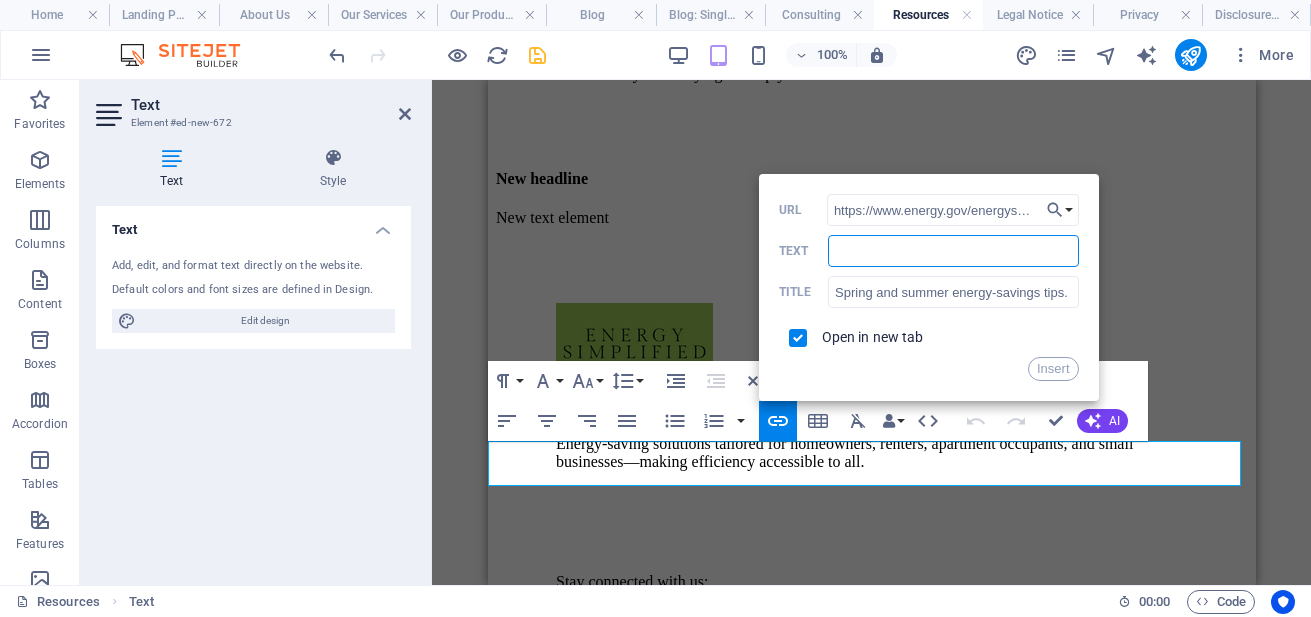 click on "Text" at bounding box center [953, 251] 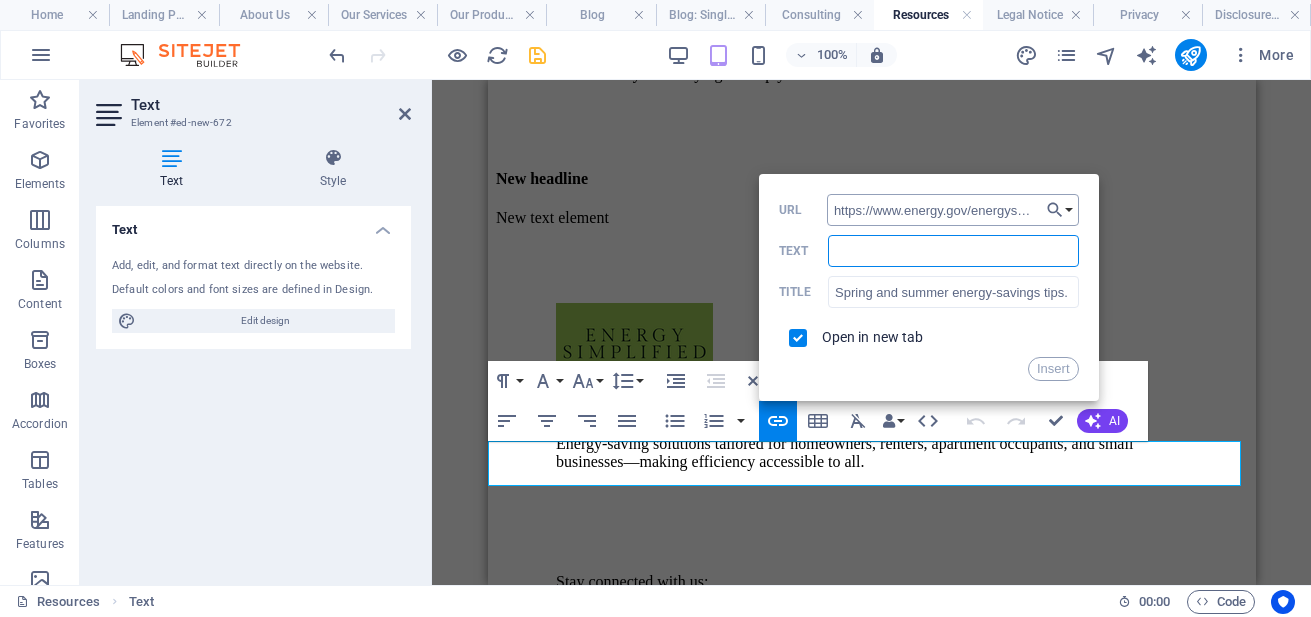 paste on "See what simple actions you could take that could take to save on your monthly bill." 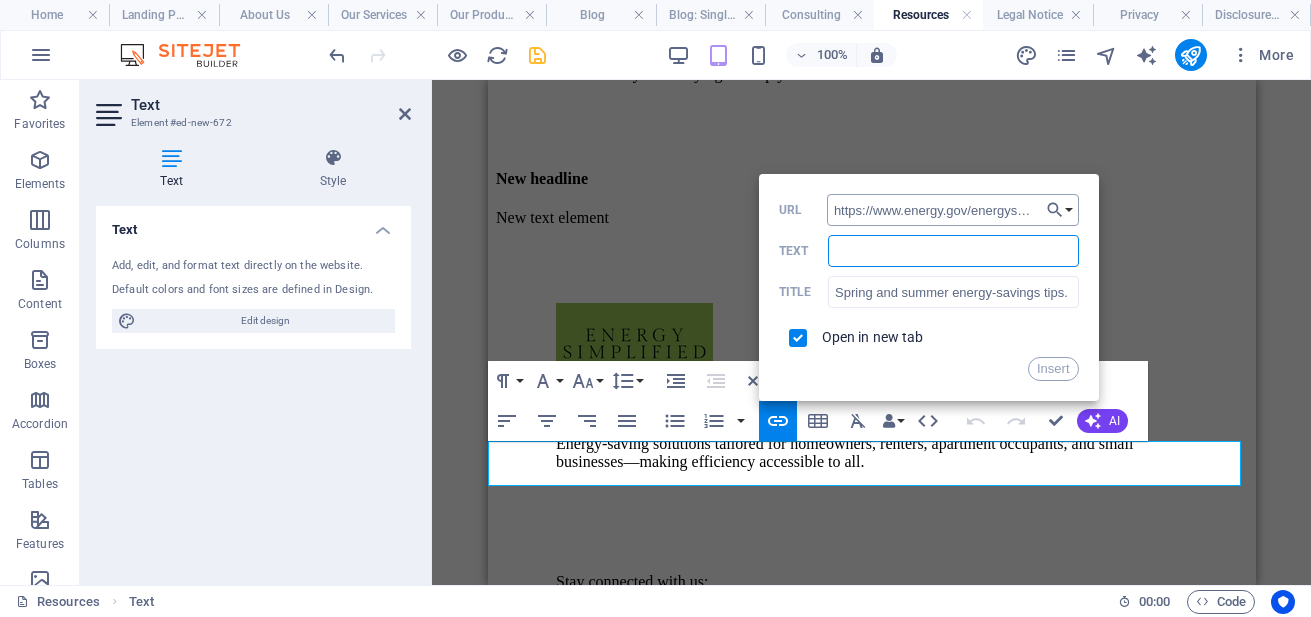 type on "See what simple actions you could take that could take to save on your monthly bill." 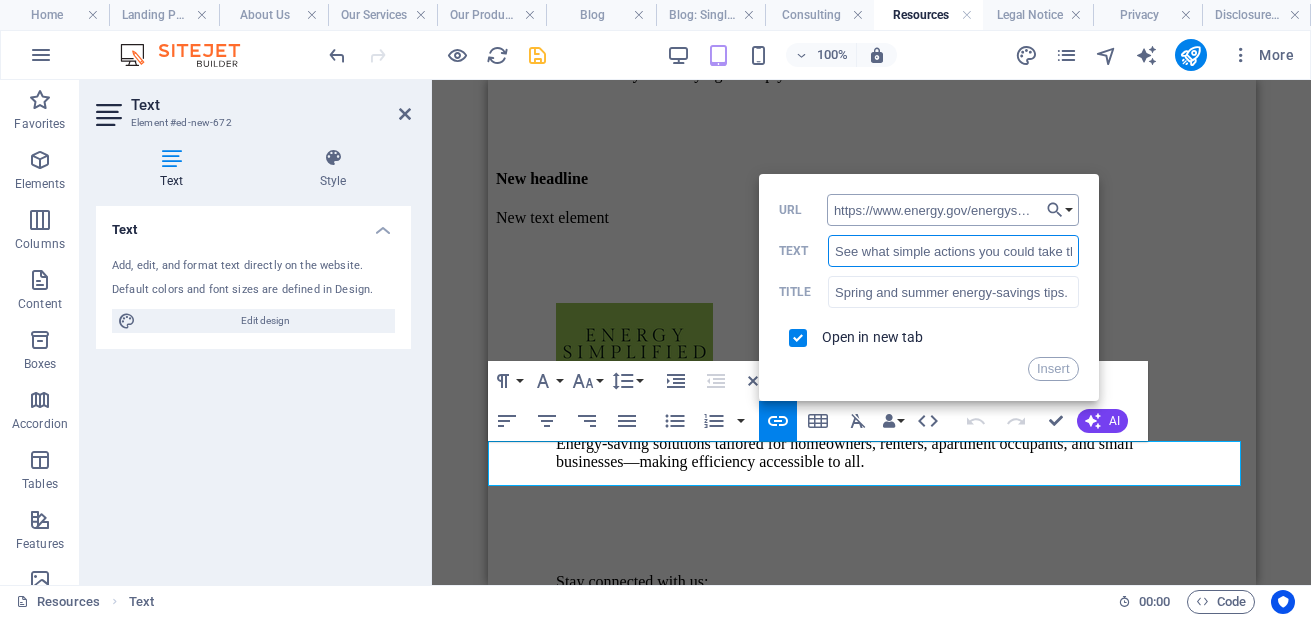 scroll, scrollTop: 0, scrollLeft: 245, axis: horizontal 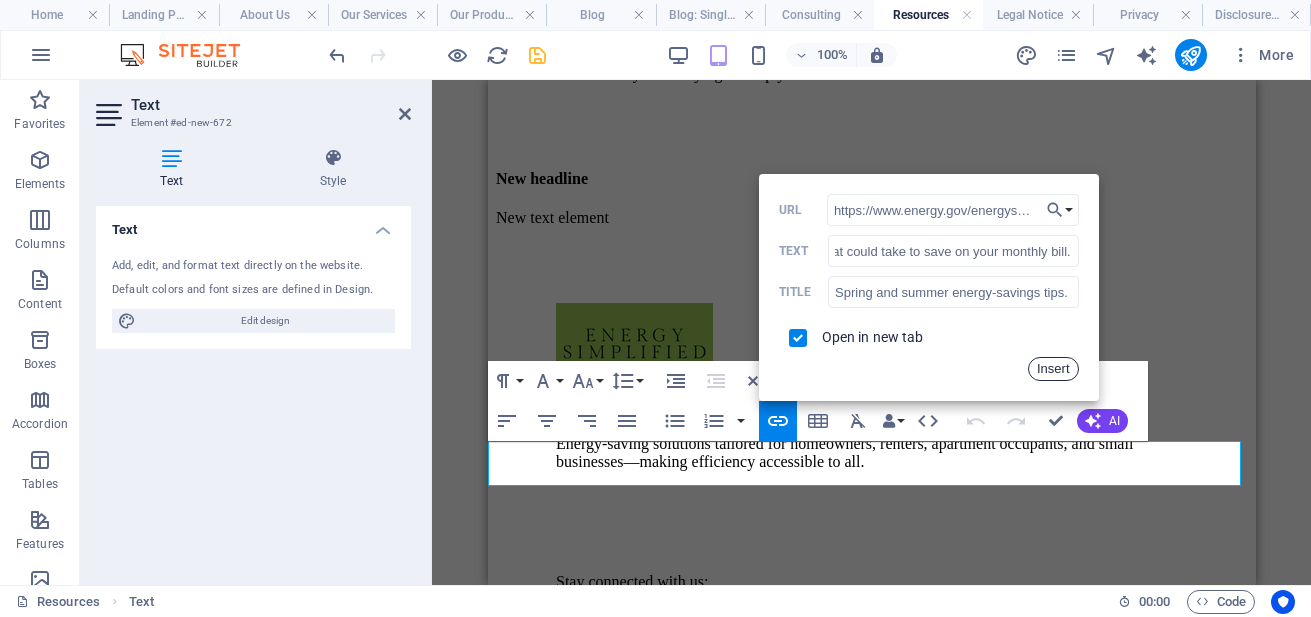 click on "Insert" at bounding box center (1053, 369) 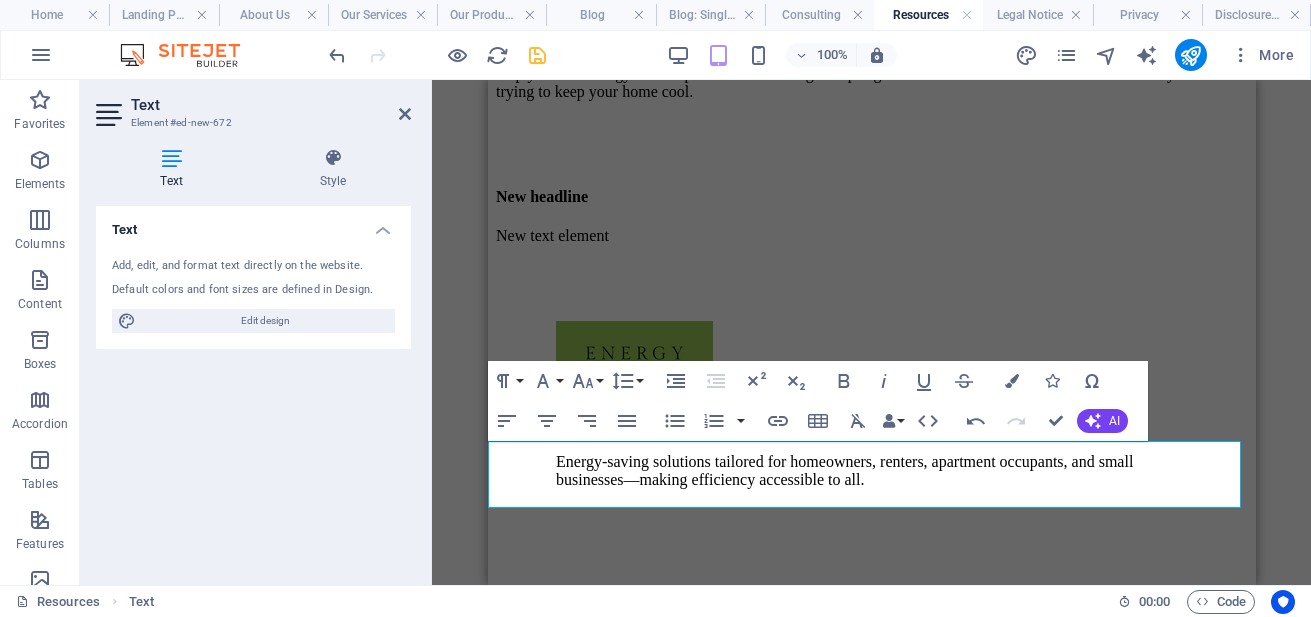scroll, scrollTop: 0, scrollLeft: 0, axis: both 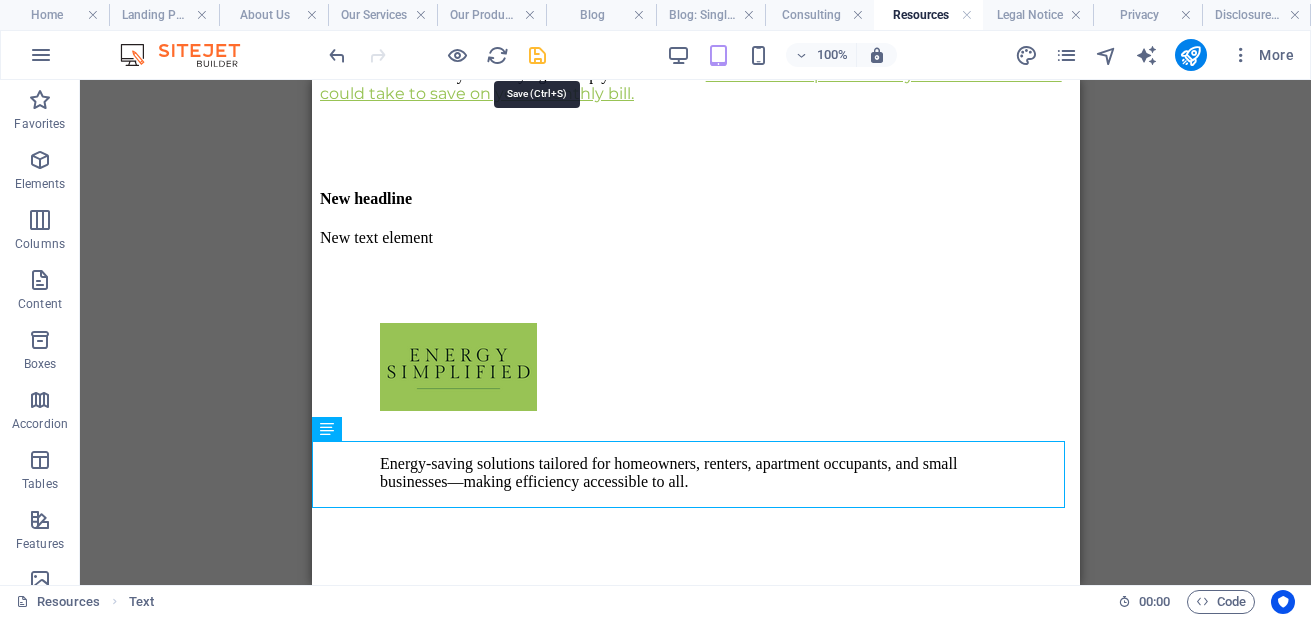 click at bounding box center [537, 55] 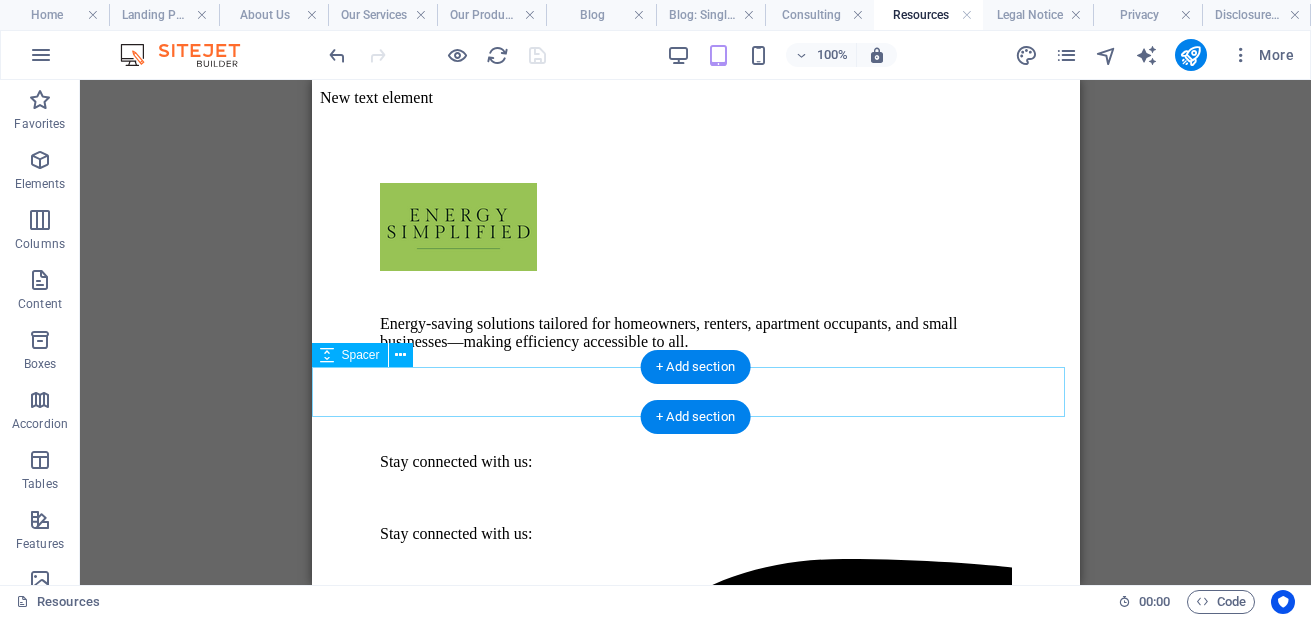 scroll, scrollTop: 2301, scrollLeft: 0, axis: vertical 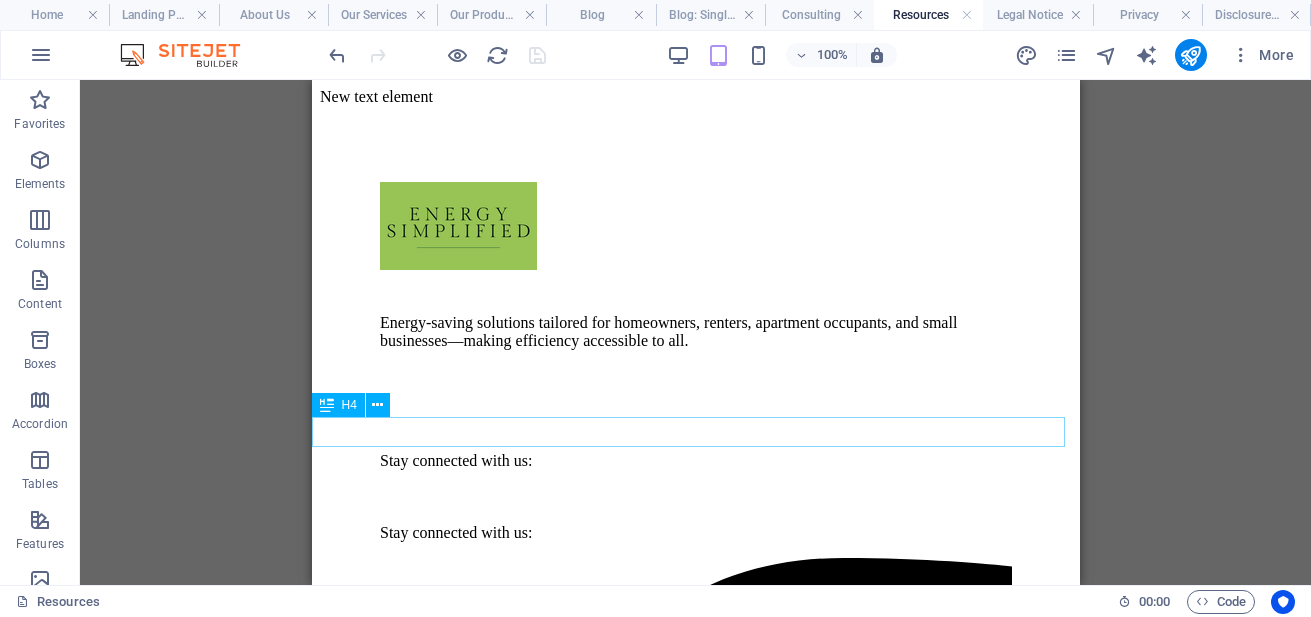 click on "New headline" at bounding box center (695, 58) 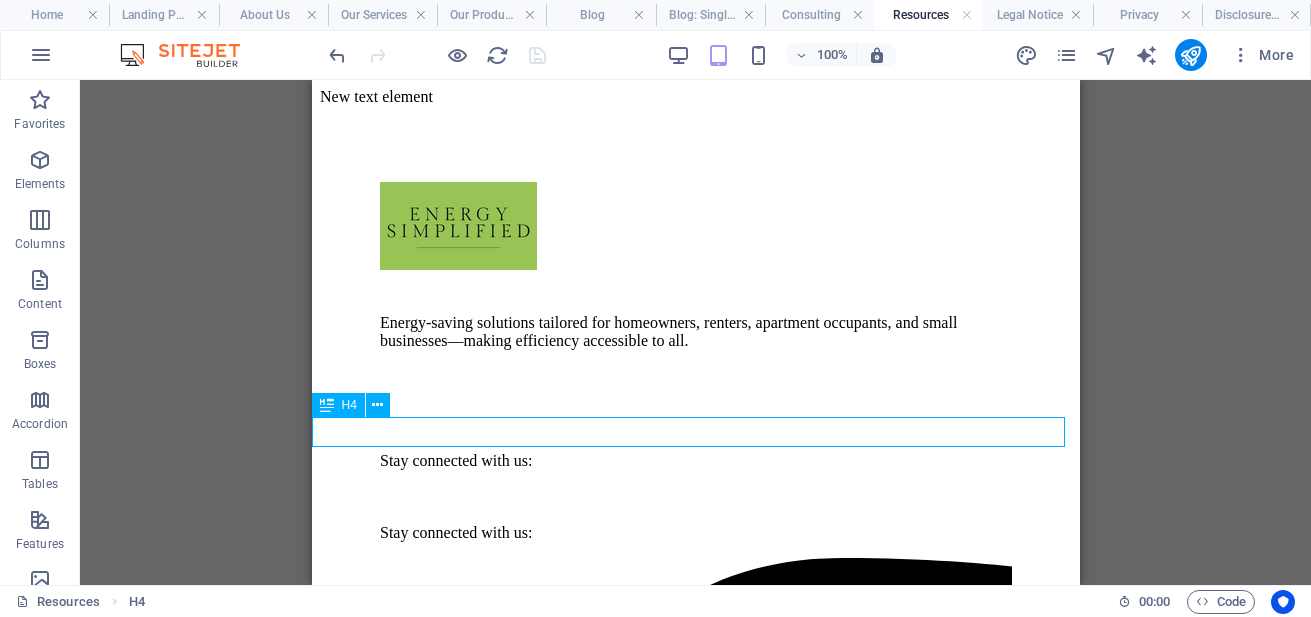 click on "New headline" at bounding box center [695, 58] 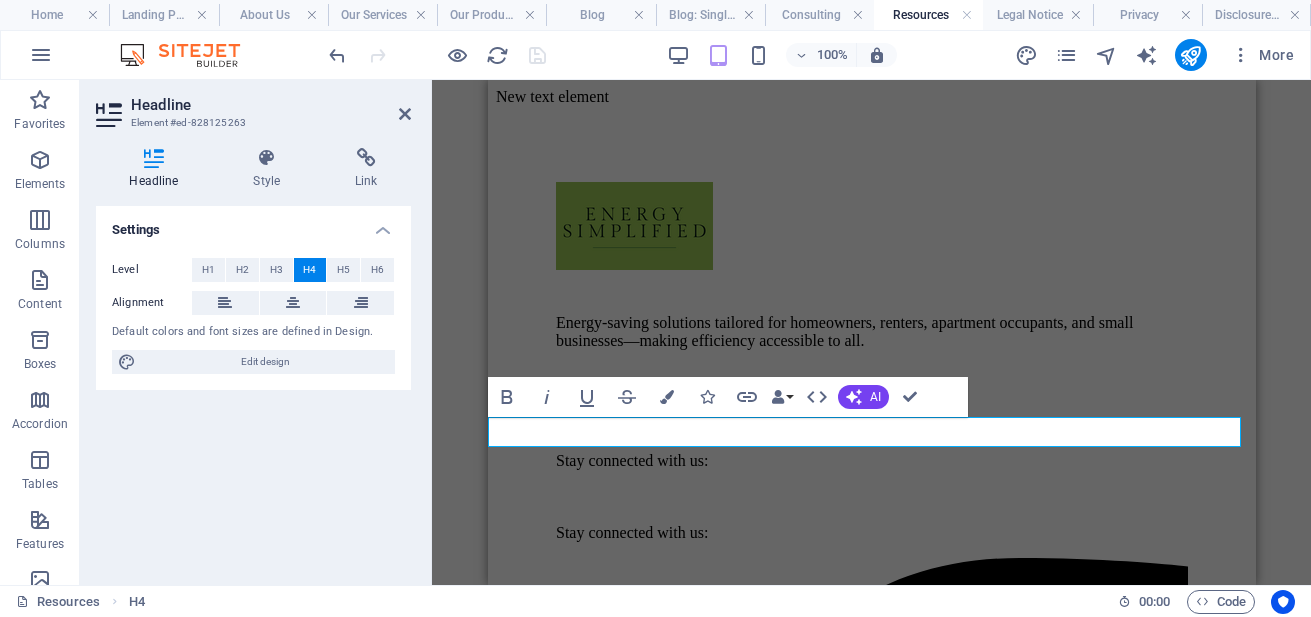 type 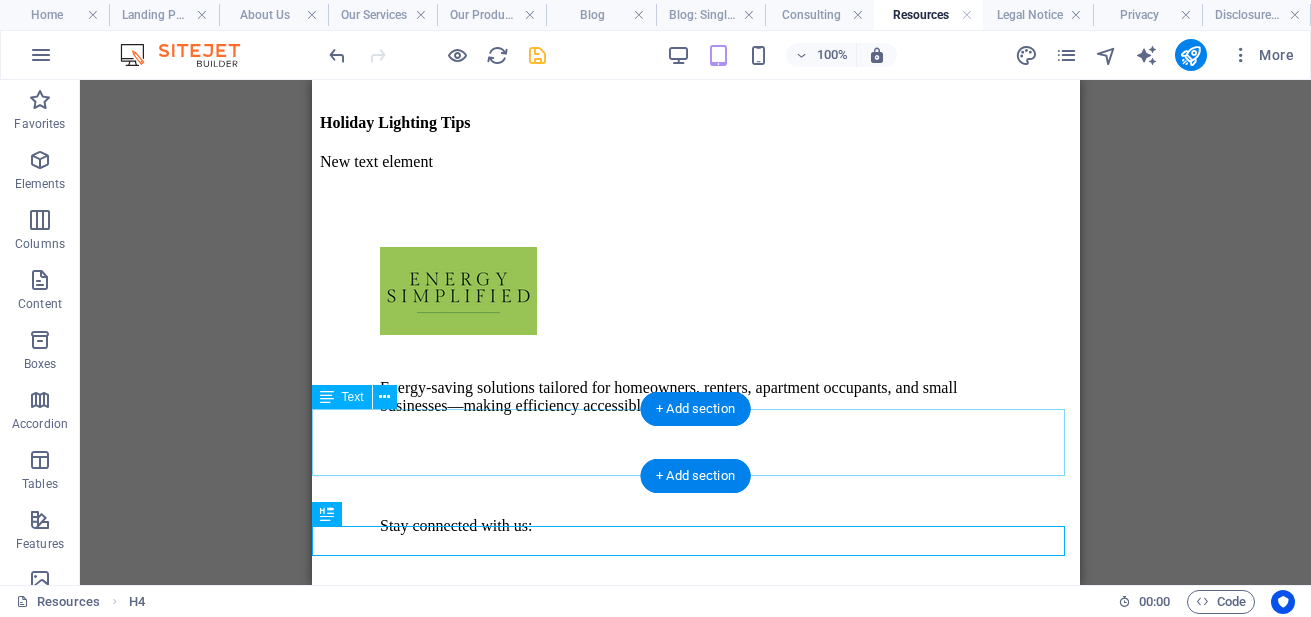 scroll, scrollTop: 2318, scrollLeft: 0, axis: vertical 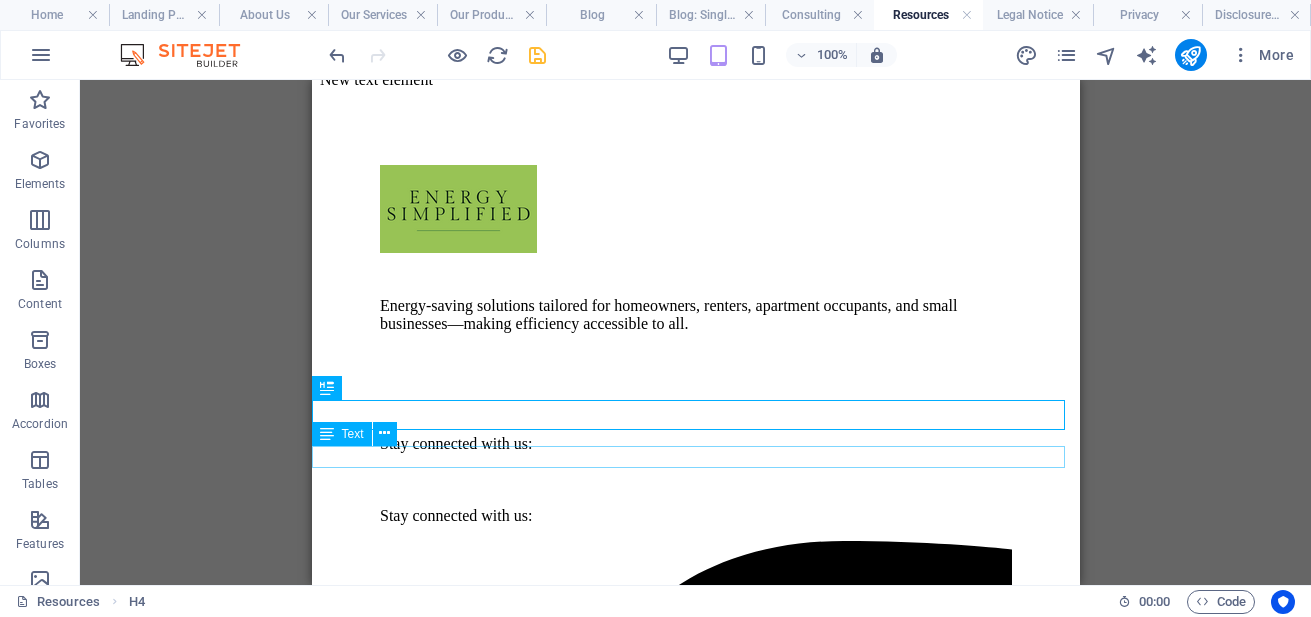 click on "New text element" at bounding box center [695, 80] 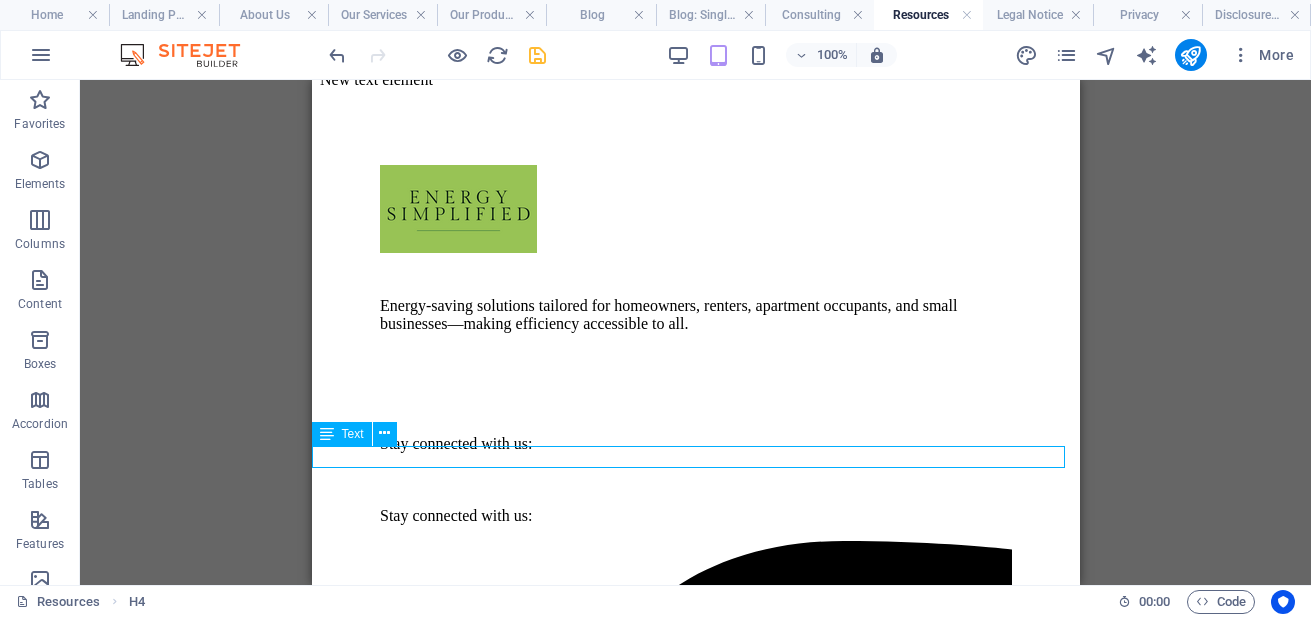 click on "New text element" at bounding box center [695, 80] 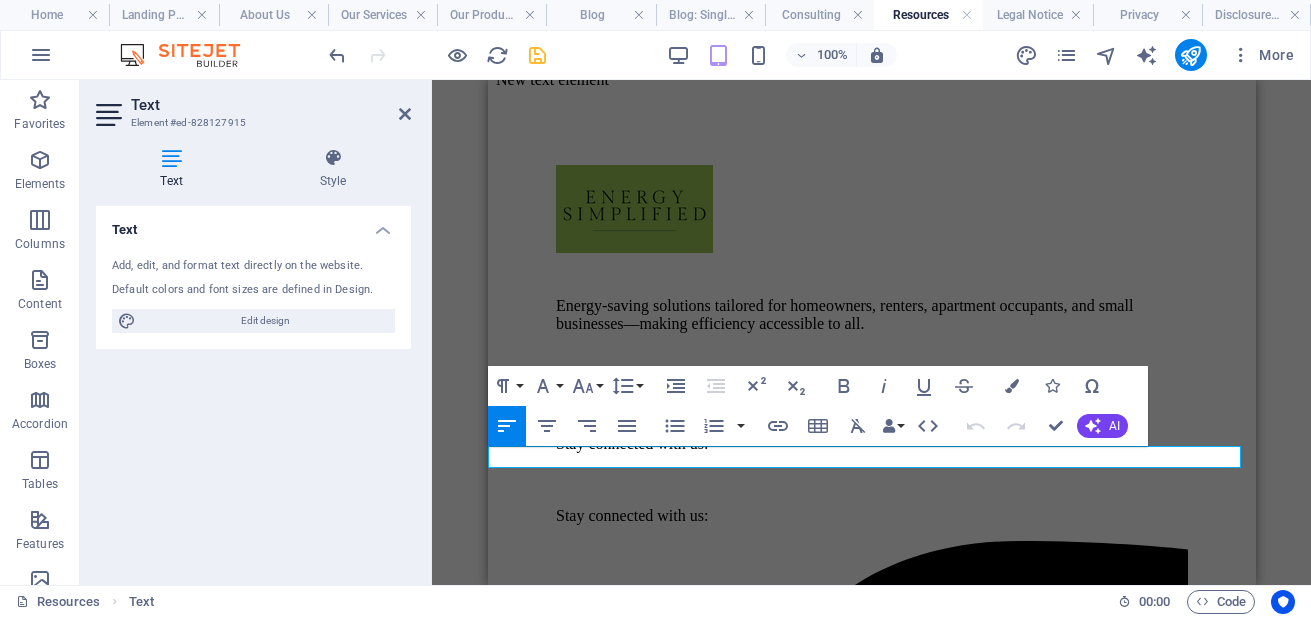 type 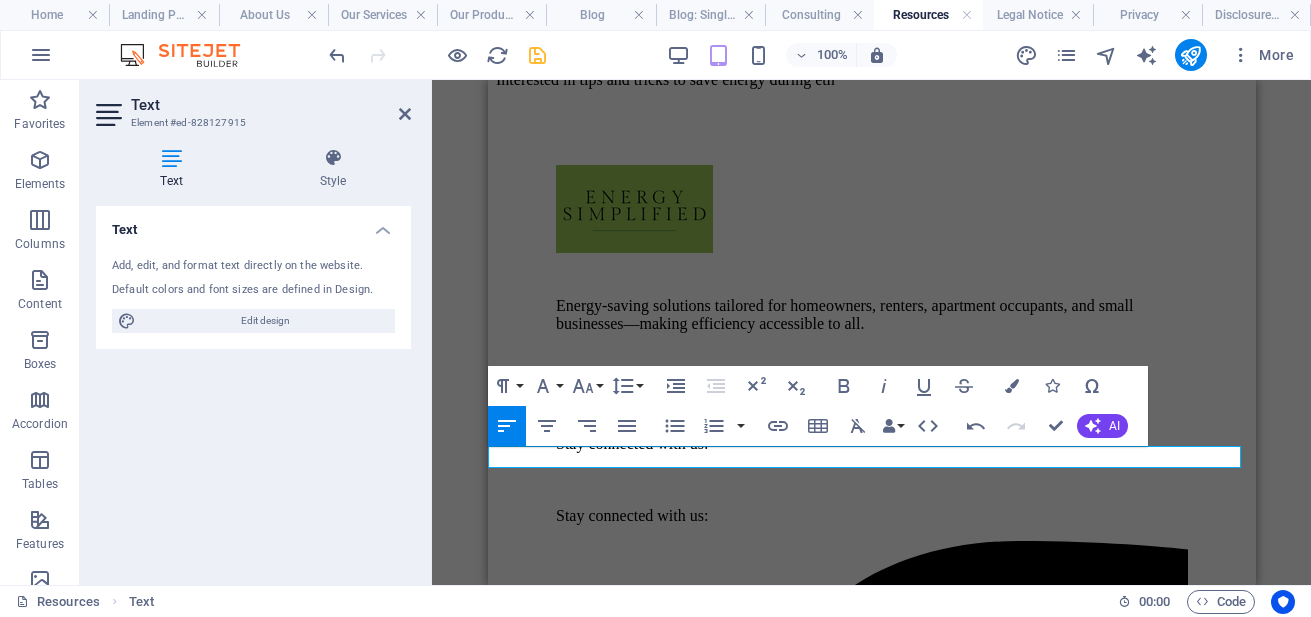 click on "Interested in tips and tricks to save energy during eth" at bounding box center (871, 80) 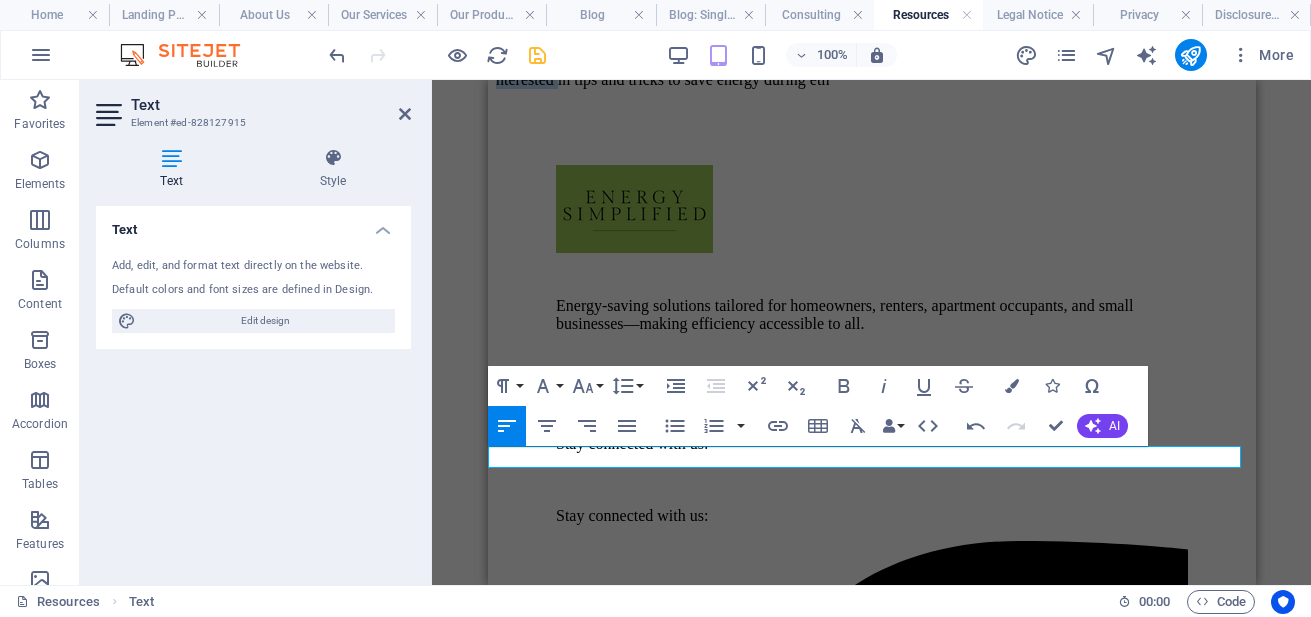 click on "​nterested in tips and tricks to save energy during eth" at bounding box center (871, 80) 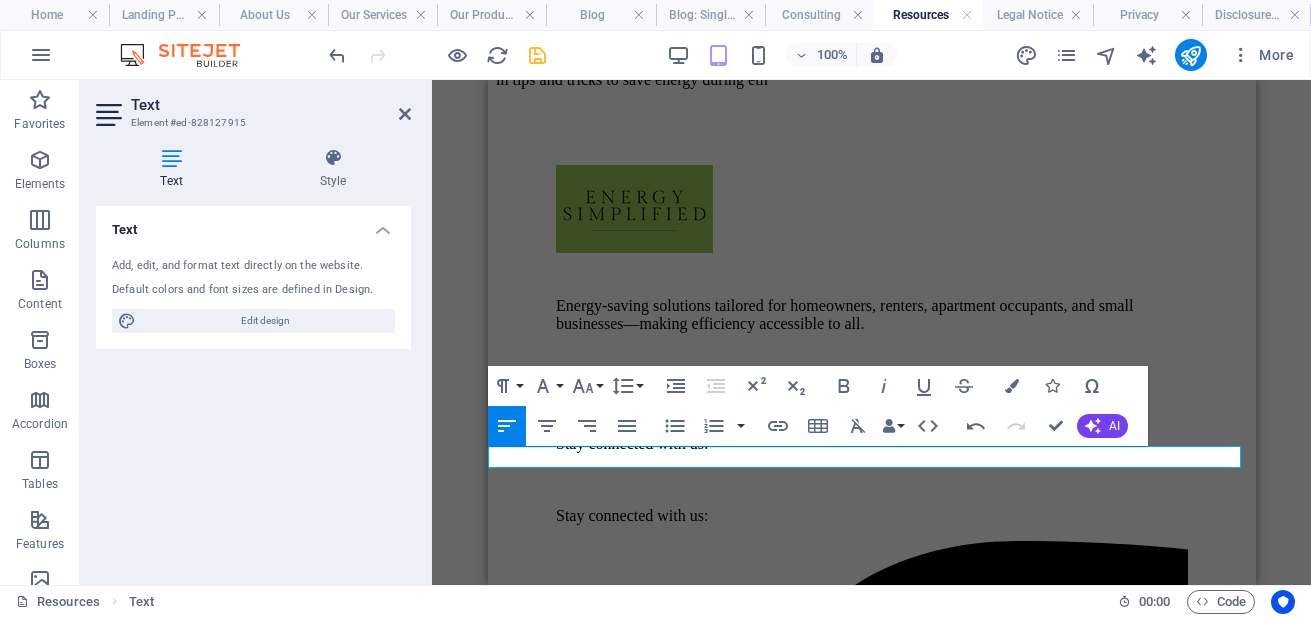 click on "in tips and tricks to save energy during eth" at bounding box center (871, 80) 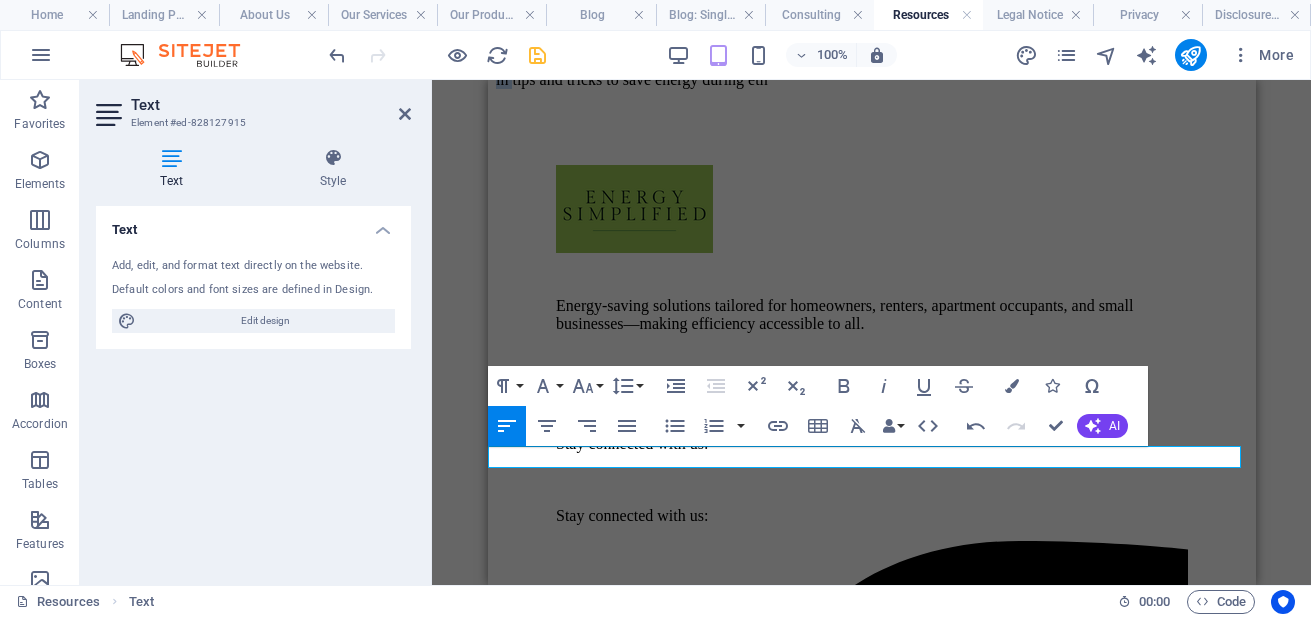 click on "in tips and tricks to save energy during eth" at bounding box center [871, 80] 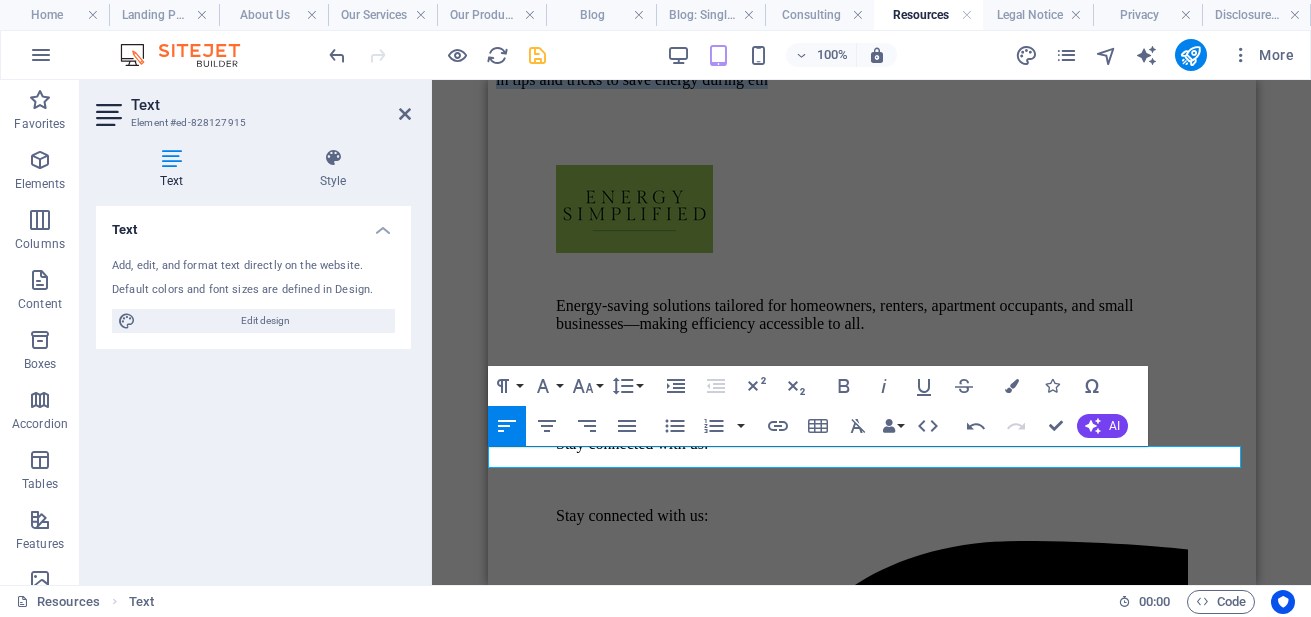 click on "in tips and tricks to save energy during eth" at bounding box center [871, 80] 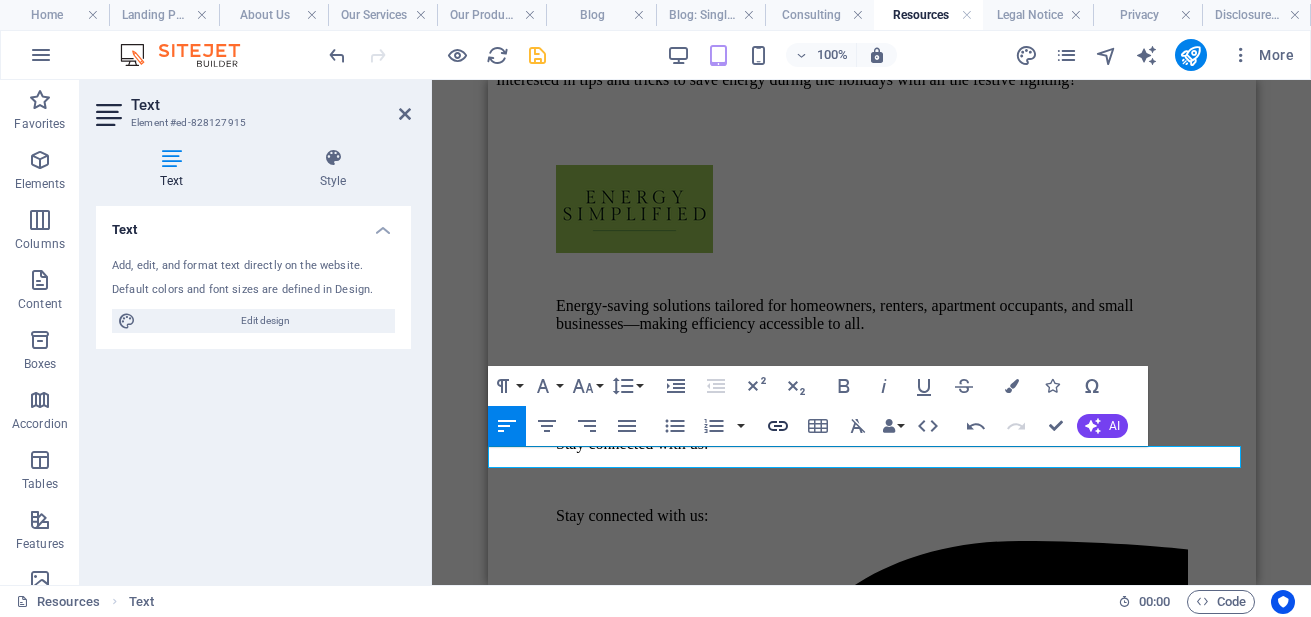 click 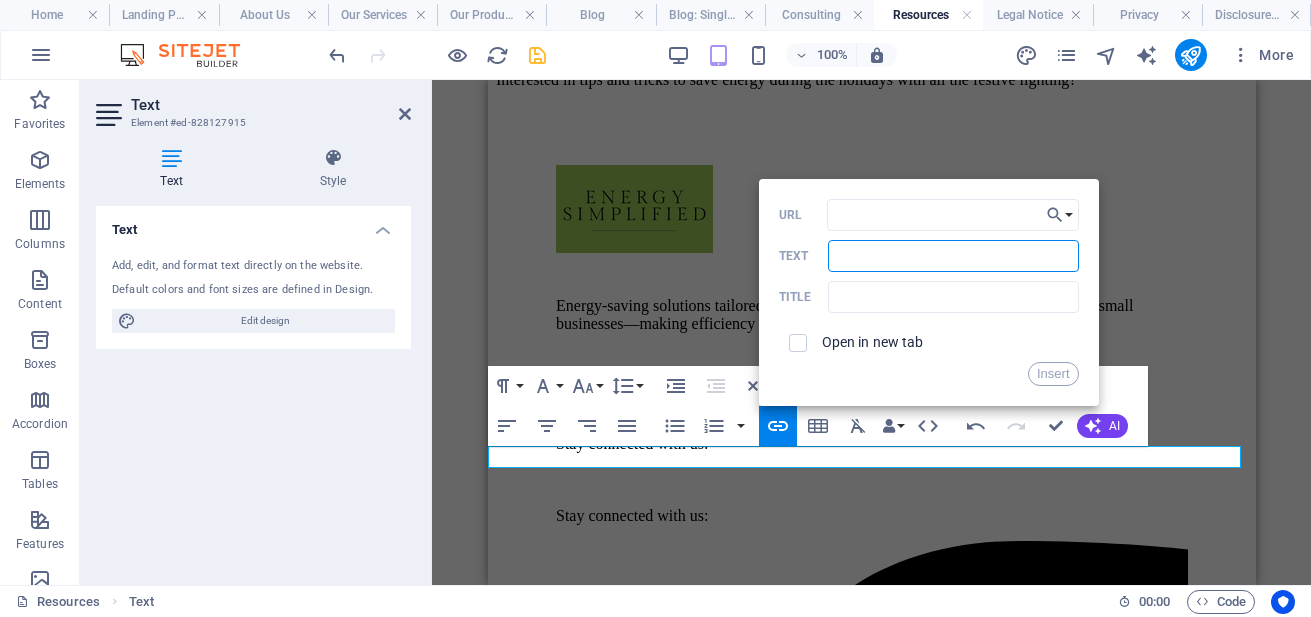 click on "Text" at bounding box center [953, 256] 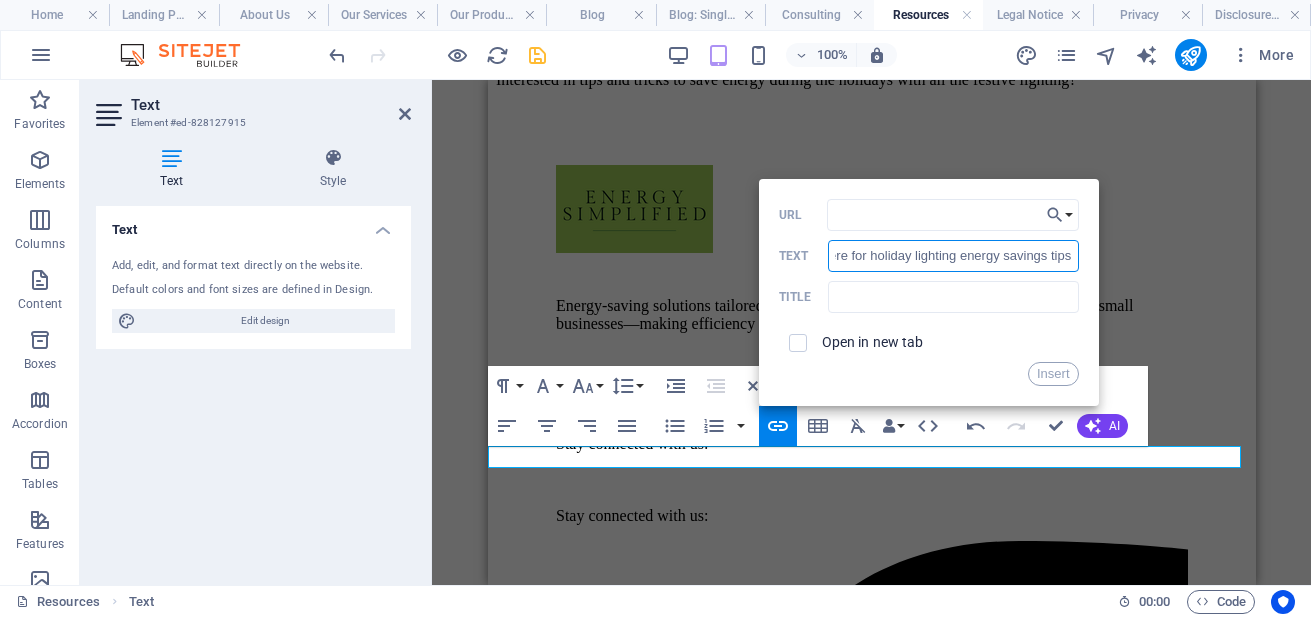 scroll, scrollTop: 0, scrollLeft: 49, axis: horizontal 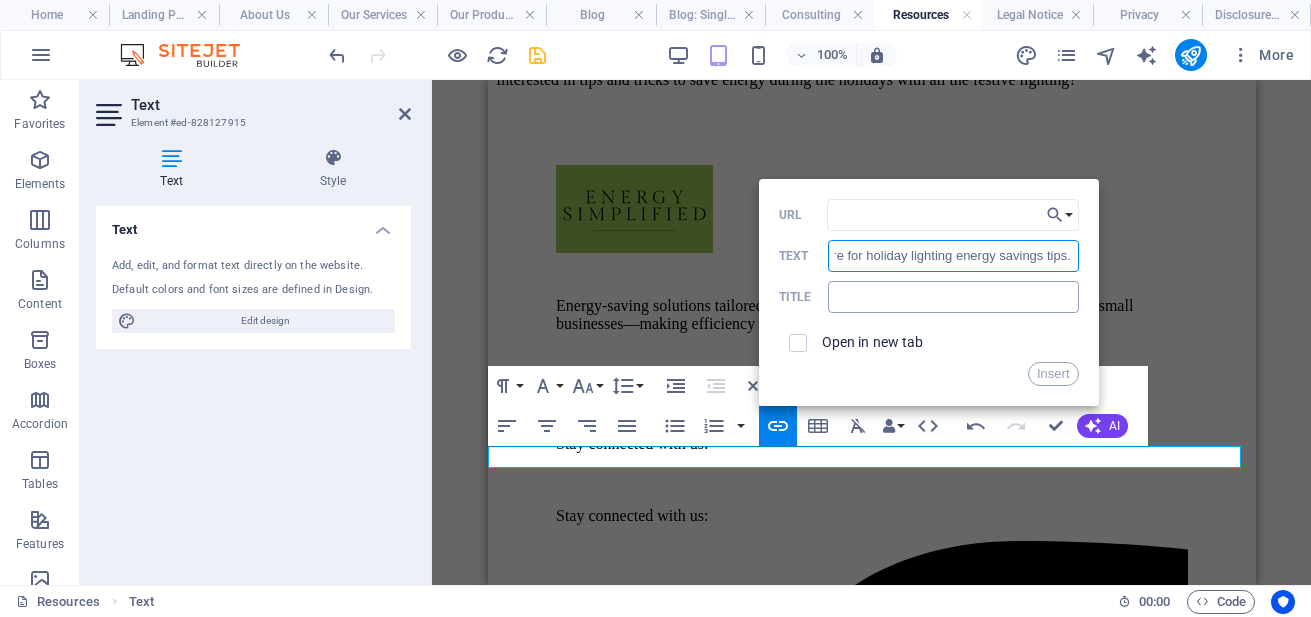 type on "Click here for holiday lighting energy savings tips." 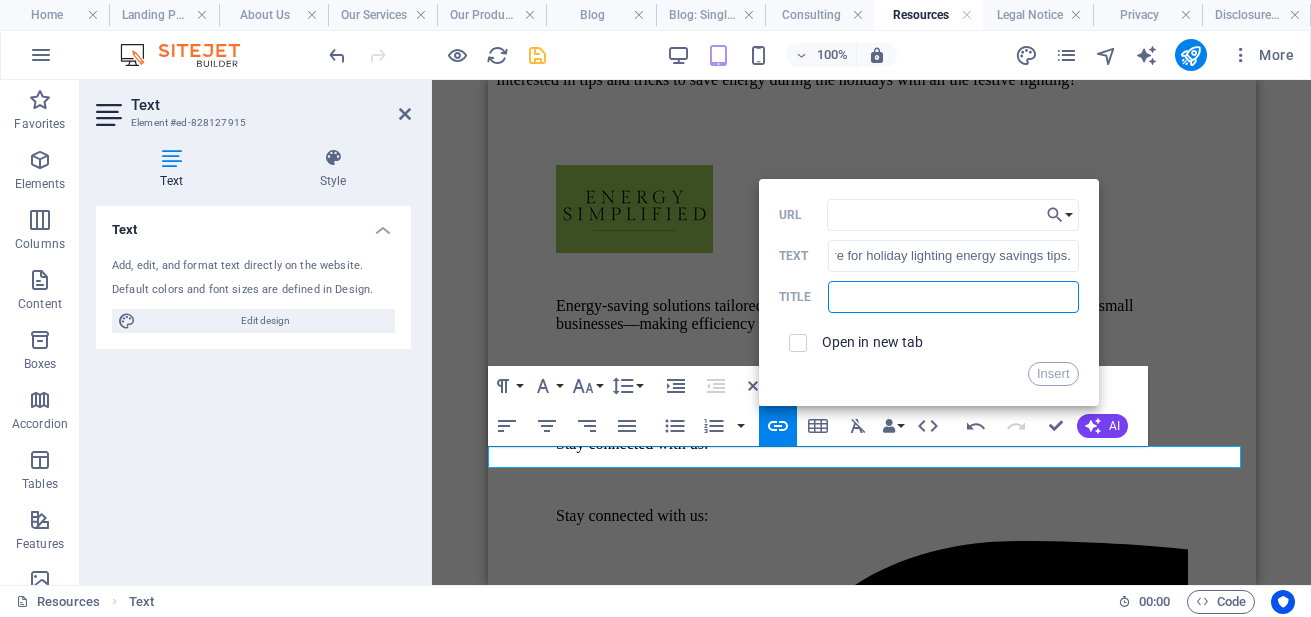 scroll, scrollTop: 0, scrollLeft: 0, axis: both 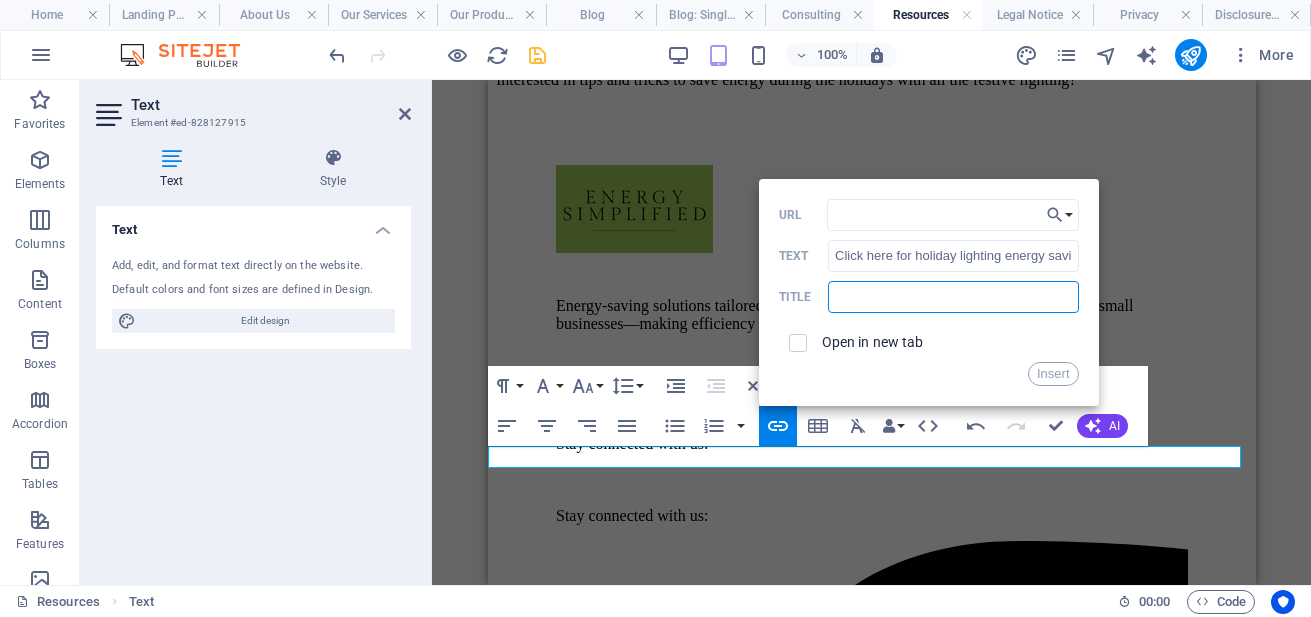 click at bounding box center [953, 297] 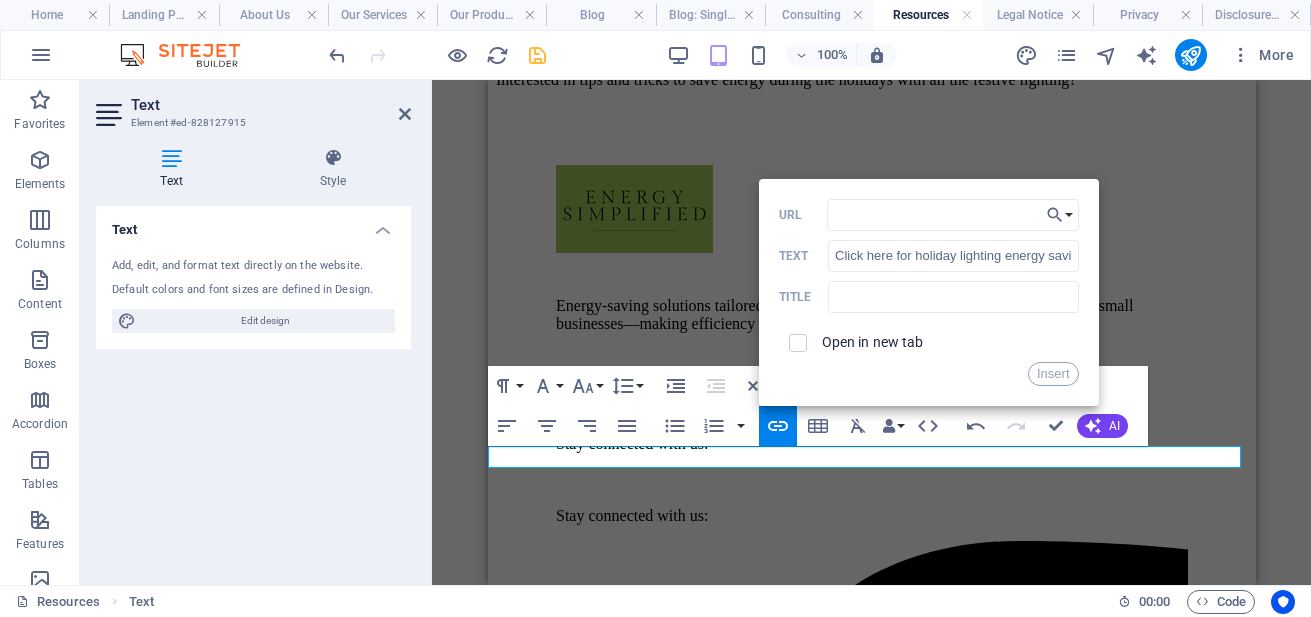 click at bounding box center (798, 343) 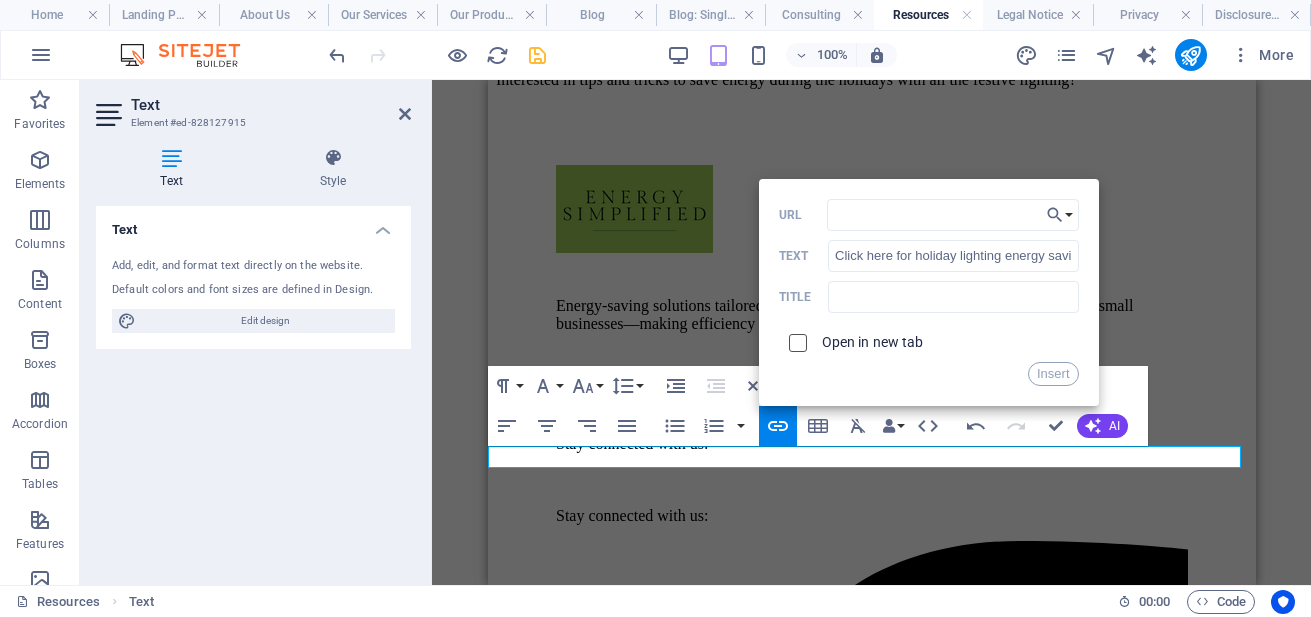 click at bounding box center (795, 340) 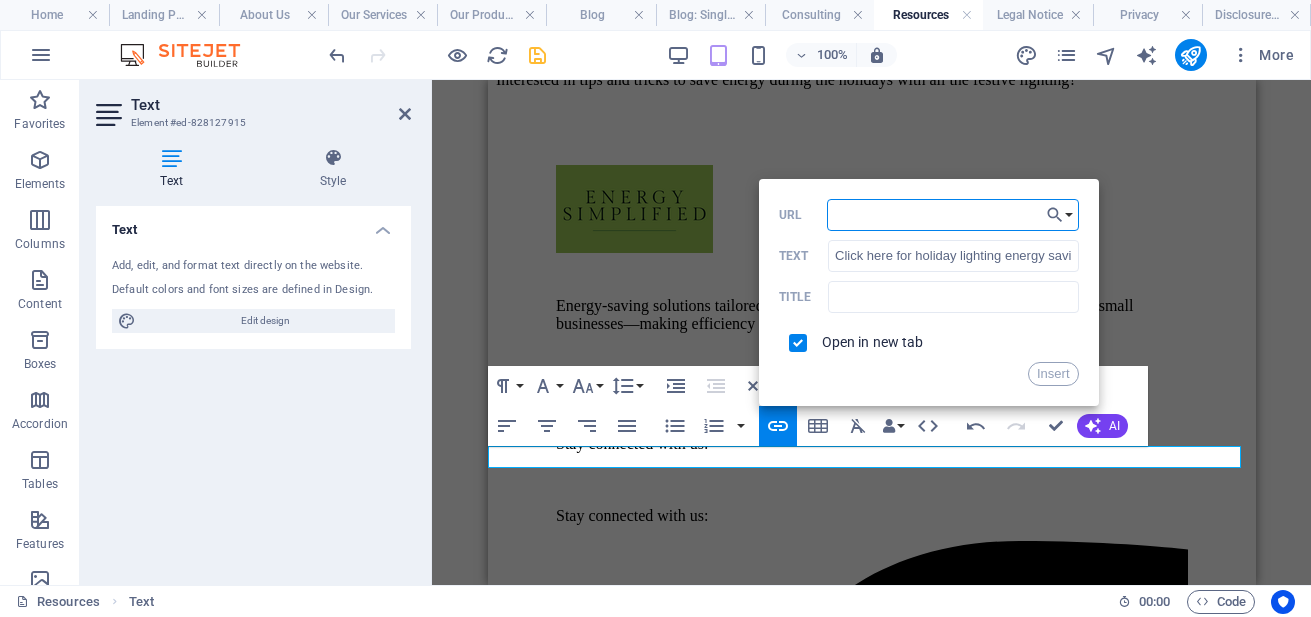 click on "URL" at bounding box center [953, 215] 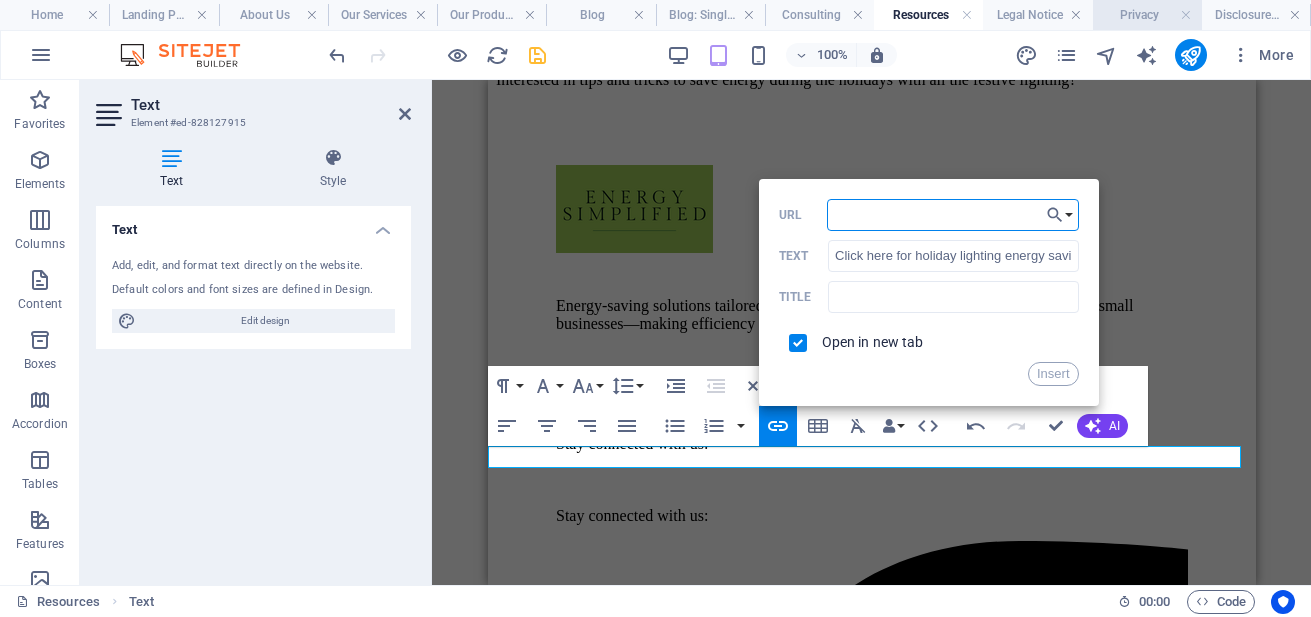 type on "v" 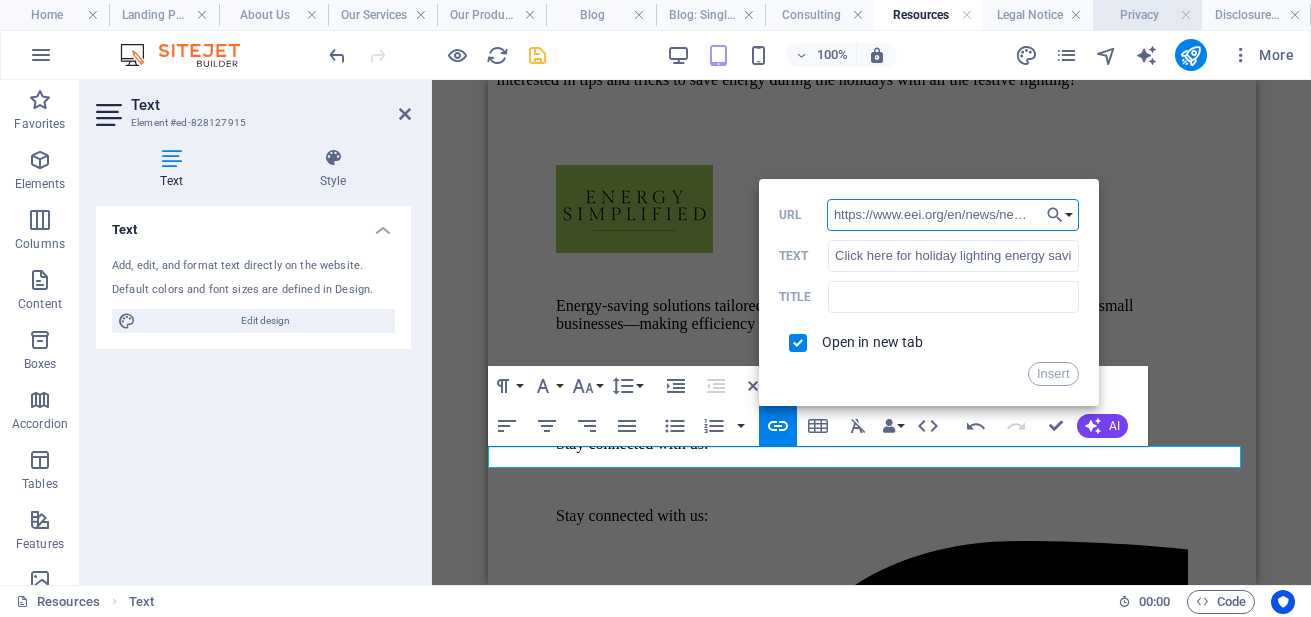 scroll, scrollTop: 0, scrollLeft: 314, axis: horizontal 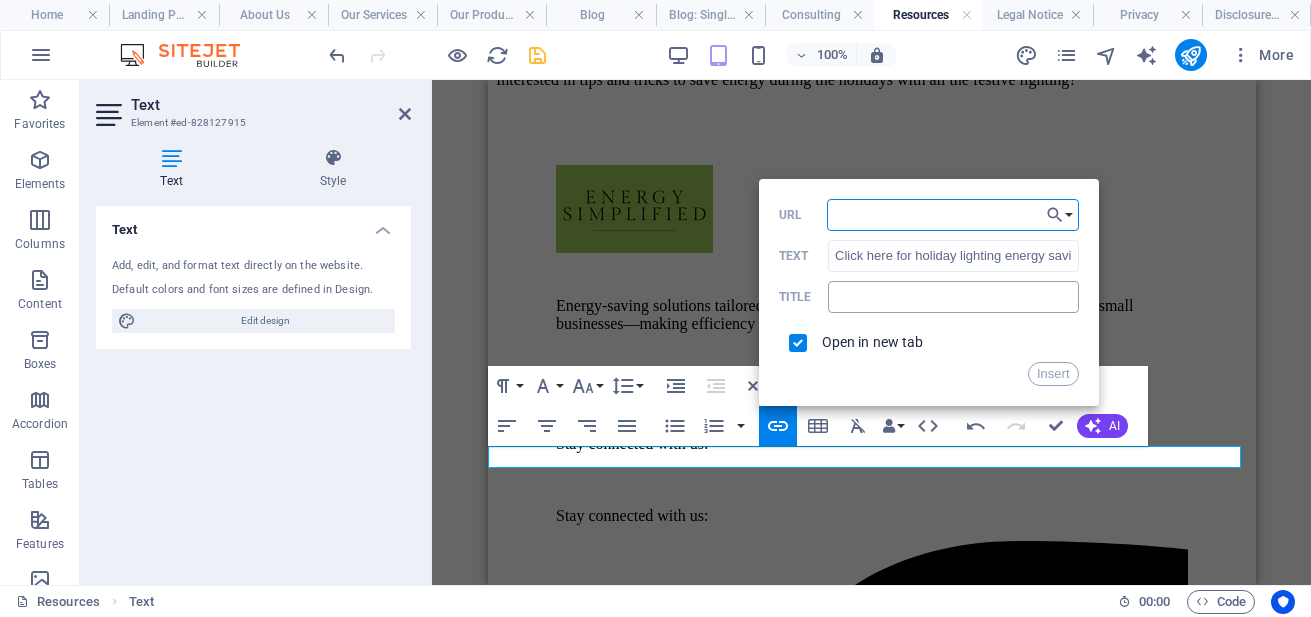 type on "https://www.eei.org/en/news/news/all/bright-ideas-for-safe-energy-efficient-holiday-lighting" 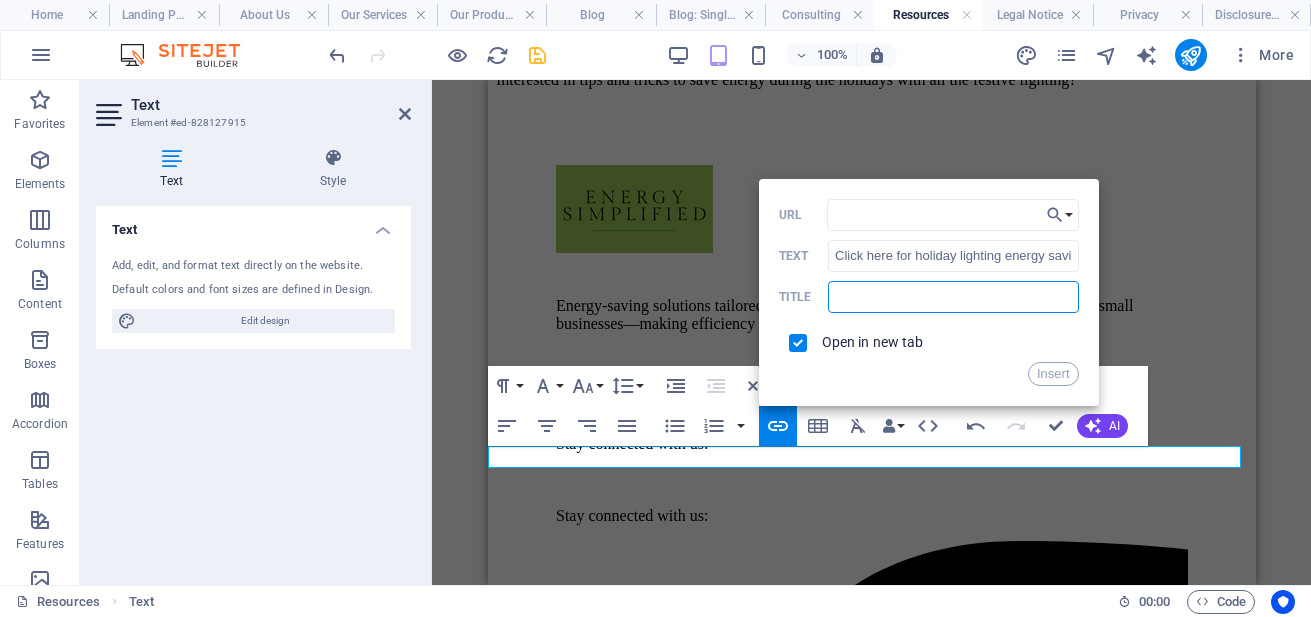 scroll, scrollTop: 0, scrollLeft: 0, axis: both 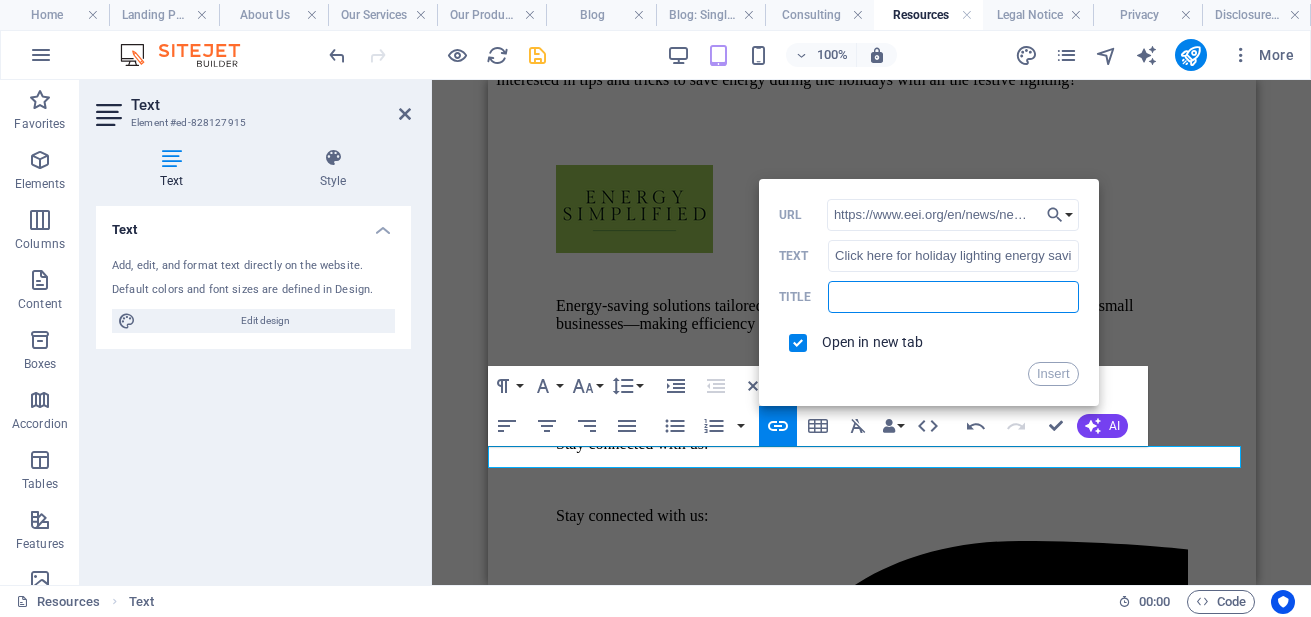 click at bounding box center [953, 297] 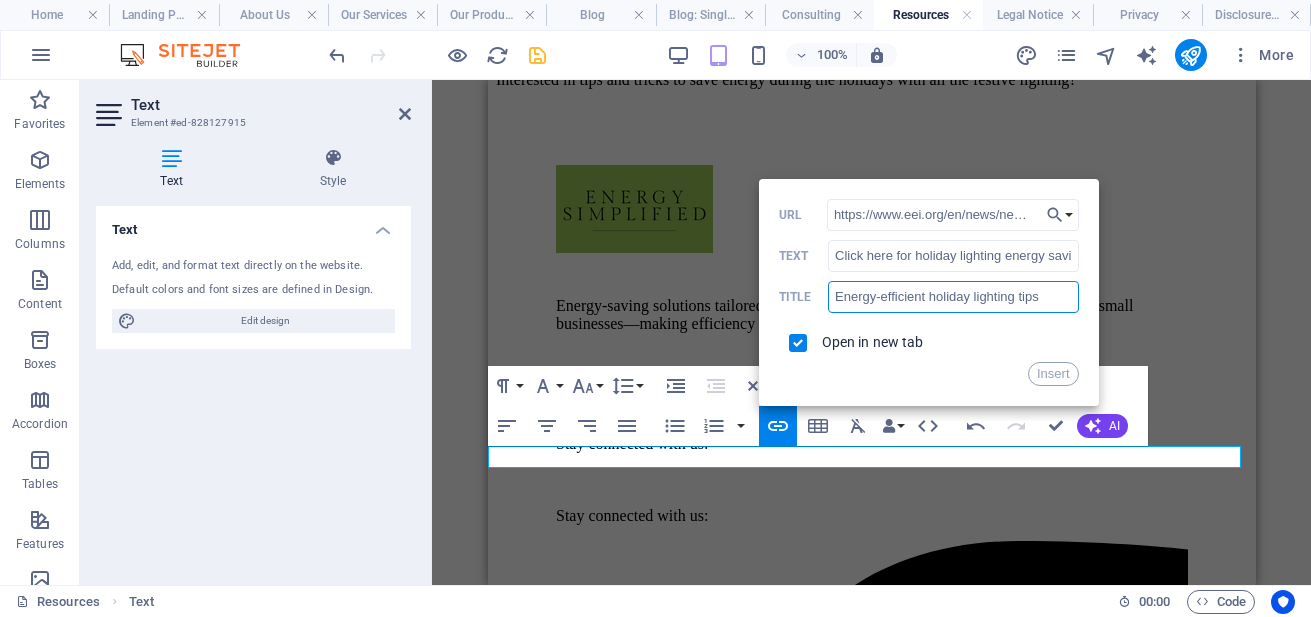 type on "Energy-efficient holiday lighting tips." 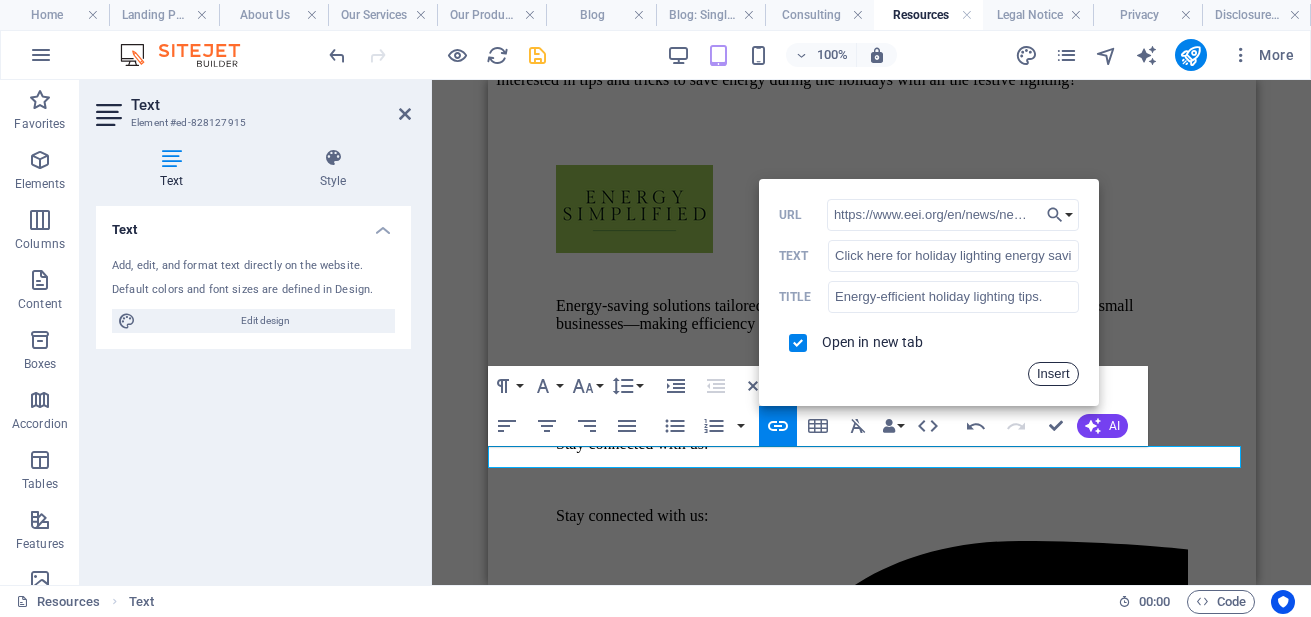 click on "Insert" at bounding box center (1053, 374) 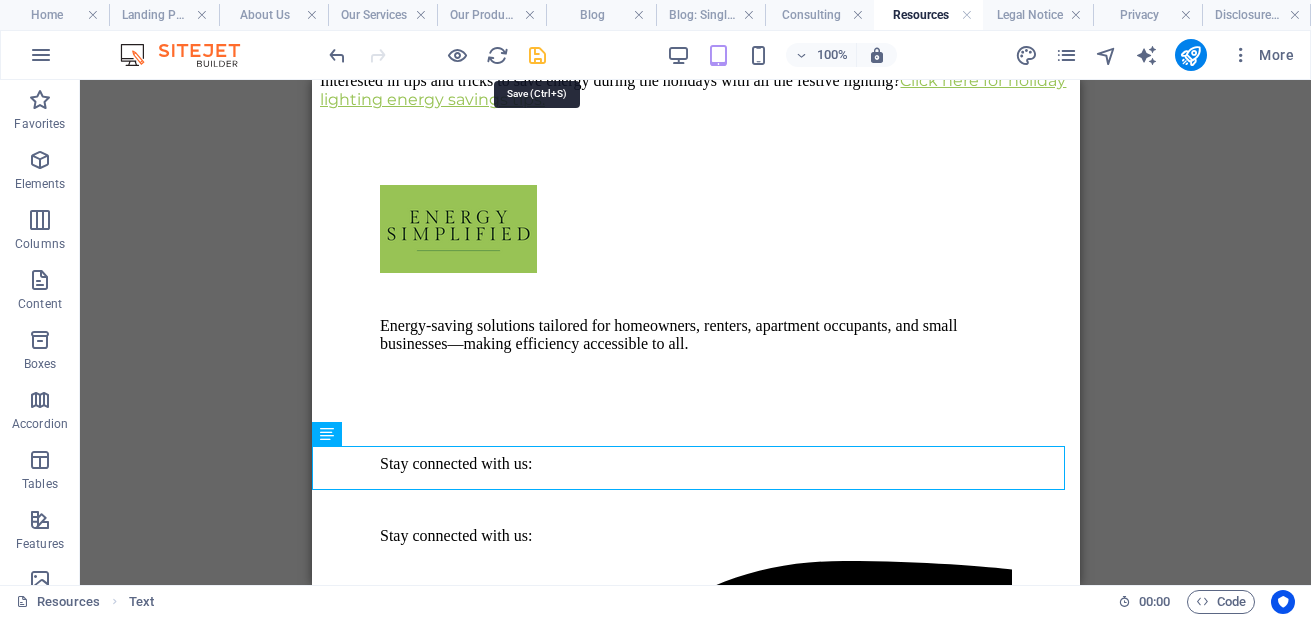 click at bounding box center [537, 55] 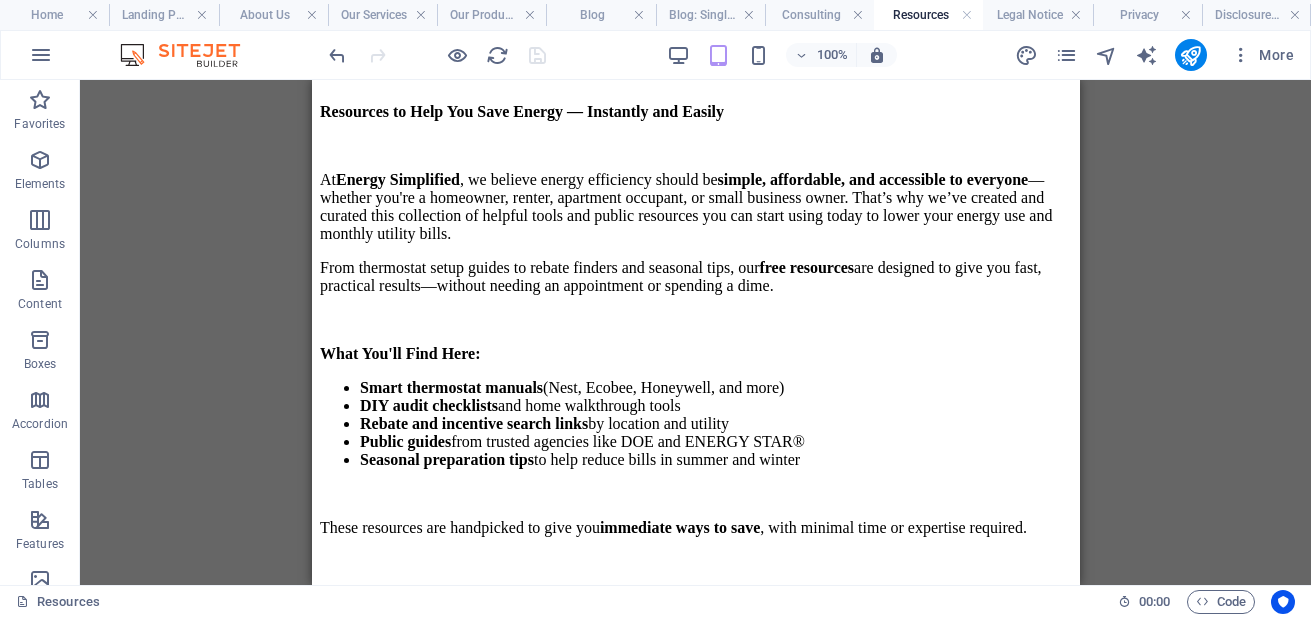 scroll, scrollTop: 382, scrollLeft: 0, axis: vertical 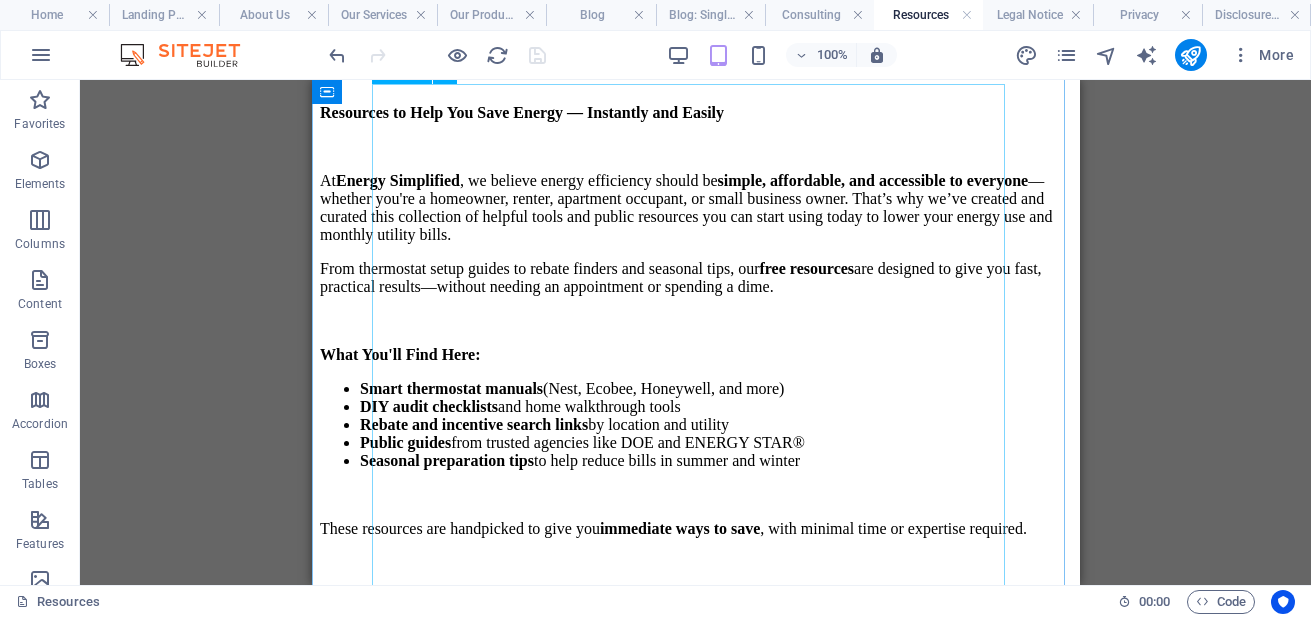click on "Resources to Help You Save Energy — Instantly and Easily At  Energy Simplified , we believe energy efficiency should be  simple, affordable, and accessible to everyone —whether you're a homeowner, renter, apartment occupant, or small business owner. That’s why we’ve created and curated this collection of helpful tools and public resources you can start using today to lower your energy use and monthly utility bills. From thermostat setup guides to rebate finders and seasonal tips, our  free resources  are designed to give you fast, practical results—without needing an appointment or spending a dime. What You'll Find Here: Smart thermostat manuals  (Nest, Ecobee, Honeywell, and more) DIY audit checklists  and home walkthrough tools Rebate and incentive search links  by location and utility Public guides  from trusted agencies like DOE and ENERGY STAR® Seasonal preparation tips  to help reduce bills in summer and winter These resources are handpicked to give you  immediate ways to save Downloadable" at bounding box center (695, 477) 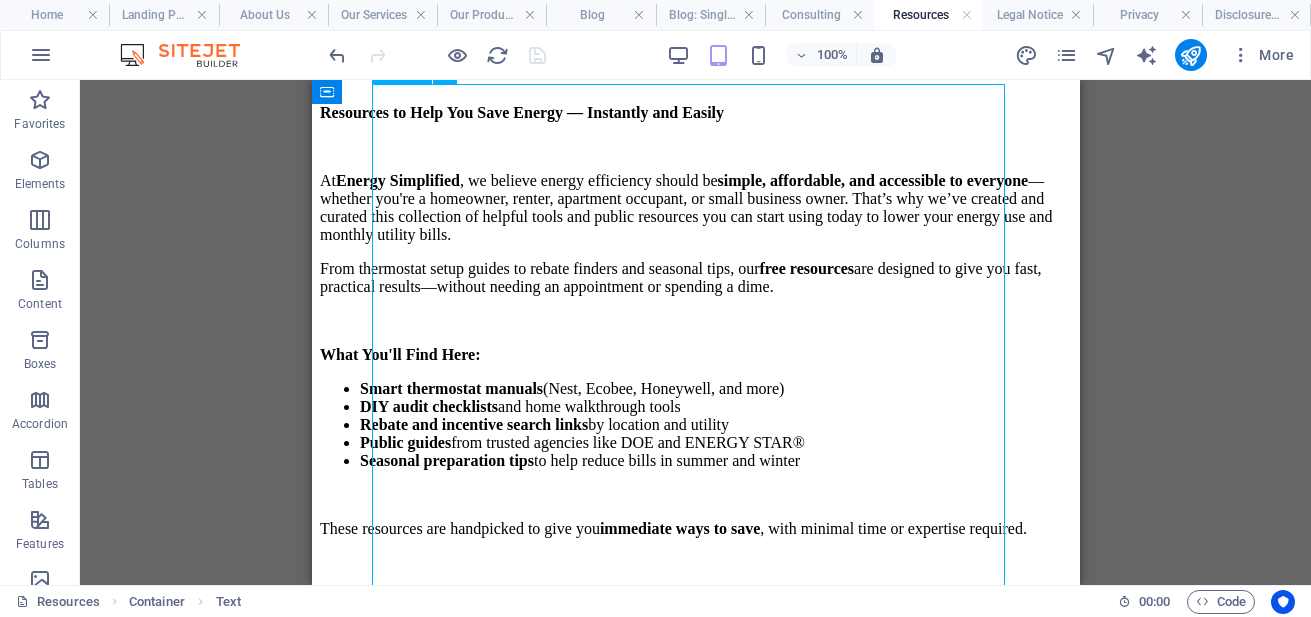 click on "Resources to Help You Save Energy — Instantly and Easily At  Energy Simplified , we believe energy efficiency should be  simple, affordable, and accessible to everyone —whether you're a homeowner, renter, apartment occupant, or small business owner. That’s why we’ve created and curated this collection of helpful tools and public resources you can start using today to lower your energy use and monthly utility bills. From thermostat setup guides to rebate finders and seasonal tips, our  free resources  are designed to give you fast, practical results—without needing an appointment or spending a dime. What You'll Find Here: Smart thermostat manuals  (Nest, Ecobee, Honeywell, and more) DIY audit checklists  and home walkthrough tools Rebate and incentive search links  by location and utility Public guides  from trusted agencies like DOE and ENERGY STAR® Seasonal preparation tips  to help reduce bills in summer and winter These resources are handpicked to give you  immediate ways to save Downloadable" at bounding box center [695, 477] 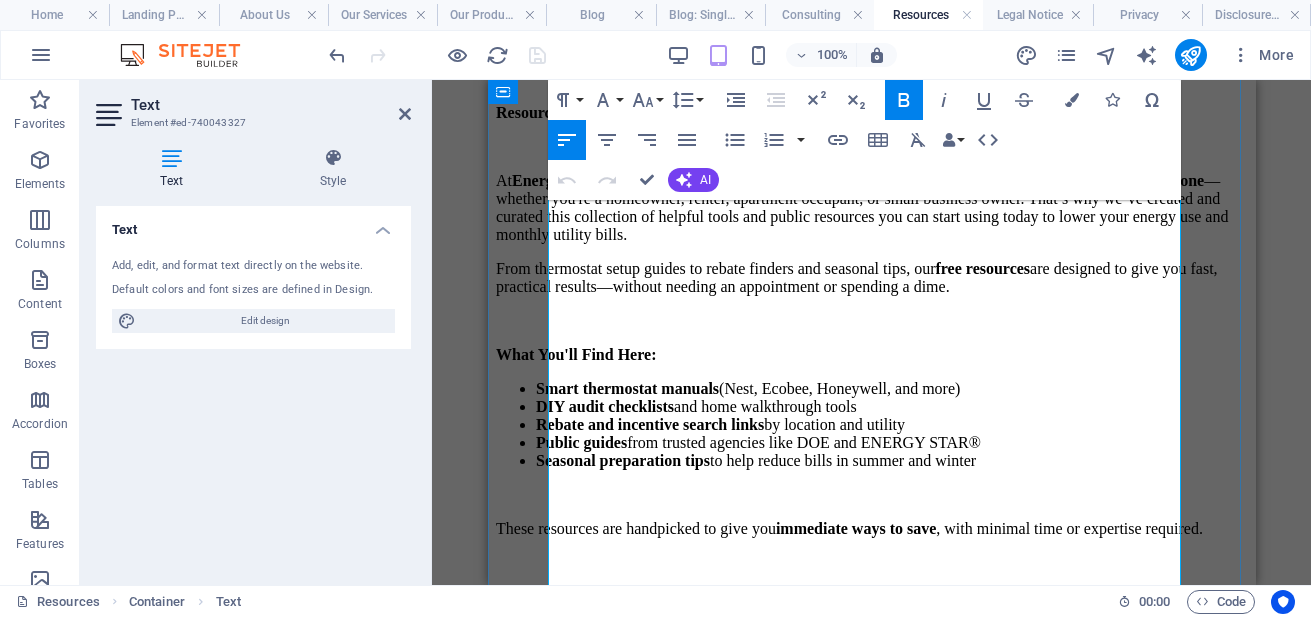 click on "DIY audit checklists" at bounding box center [604, 406] 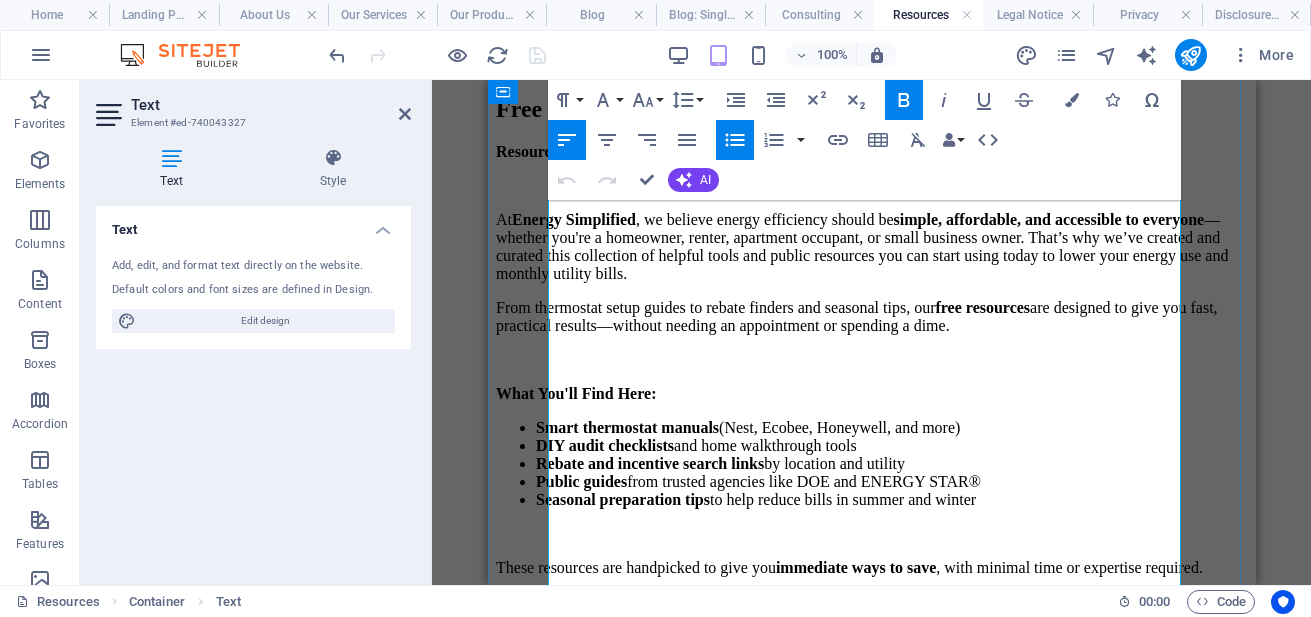 scroll, scrollTop: 344, scrollLeft: 0, axis: vertical 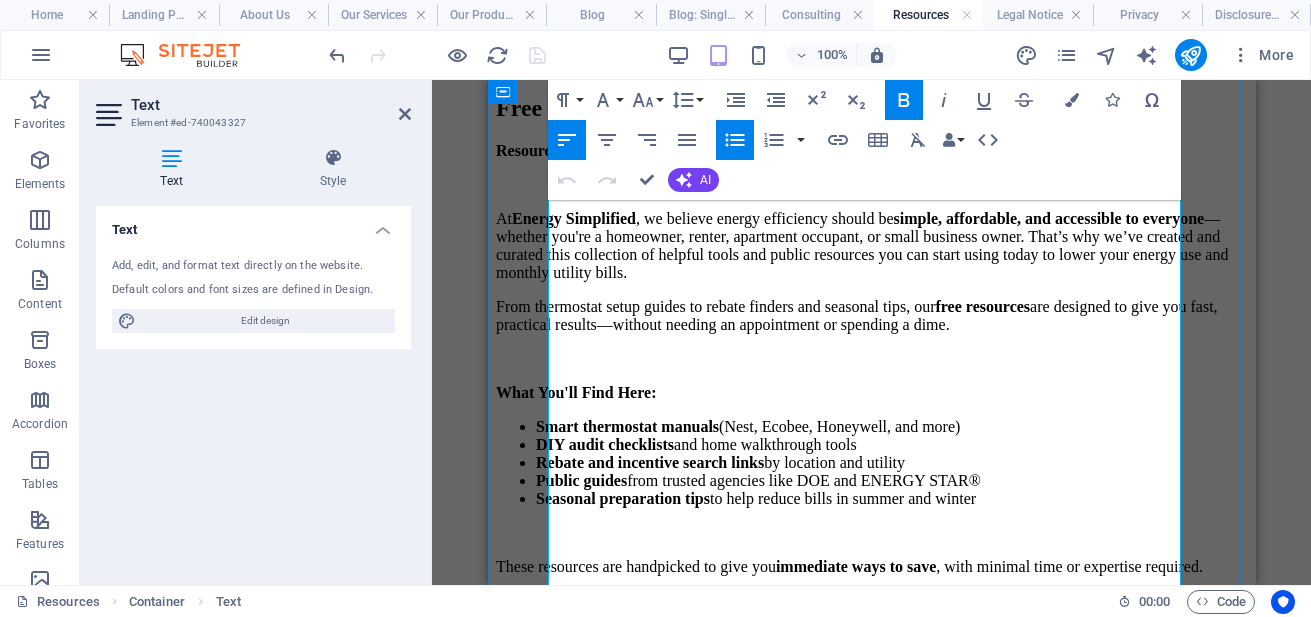 click on "DIY audit checklists" at bounding box center (604, 444) 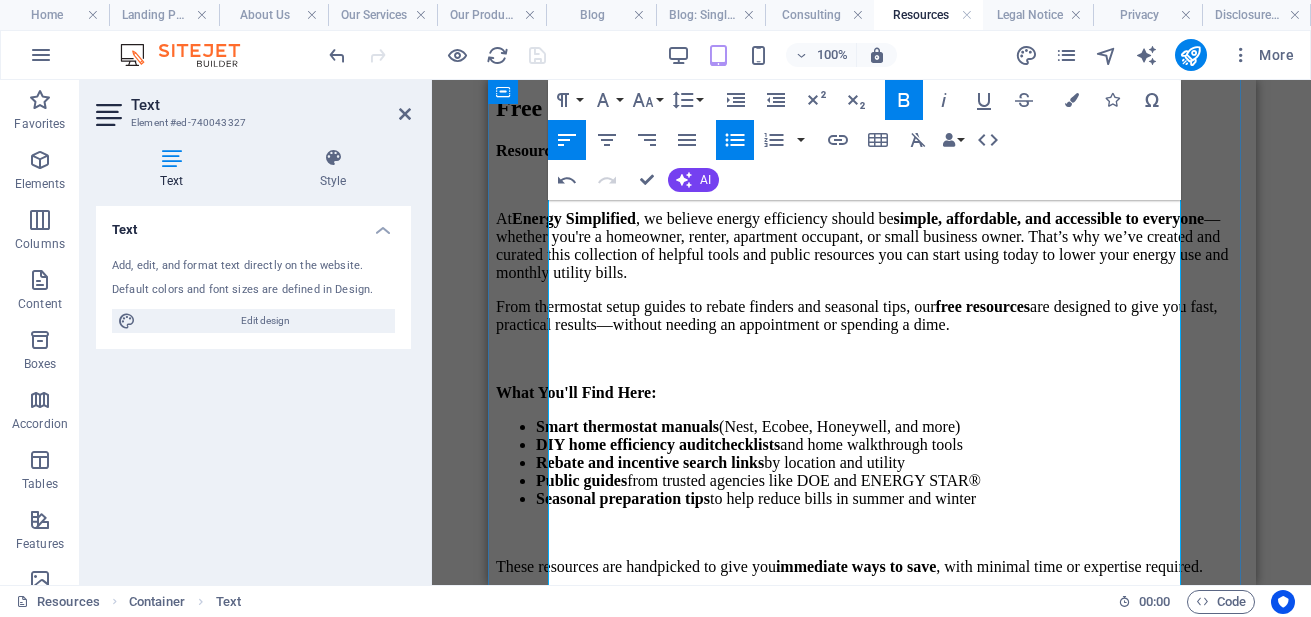 click on "DIY home efficiency audit  checklists  and home walkthrough tools" at bounding box center (891, 445) 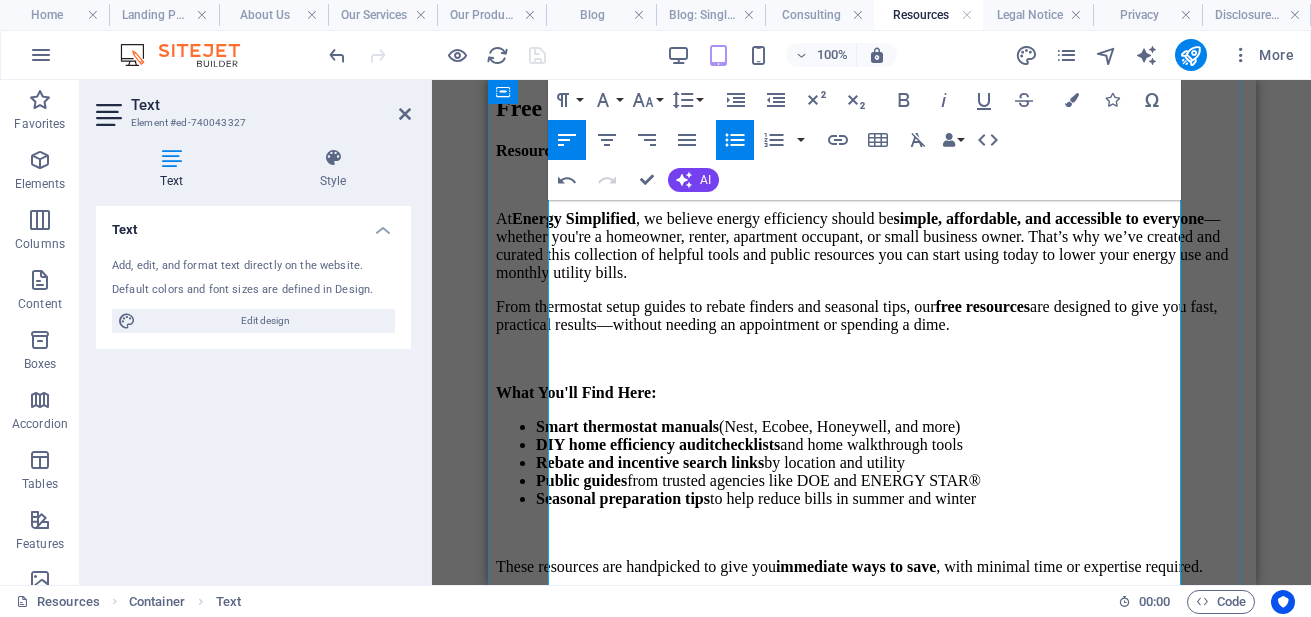 click on "Public guides  from trusted agencies like DOE and ENERGY STAR®" at bounding box center (891, 481) 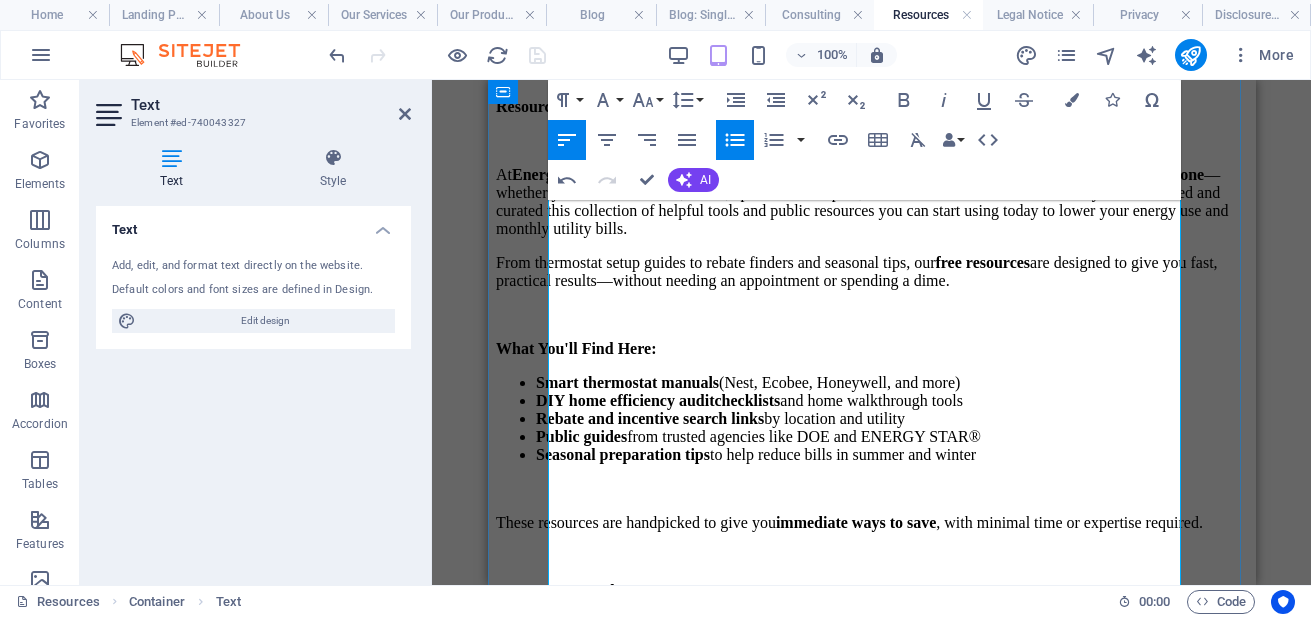 scroll, scrollTop: 389, scrollLeft: 0, axis: vertical 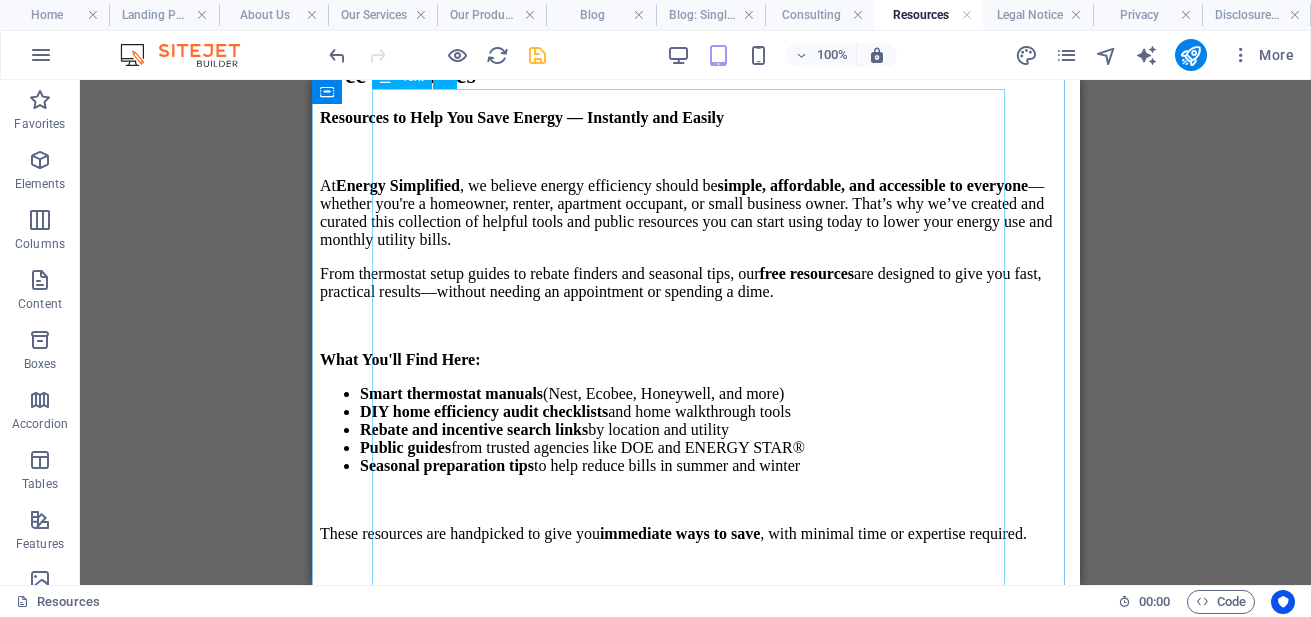 click on "Resources to Help You Save Energy — Instantly and Easily At  Energy Simplified , we believe energy efficiency should be  simple, affordable, and accessible to everyone —whether you're a homeowner, renter, apartment occupant, or small business owner. That’s why we’ve created and curated this collection of helpful tools and public resources you can start using today to lower your energy use and monthly utility bills. From thermostat setup guides to rebate finders and seasonal tips, our  free resources  are designed to give you fast, practical results—without needing an appointment or spending a dime. What You'll Find Here: Smart thermostat manuals  (Nest, Ecobee, Honeywell, and more) DIY home efficiency audit checklists  and home walkthrough tools Rebate and incentive search links  by location and utility Public guides  from trusted agencies like DOE and ENERGY STAR® Seasonal preparation tips  to help reduce bills in summer and winter These resources are handpicked to give you  immediate ways to save" at bounding box center [695, 482] 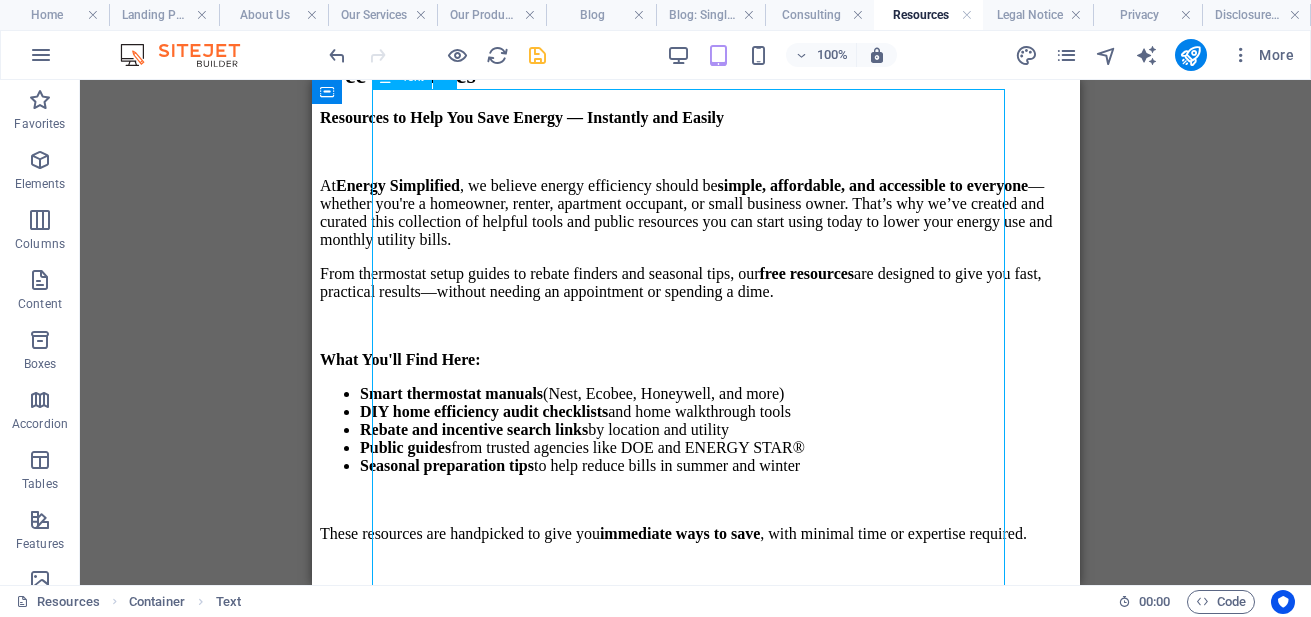 click on "Resources to Help You Save Energy — Instantly and Easily At  Energy Simplified , we believe energy efficiency should be  simple, affordable, and accessible to everyone —whether you're a homeowner, renter, apartment occupant, or small business owner. That’s why we’ve created and curated this collection of helpful tools and public resources you can start using today to lower your energy use and monthly utility bills. From thermostat setup guides to rebate finders and seasonal tips, our  free resources  are designed to give you fast, practical results—without needing an appointment or spending a dime. What You'll Find Here: Smart thermostat manuals  (Nest, Ecobee, Honeywell, and more) DIY home efficiency audit checklists  and home walkthrough tools Rebate and incentive search links  by location and utility Public guides  from trusted agencies like DOE and ENERGY STAR® Seasonal preparation tips  to help reduce bills in summer and winter These resources are handpicked to give you  immediate ways to save" at bounding box center [695, 482] 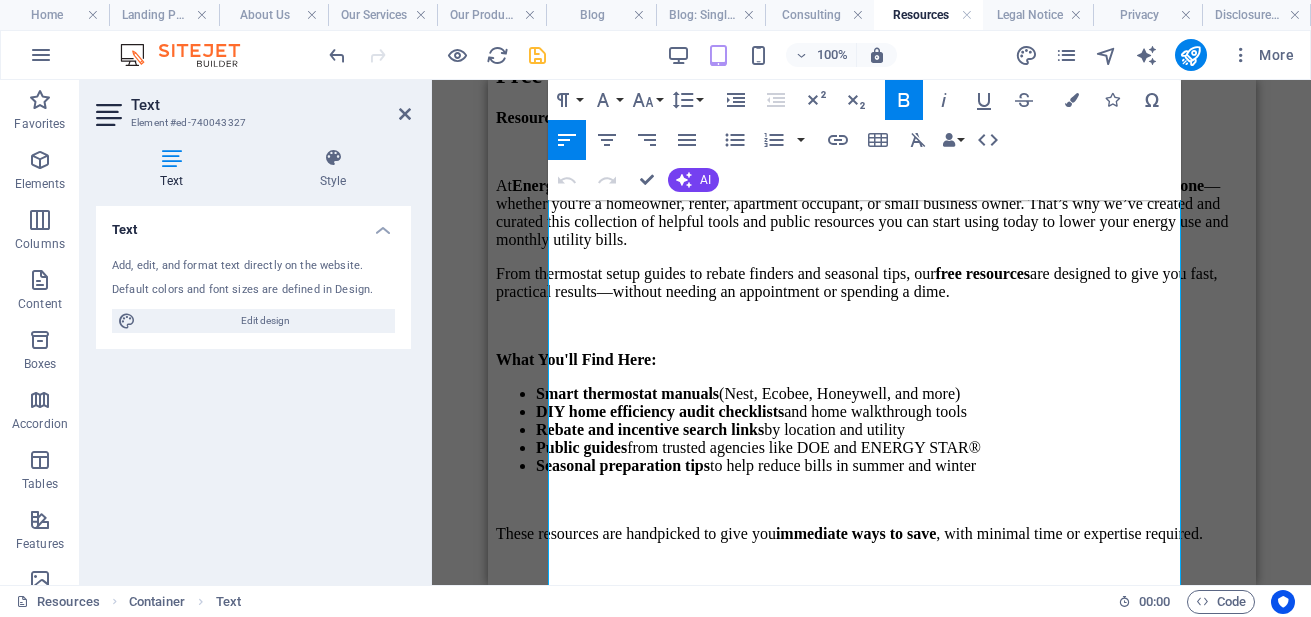 click on "Drag here to replace the existing content. Press “Ctrl” if you want to create a new element.
H2   Container   Reference   Text   Table   H3   Spacer   H4   Text   H4   Text   Spacer   H4   Text   Spacer   H4   Text   Spacer   H4   Text   Text   Text   Spacer   H4   Text   Reference   Text   Text Paragraph Format Normal Heading 1 Heading 2 Heading 3 Heading 4 Heading 5 Heading 6 Code Font Family Arial Georgia Impact Tahoma Times New Roman Verdana Montserrat Oswald Font Size 8 9 10 11 12 14 18 24 30 36 48 60 72 96 Line Height Default Single 1.15 1.5 Double Increase Indent Decrease Indent Superscript Subscript Bold Italic Underline Strikethrough Colors Icons Special Characters Align Left Align Center Align Right Align Justify Unordered List   Default Circle Disc Square    Ordered List   Default Lower Alpha Lower Greek Lower Roman Upper Alpha Upper Roman    Insert Link Insert Table Clear Formatting Data Bindings Company First name Last name Street ZIP code City Email Phone Mobile Fax HTML" at bounding box center (871, 332) 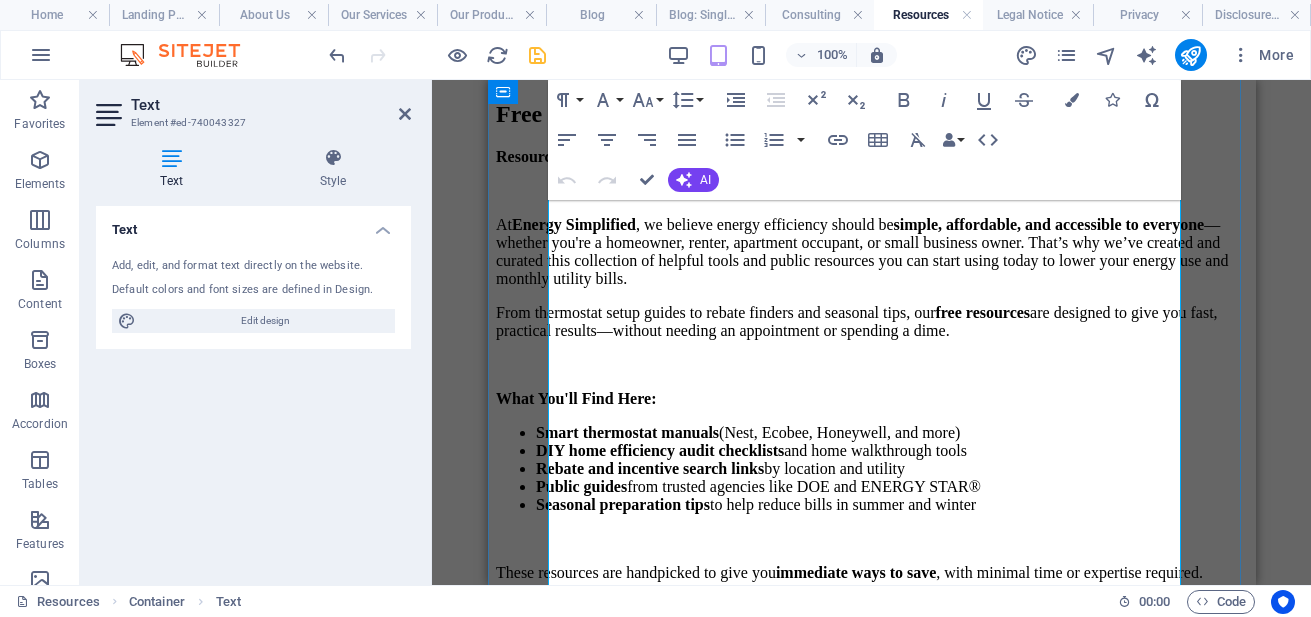 scroll, scrollTop: 337, scrollLeft: 0, axis: vertical 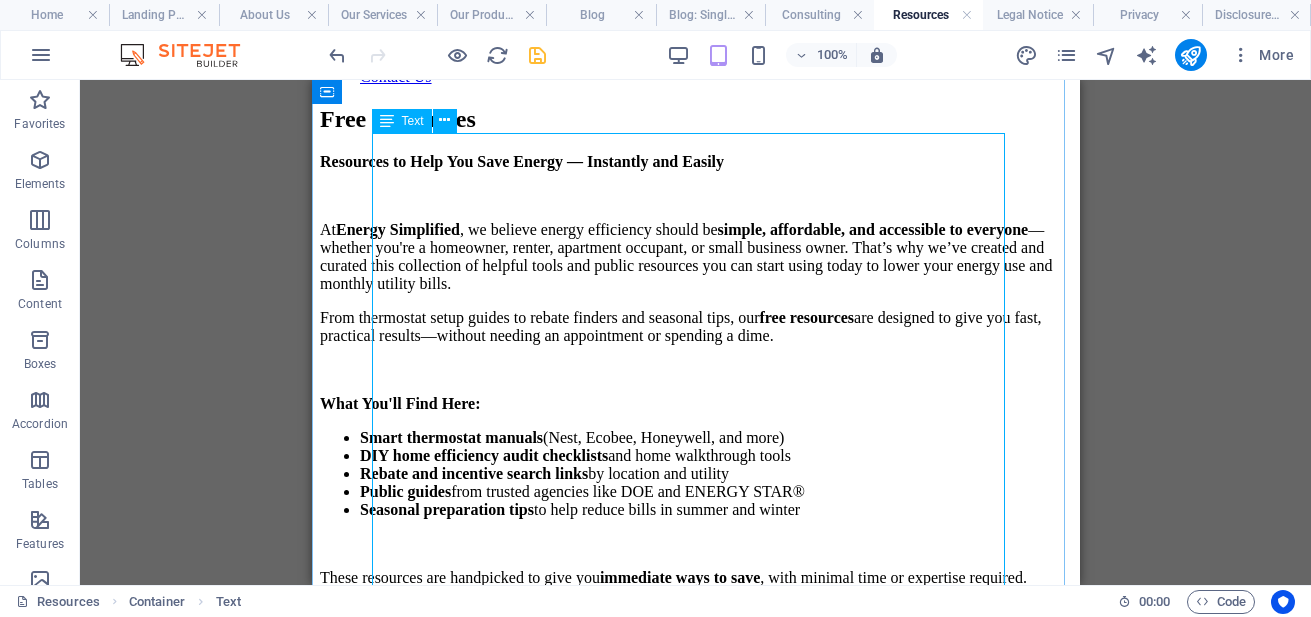 click on "Resources to Help You Save Energy — Instantly and Easily At  Energy Simplified , we believe energy efficiency should be  simple, affordable, and accessible to everyone —whether you're a homeowner, renter, apartment occupant, or small business owner. That’s why we’ve created and curated this collection of helpful tools and public resources you can start using today to lower your energy use and monthly utility bills. From thermostat setup guides to rebate finders and seasonal tips, our  free resources  are designed to give you fast, practical results—without needing an appointment or spending a dime. What You'll Find Here: Smart thermostat manuals  (Nest, Ecobee, Honeywell, and more) DIY home efficiency audit checklists  and home walkthrough tools Rebate and incentive search links  by location and utility Public guides  from trusted agencies like DOE and ENERGY STAR® Seasonal preparation tips  to help reduce bills in summer and winter These resources are handpicked to give you  immediate ways to save" at bounding box center (695, 526) 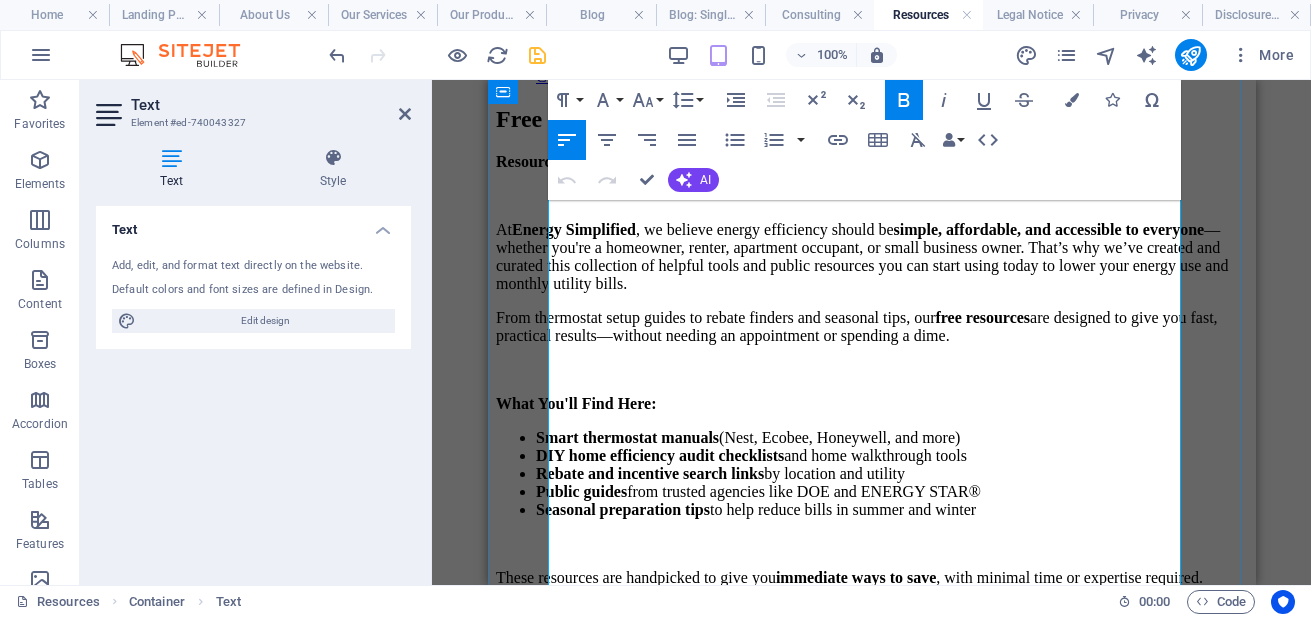click on "Public guides  from trusted agencies like DOE and ENERGY STAR®" at bounding box center (891, 492) 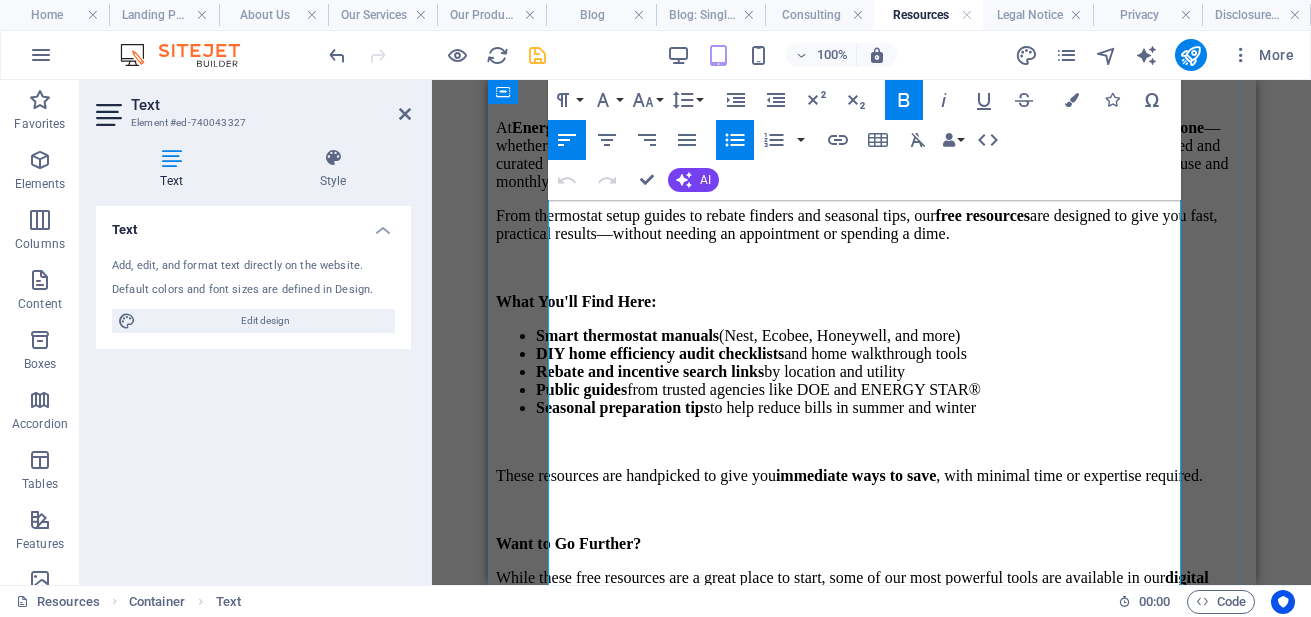 scroll, scrollTop: 436, scrollLeft: 0, axis: vertical 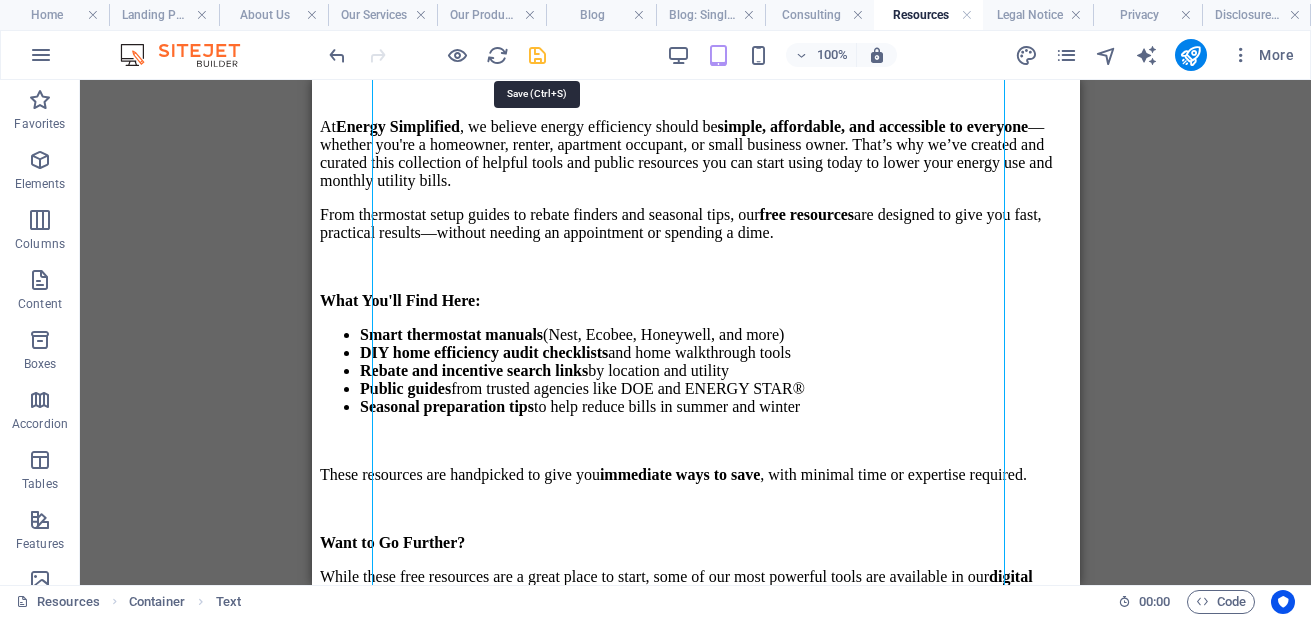 click at bounding box center (537, 55) 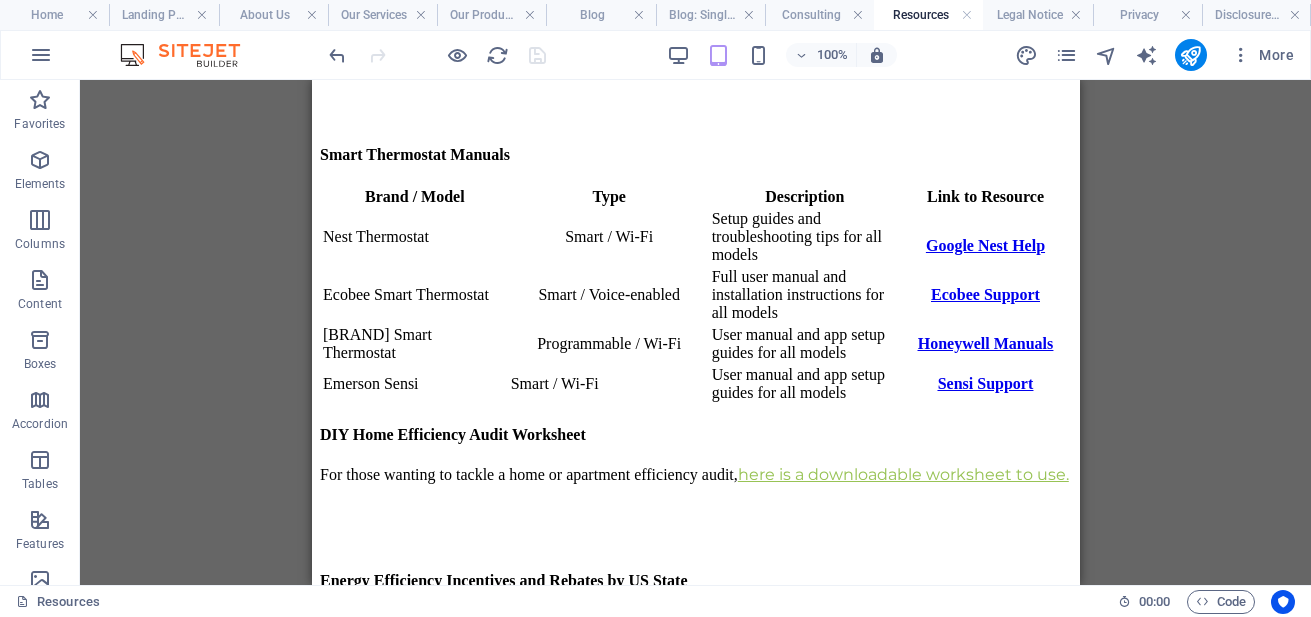 scroll, scrollTop: 1216, scrollLeft: 0, axis: vertical 